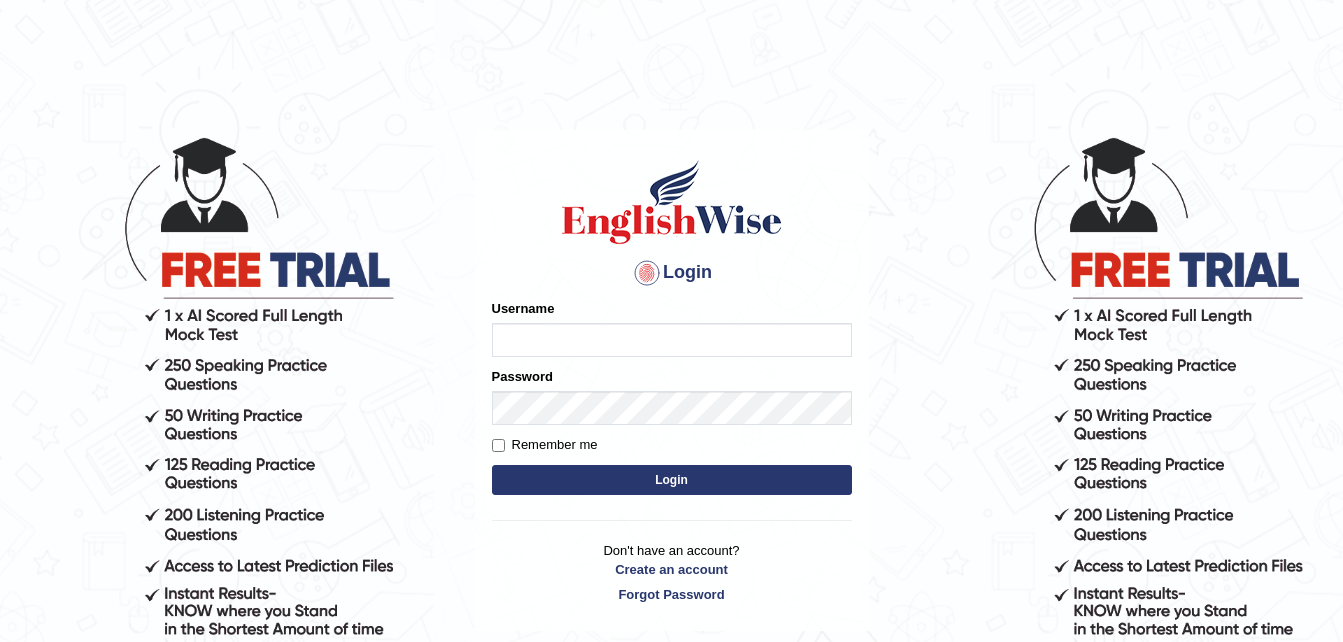 scroll, scrollTop: 0, scrollLeft: 0, axis: both 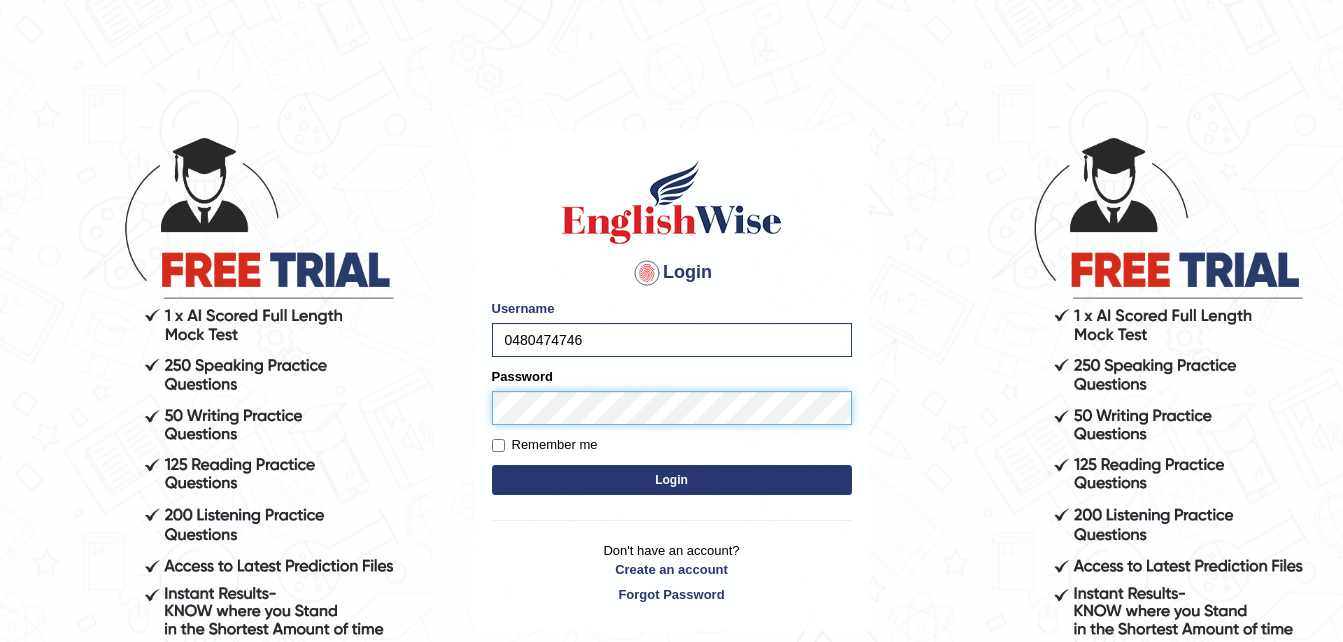 click on "Login" at bounding box center (672, 480) 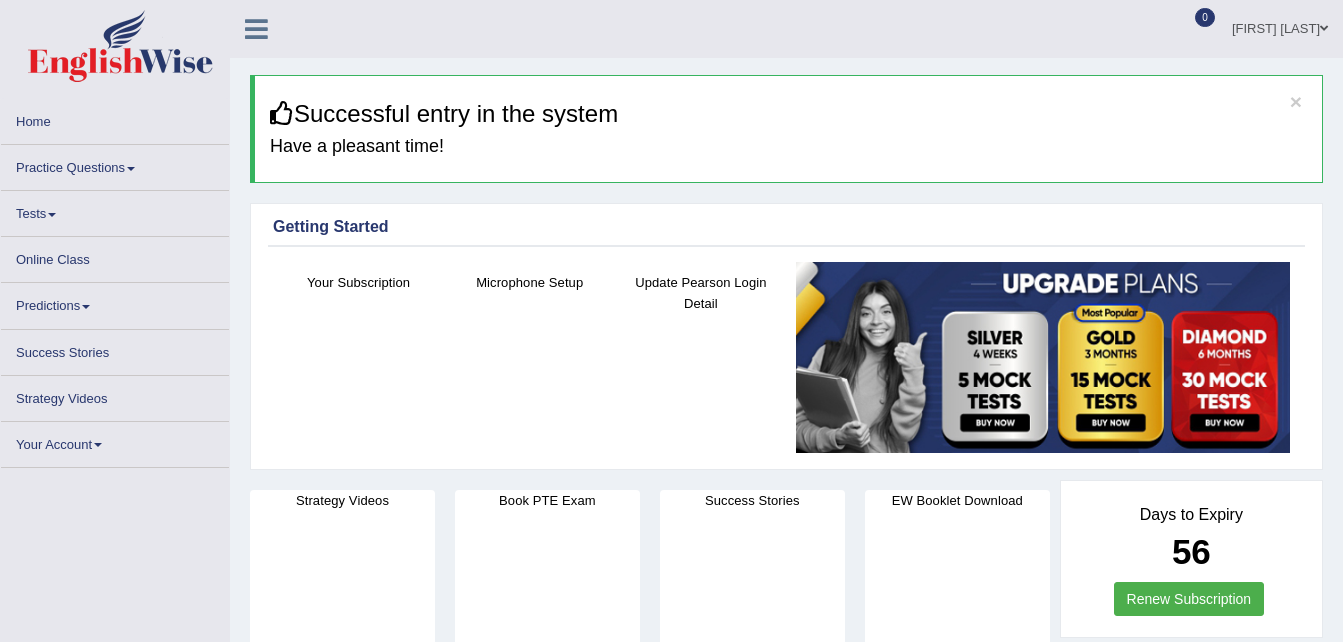 scroll, scrollTop: 0, scrollLeft: 0, axis: both 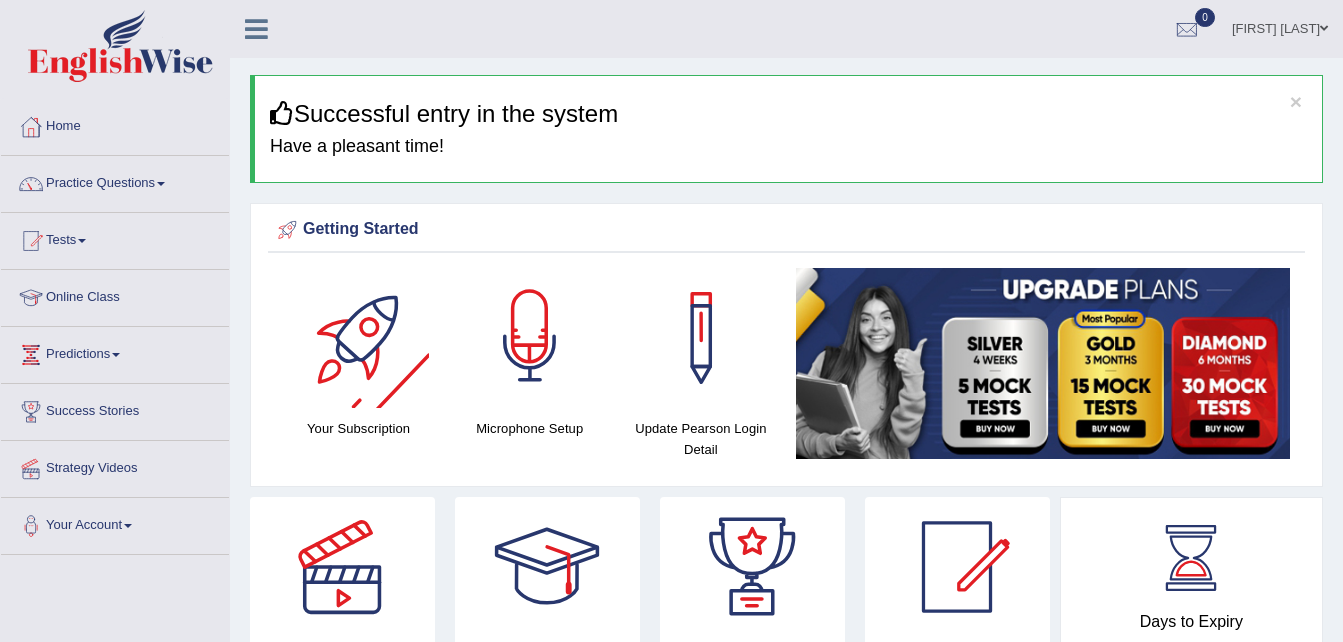 click at bounding box center (530, 338) 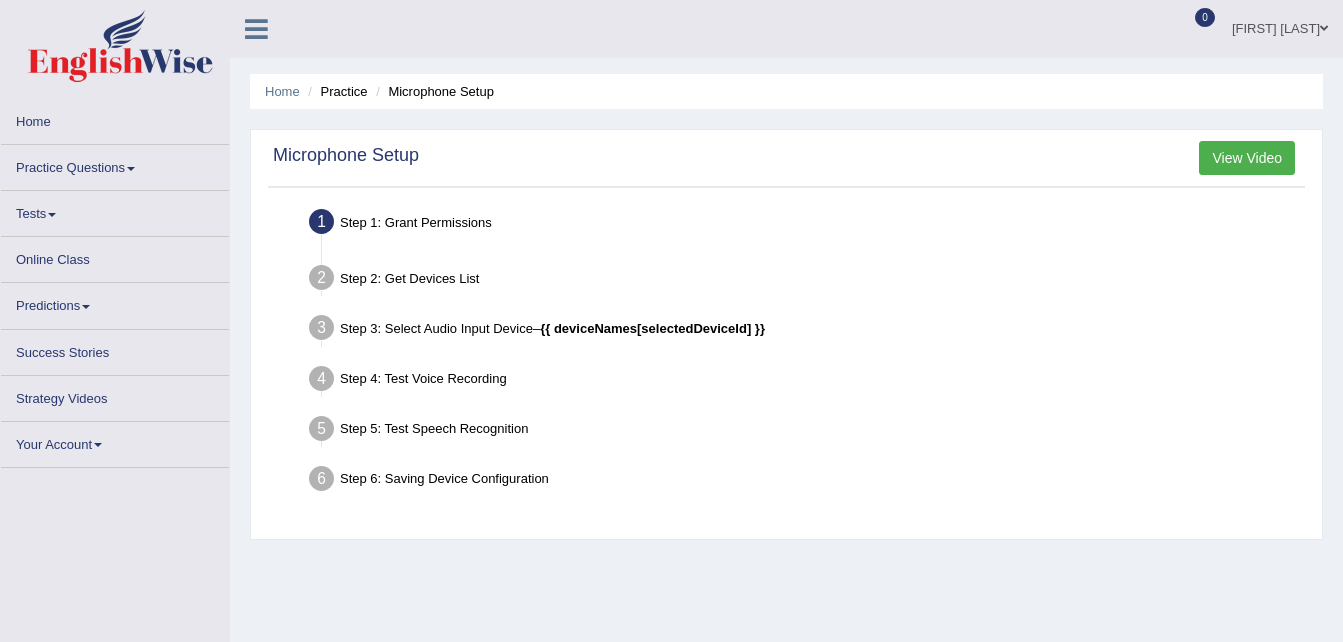 scroll, scrollTop: 0, scrollLeft: 0, axis: both 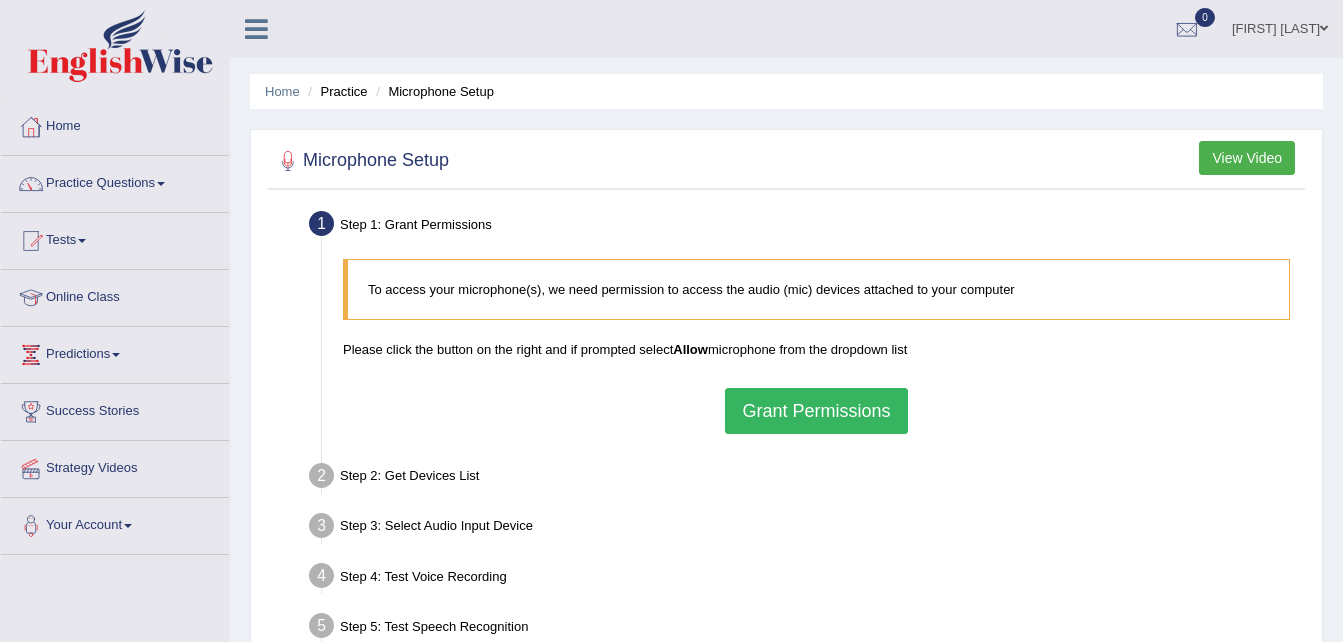 click on "Grant Permissions" at bounding box center (816, 411) 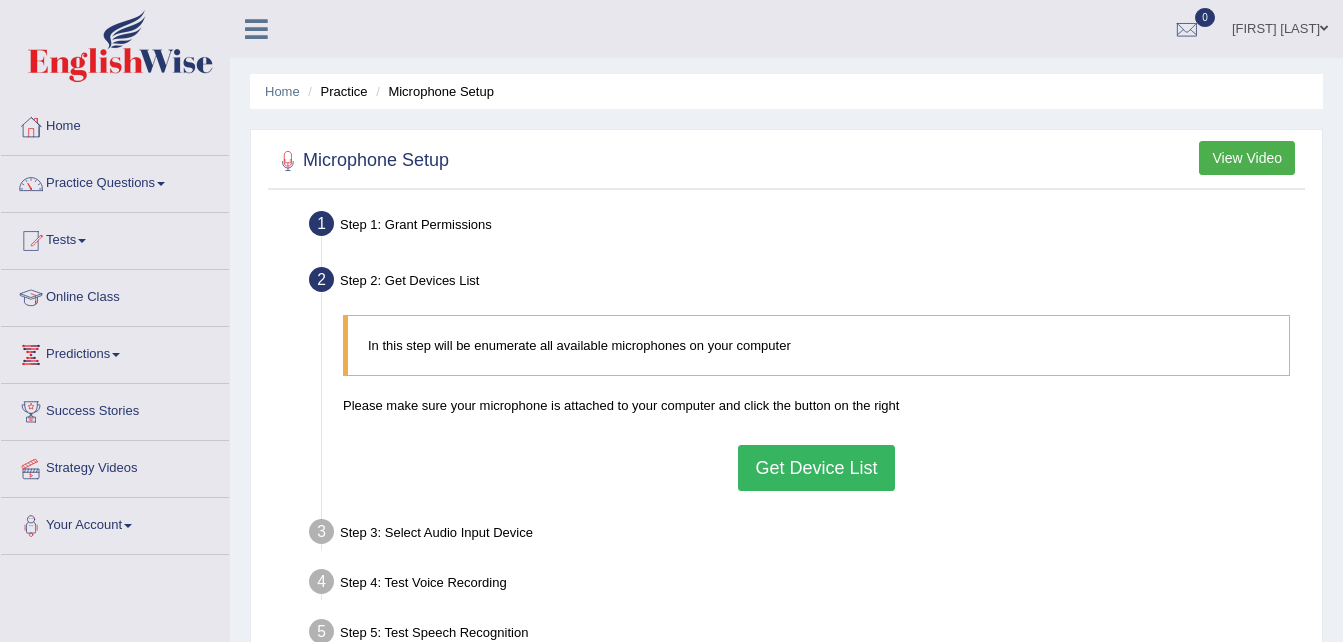 click on "Get Device List" at bounding box center [816, 468] 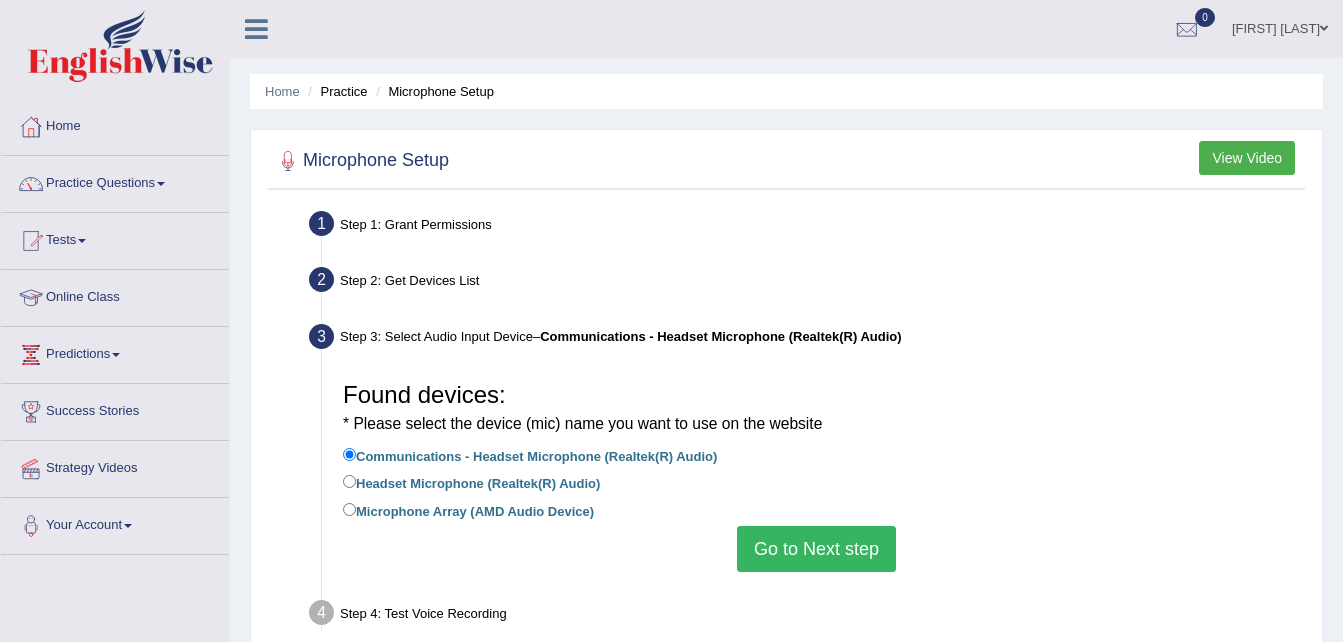 click on "Go to Next step" at bounding box center (816, 549) 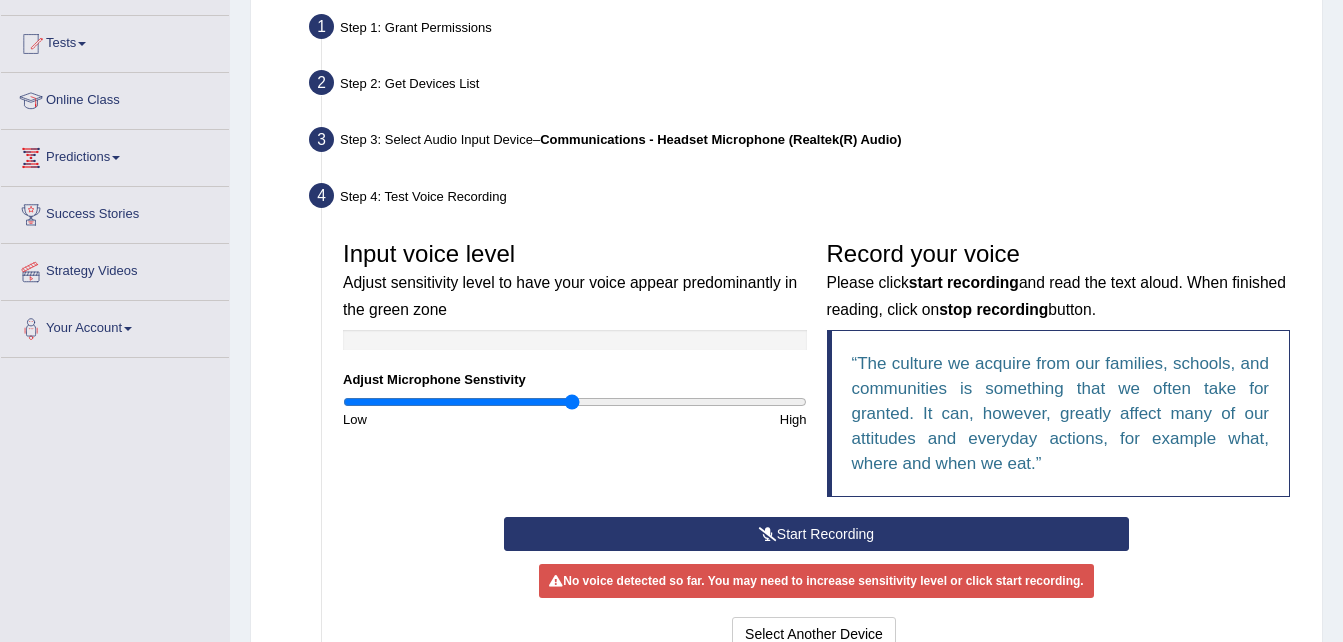 scroll, scrollTop: 200, scrollLeft: 0, axis: vertical 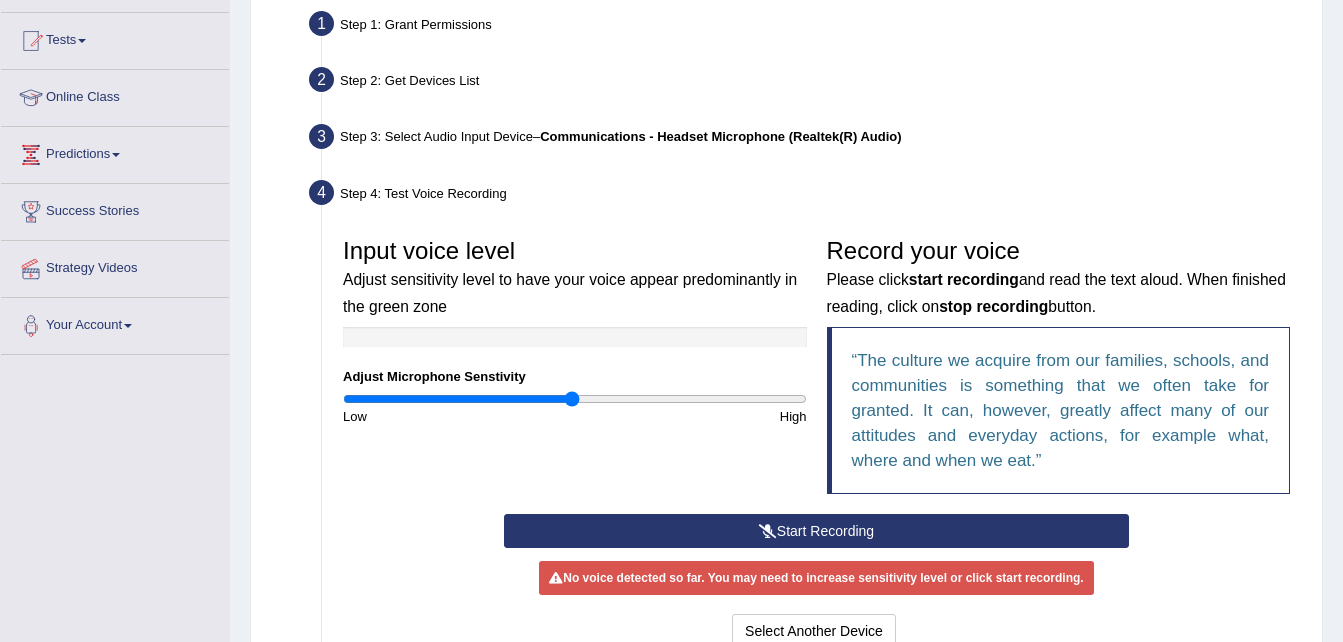 click on "Start Recording" at bounding box center (816, 531) 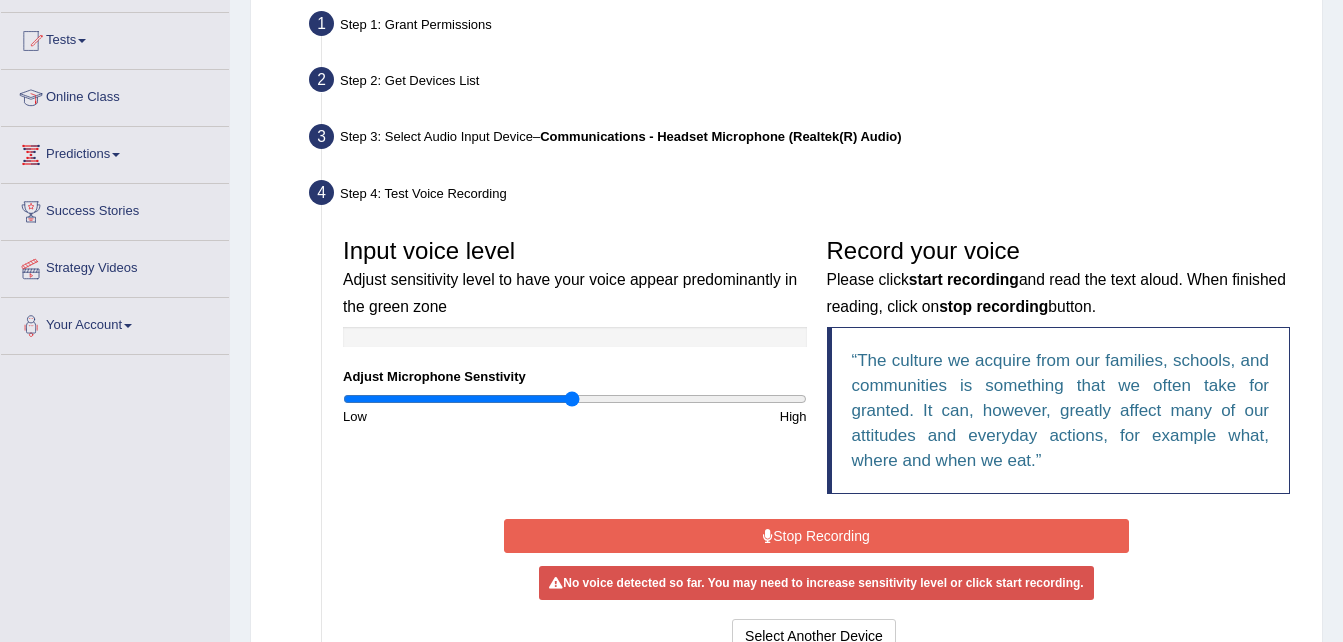 click on "Stop Recording" at bounding box center (816, 536) 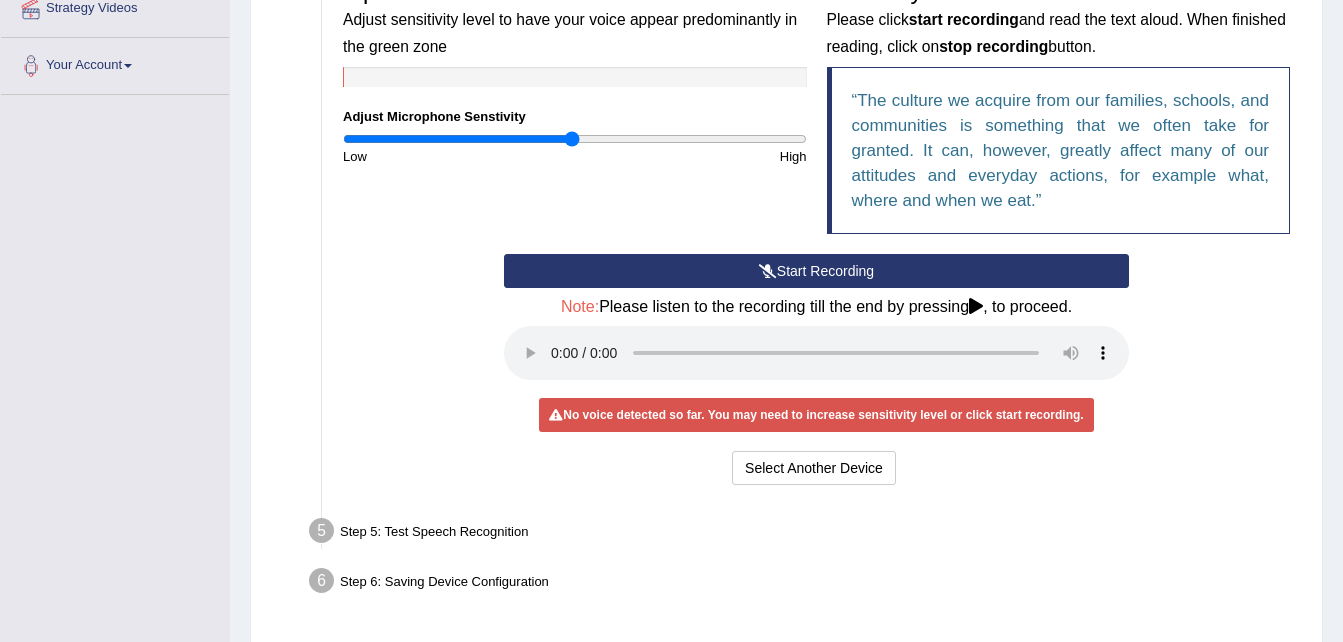 scroll, scrollTop: 426, scrollLeft: 0, axis: vertical 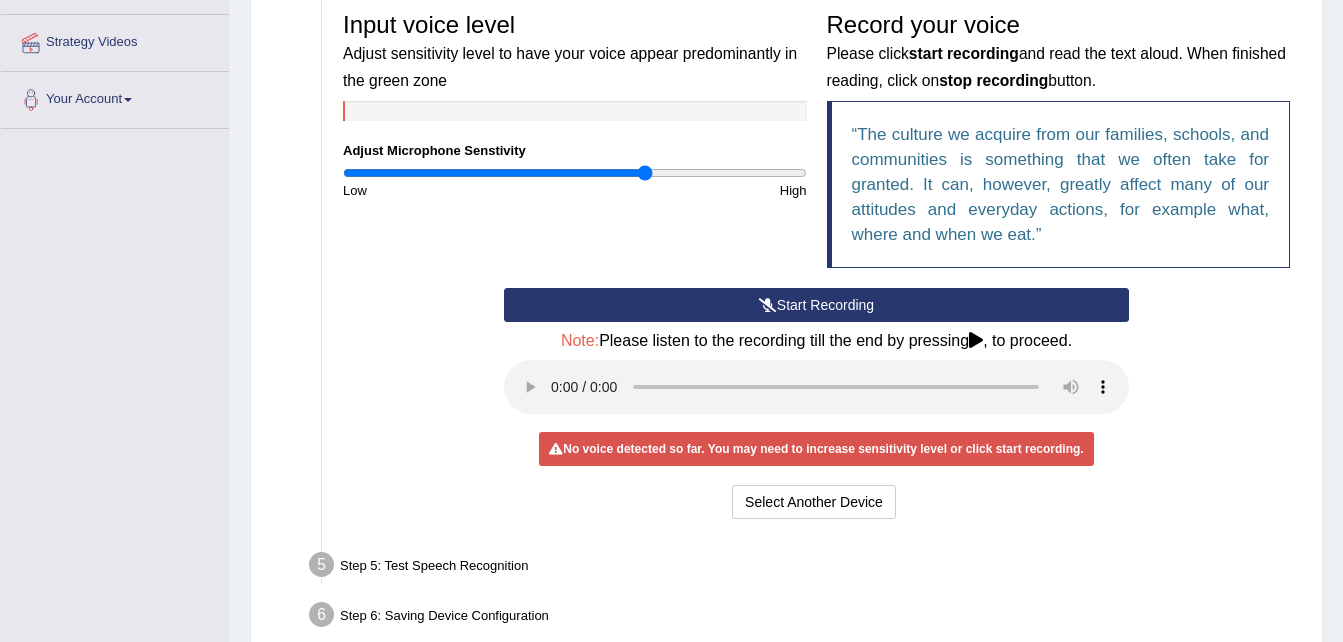 drag, startPoint x: 568, startPoint y: 168, endPoint x: 647, endPoint y: 192, distance: 82.565125 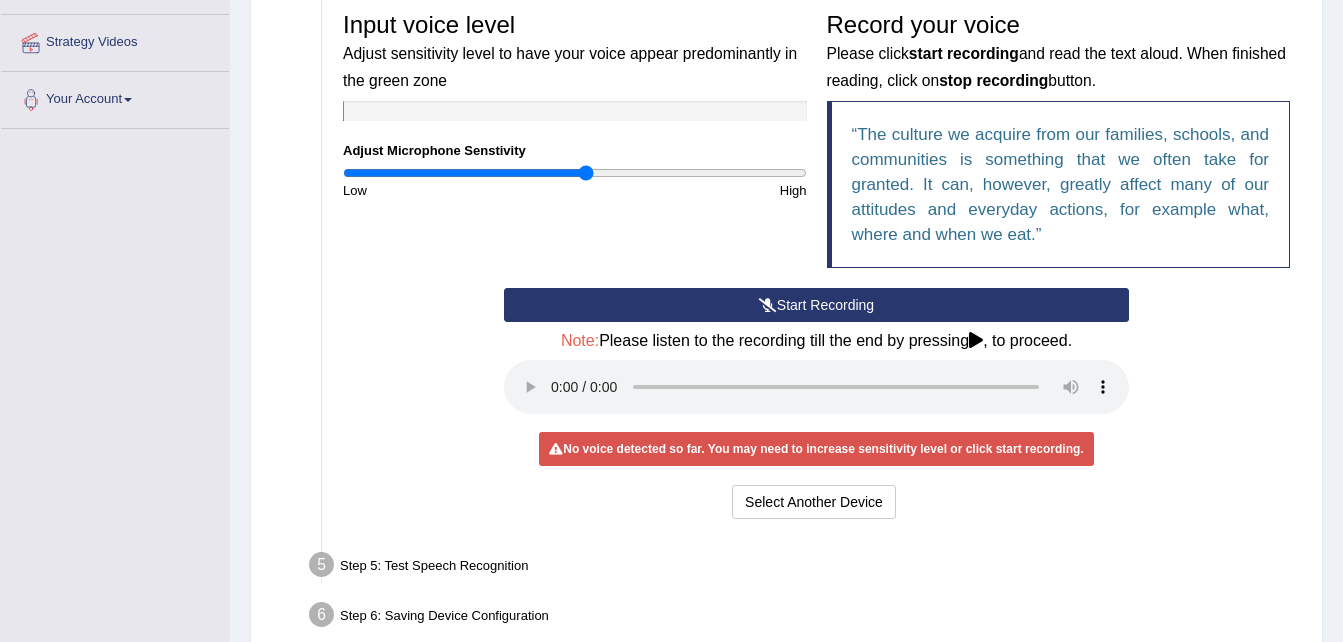 drag, startPoint x: 639, startPoint y: 172, endPoint x: 586, endPoint y: 170, distance: 53.037724 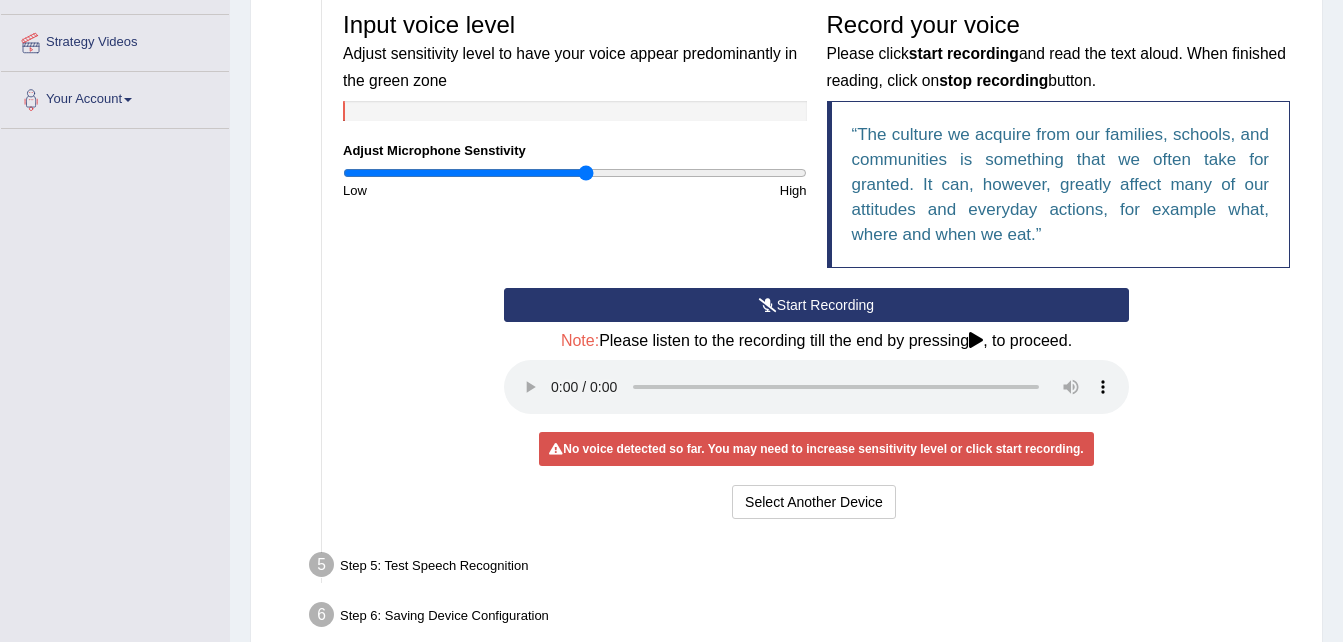 click on "Start Recording    Stop Recording   Note:  Please listen to the recording till the end by pressing  , to proceed.       No voice detected so far. You may need to increase sensitivity level or click start recording.     Voice level is too low yet. Please increase the sensitivity level from the bar on the left.     Your voice is strong enough for our A.I. to detect    Voice level is too high. Please reduce the sensitivity level from the bar on the left.     Select Another Device   Voice is ok. Go to Next step" at bounding box center (816, 406) 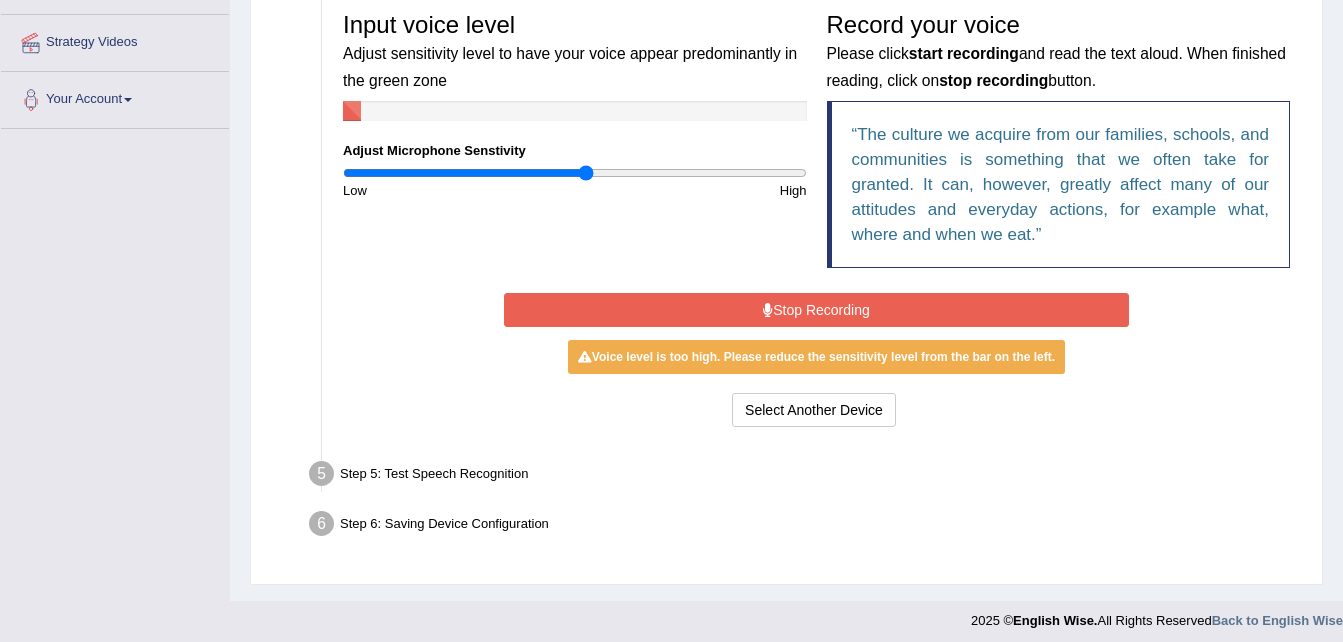 click on "Stop Recording" at bounding box center [816, 310] 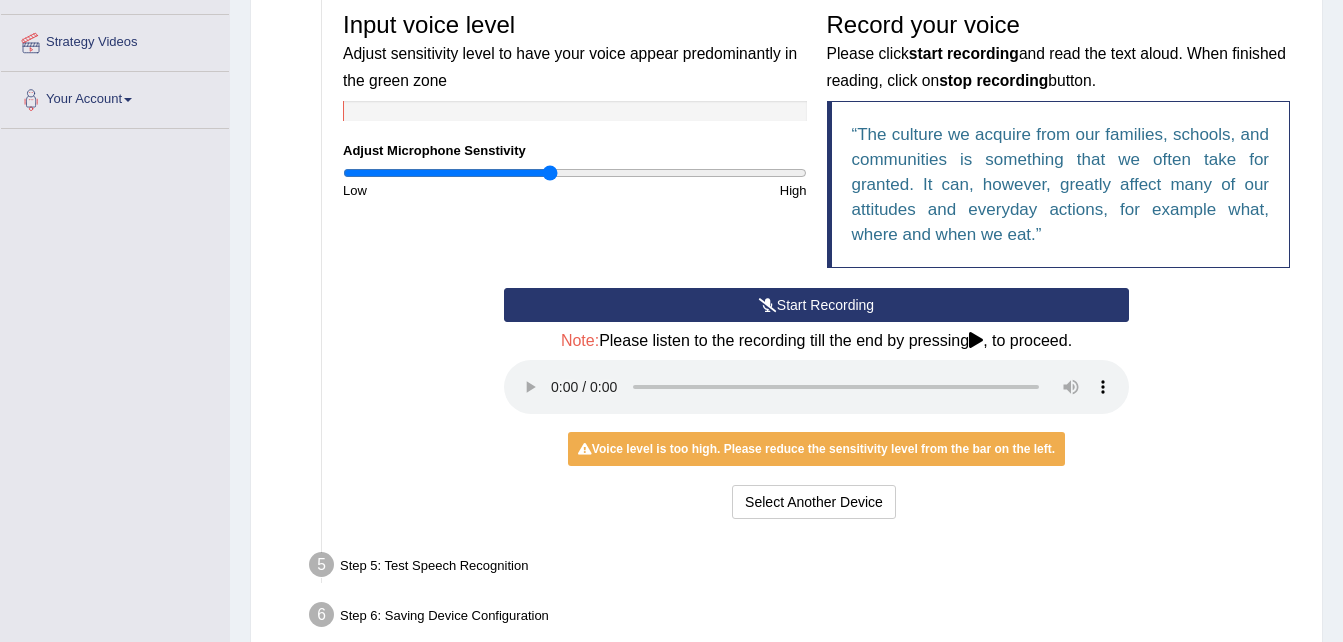 click at bounding box center (575, 173) 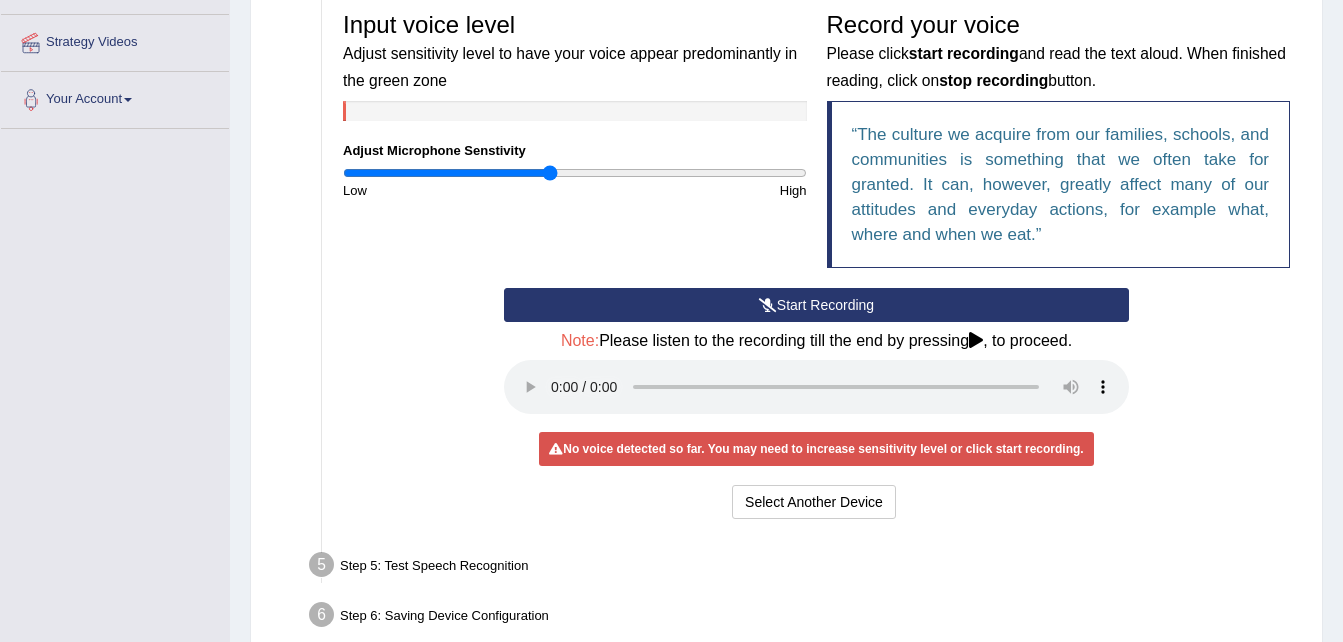 click on "Start Recording" at bounding box center [816, 305] 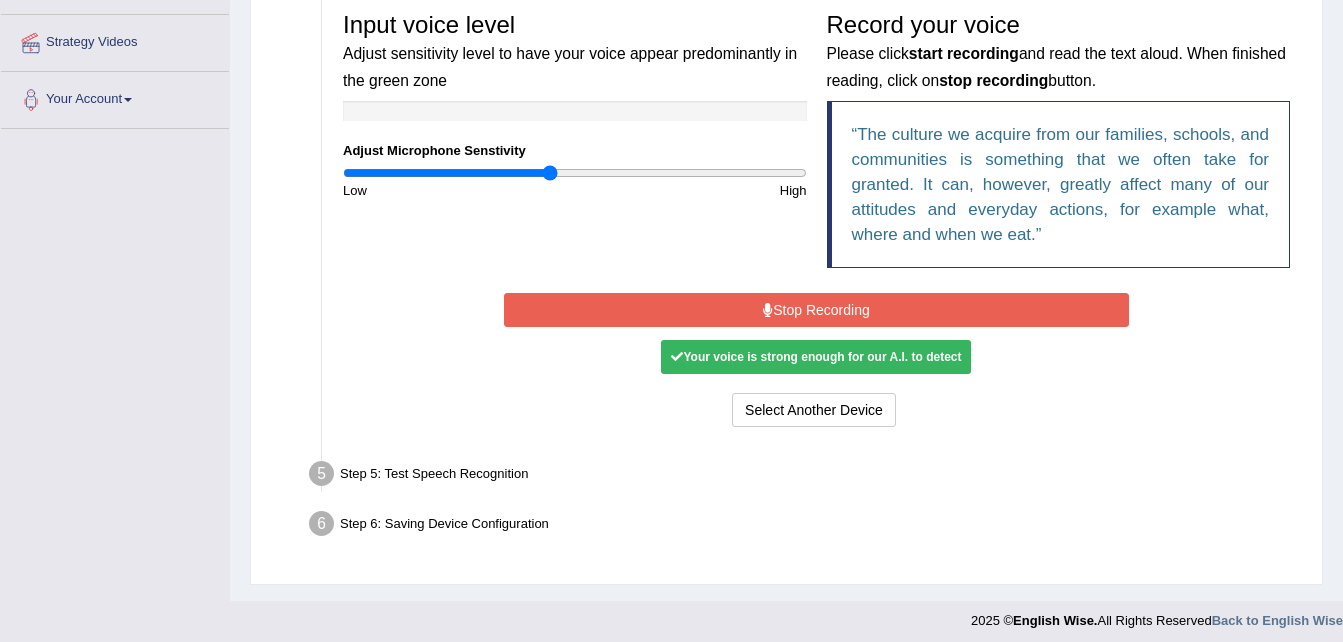 click on "Stop Recording" at bounding box center [816, 310] 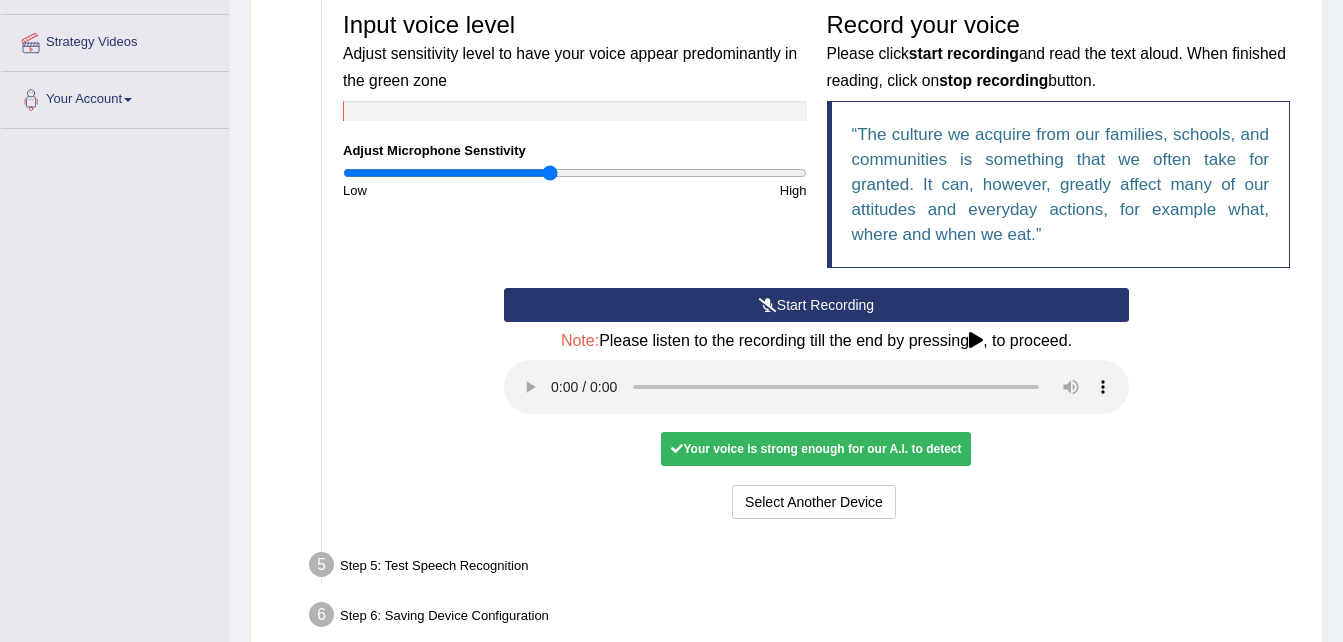 click on "Your voice is strong enough for our A.I. to detect" at bounding box center [816, 449] 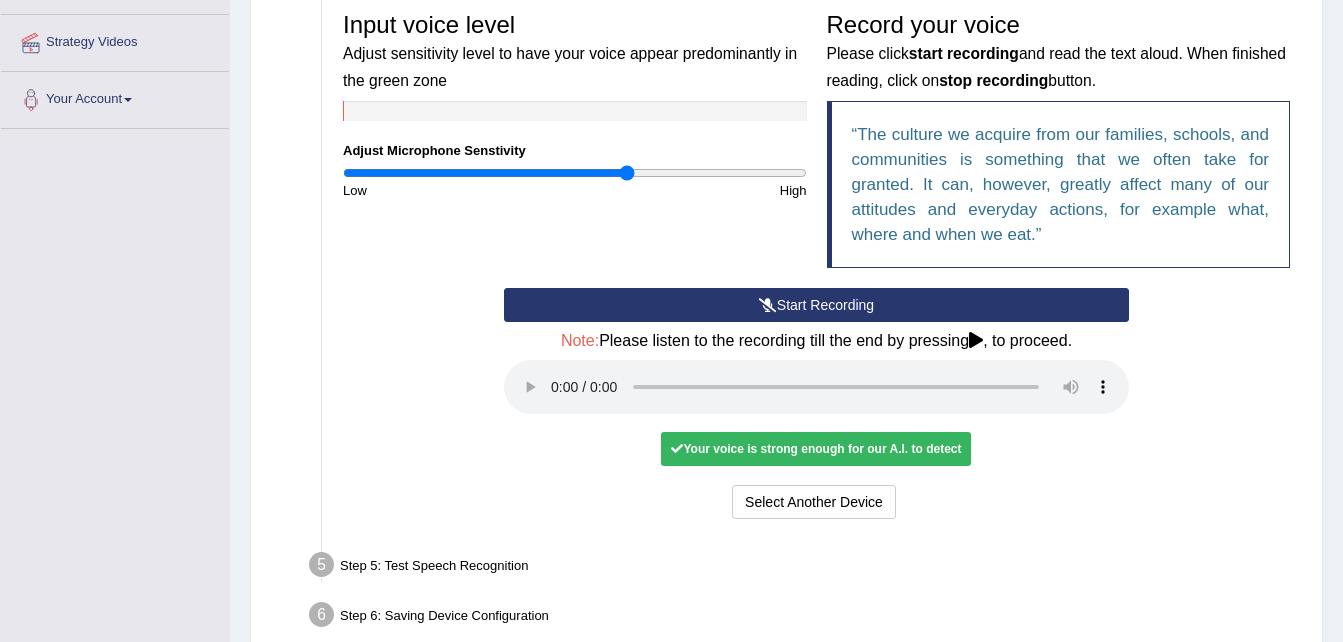 click at bounding box center (575, 173) 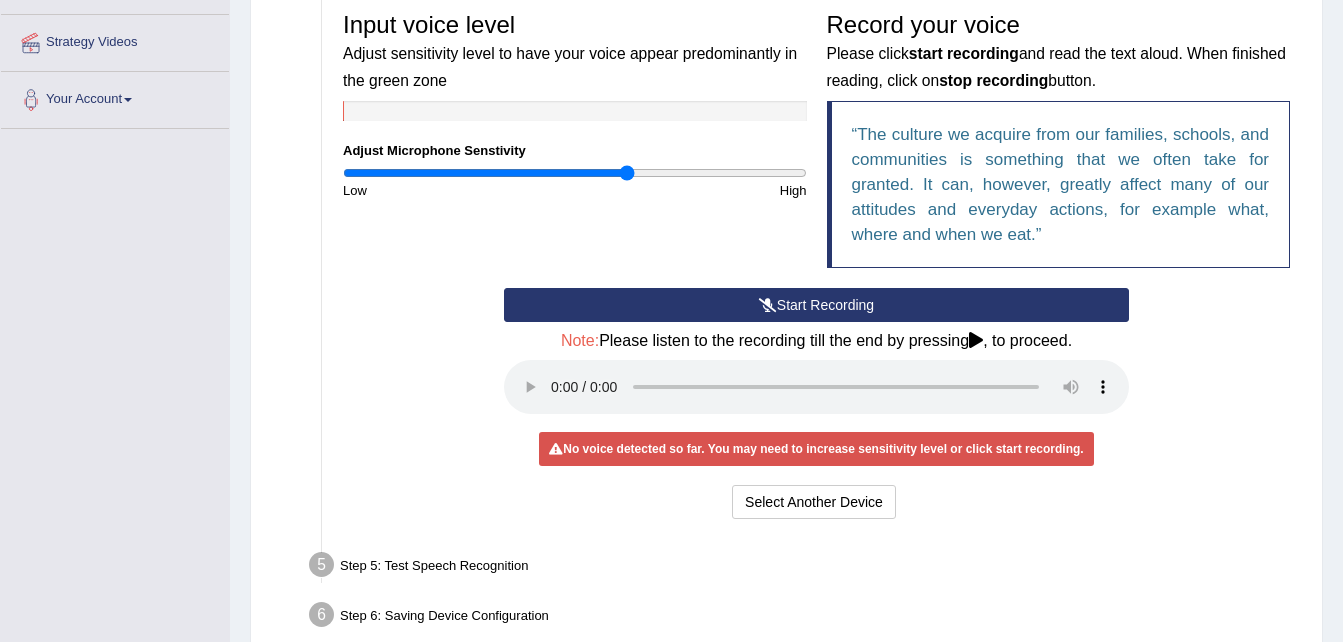 click on "Start Recording" at bounding box center (816, 305) 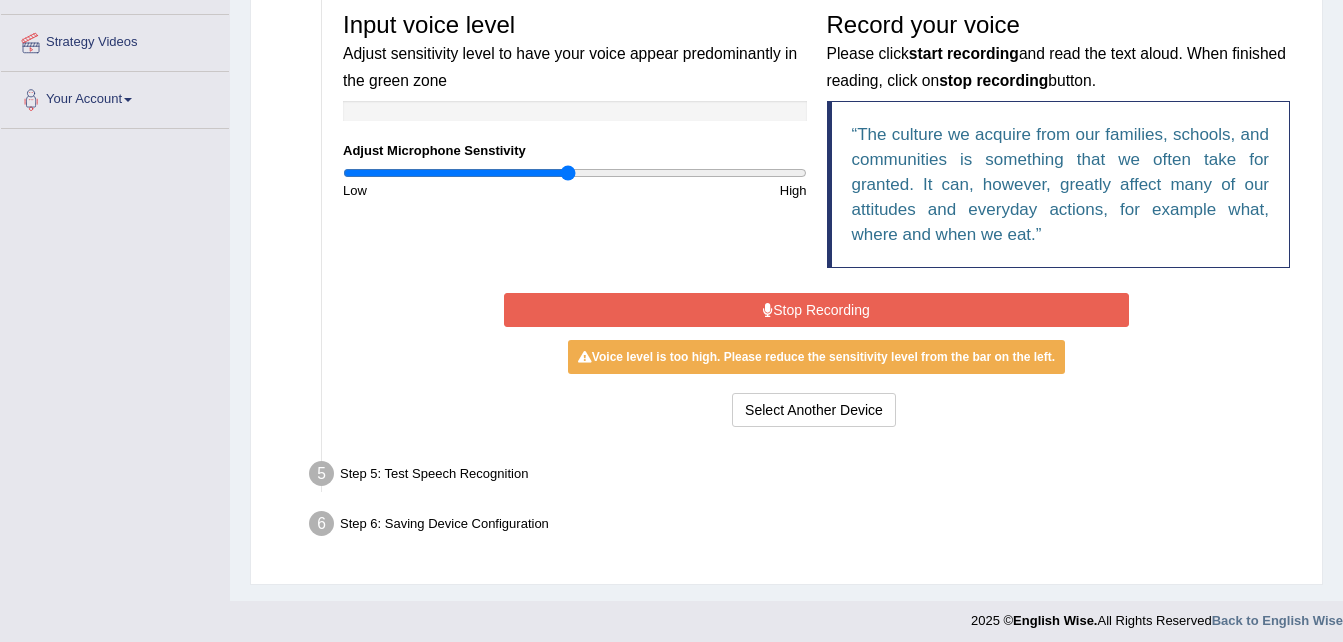 click at bounding box center (575, 173) 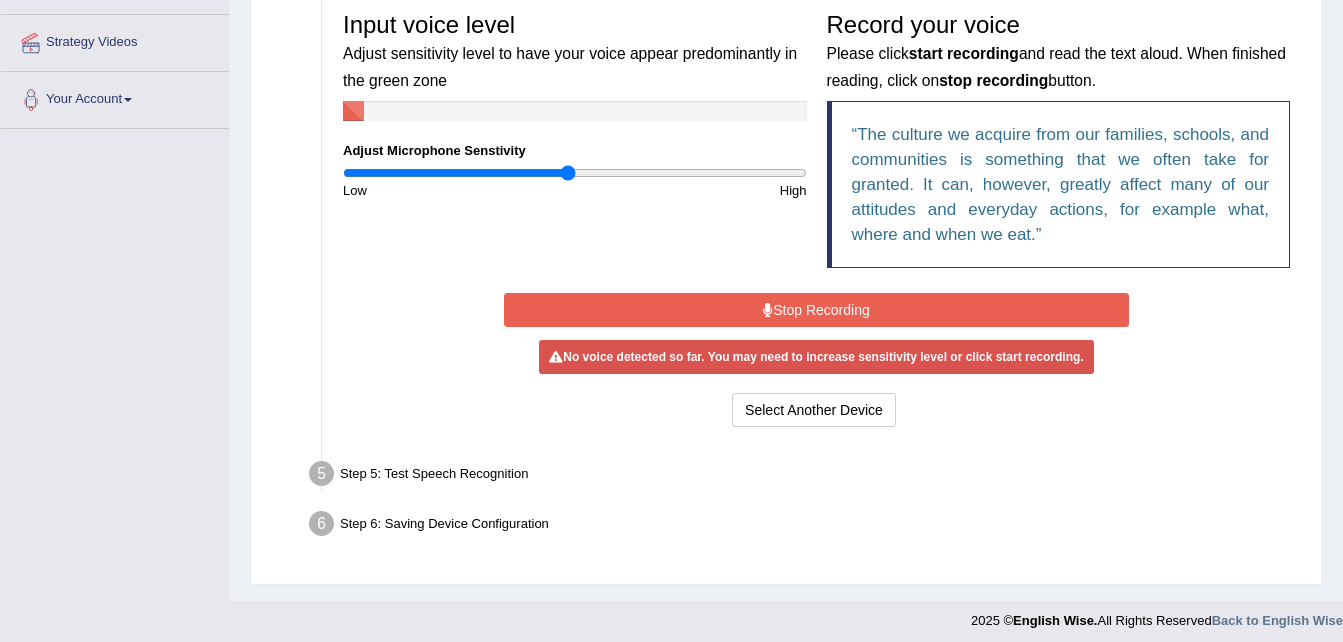 click on "Stop Recording" at bounding box center [816, 310] 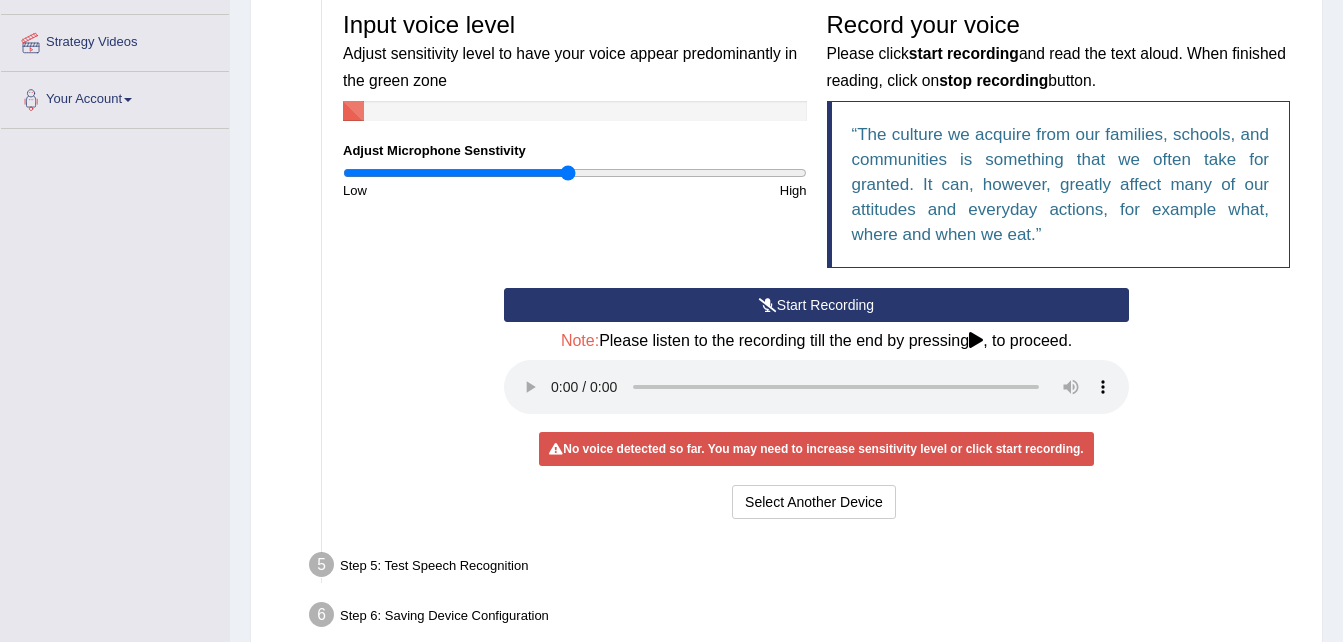 click on "Start Recording" at bounding box center (816, 305) 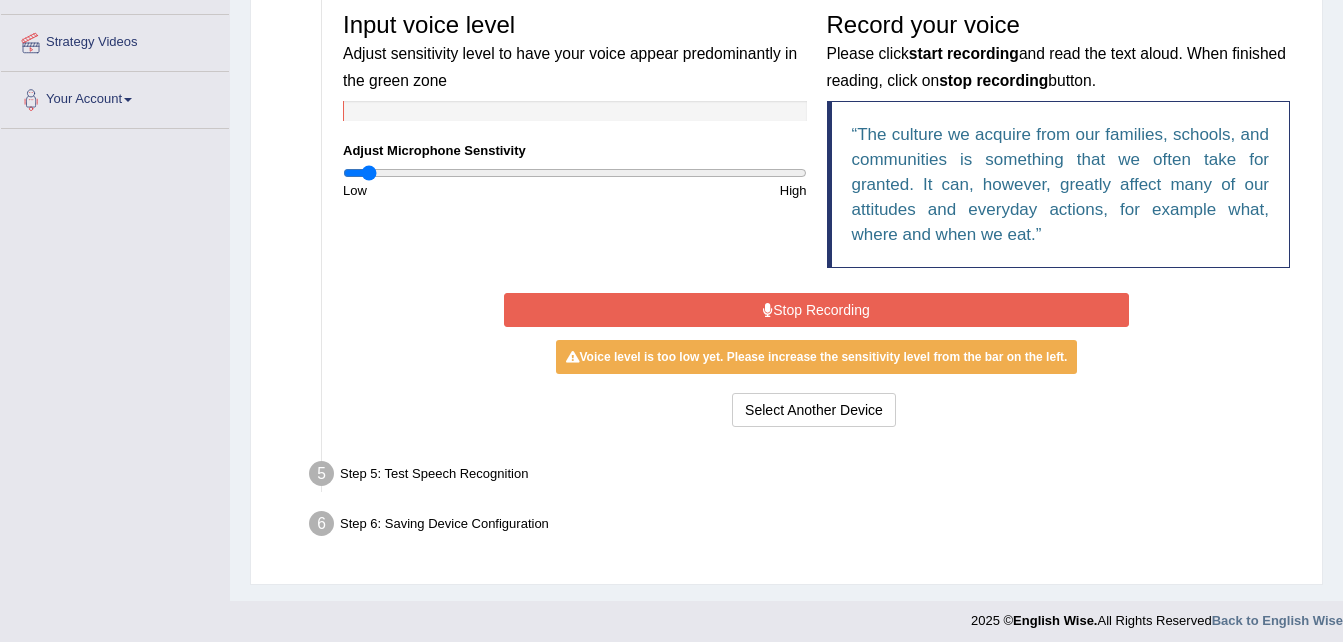 click at bounding box center (575, 173) 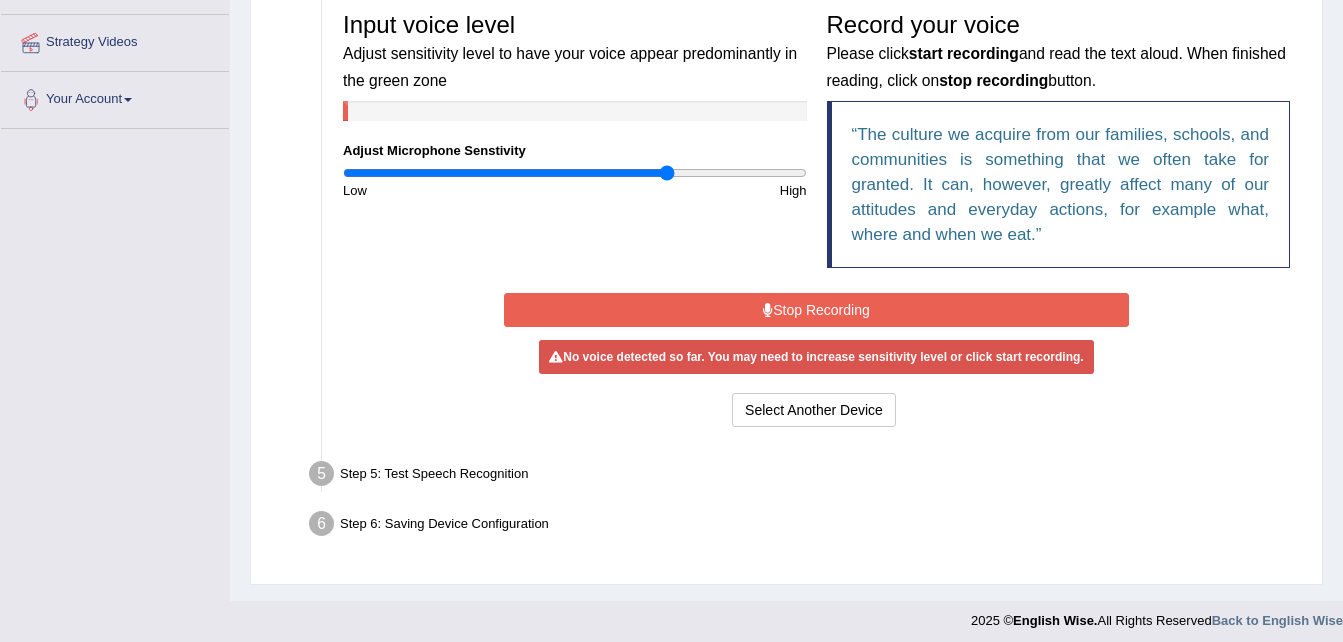 drag, startPoint x: 369, startPoint y: 171, endPoint x: 668, endPoint y: 181, distance: 299.16718 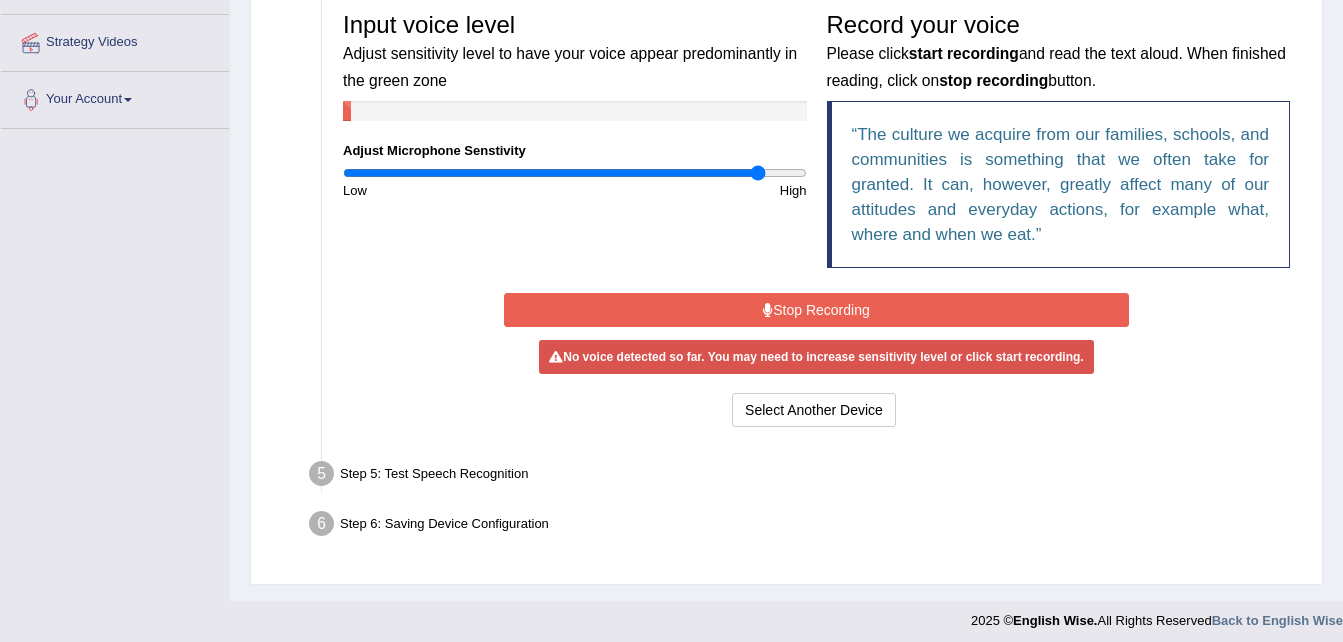 drag, startPoint x: 667, startPoint y: 175, endPoint x: 759, endPoint y: 185, distance: 92.541885 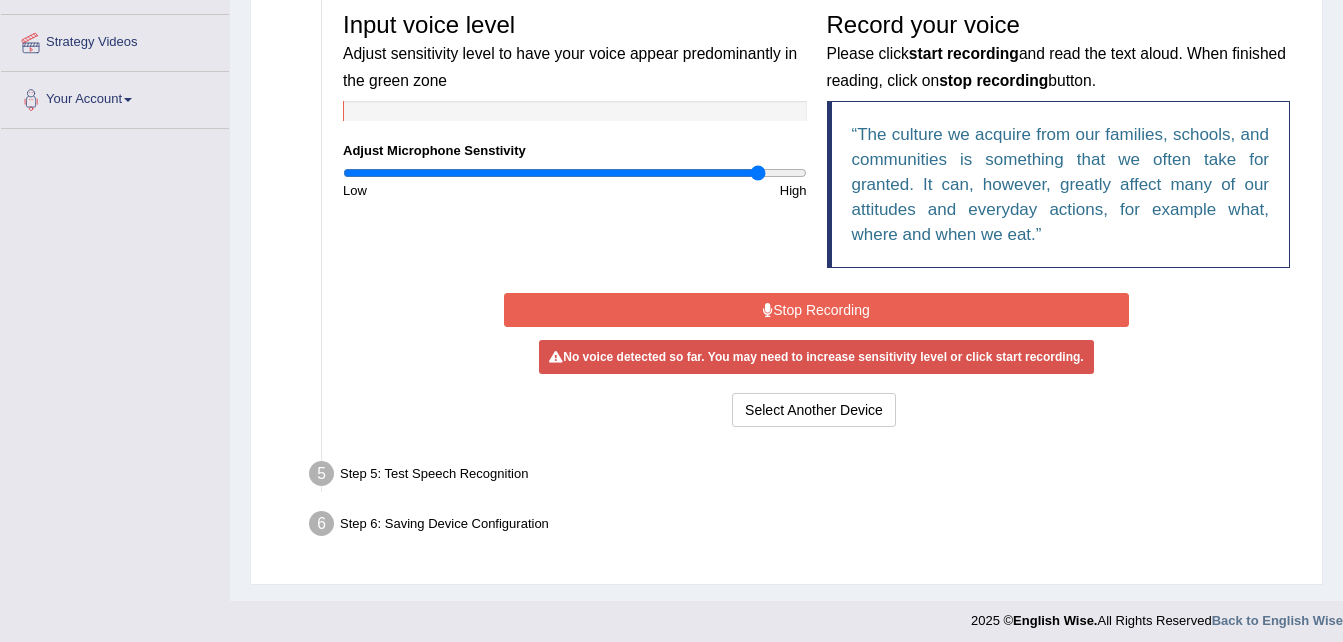 click on "Stop Recording" at bounding box center (816, 310) 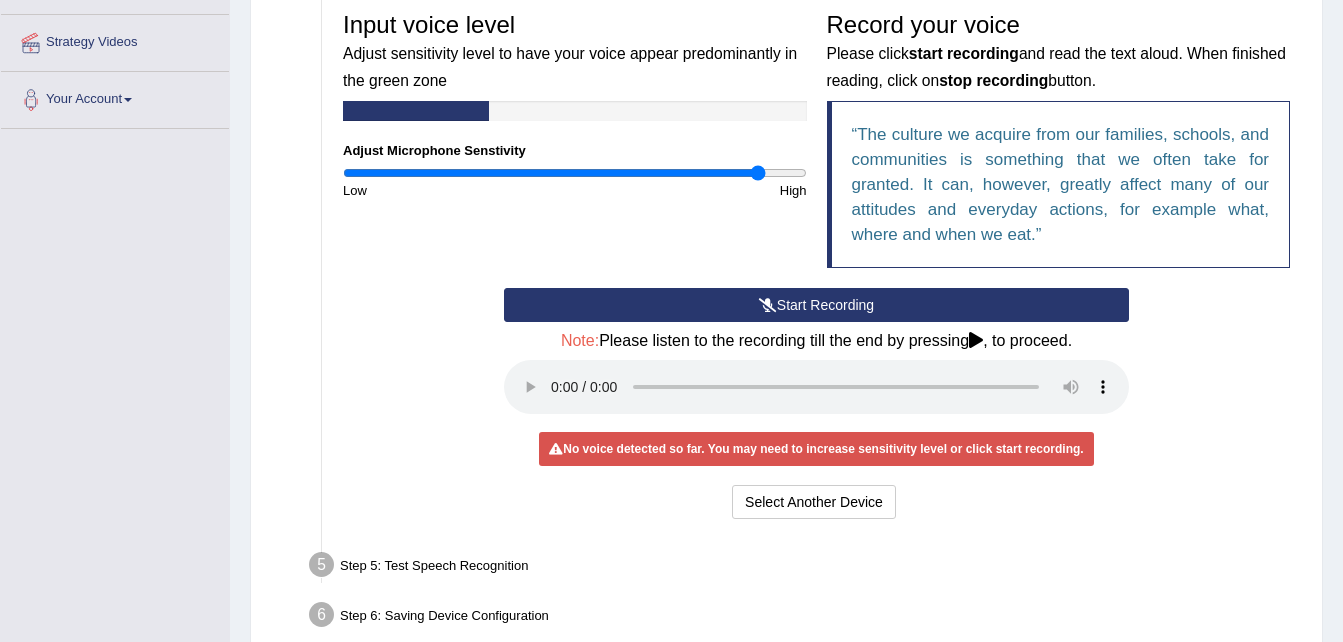 click on "Start Recording" at bounding box center [816, 305] 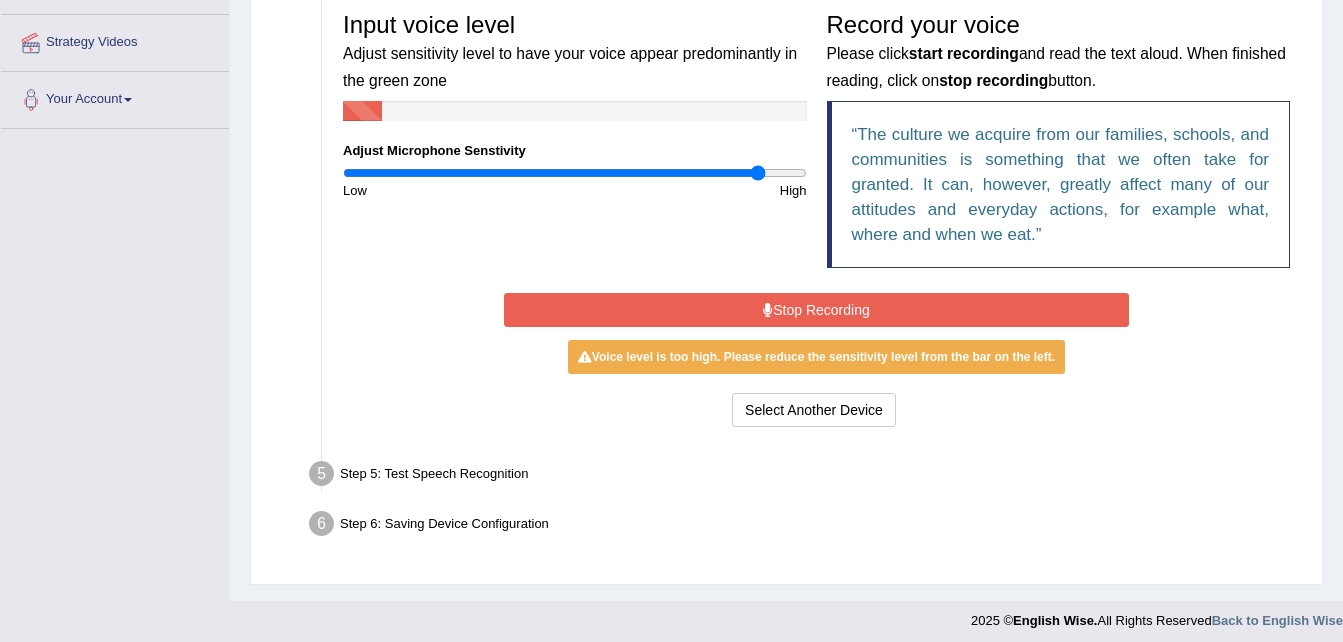 click on "Stop Recording" at bounding box center [816, 310] 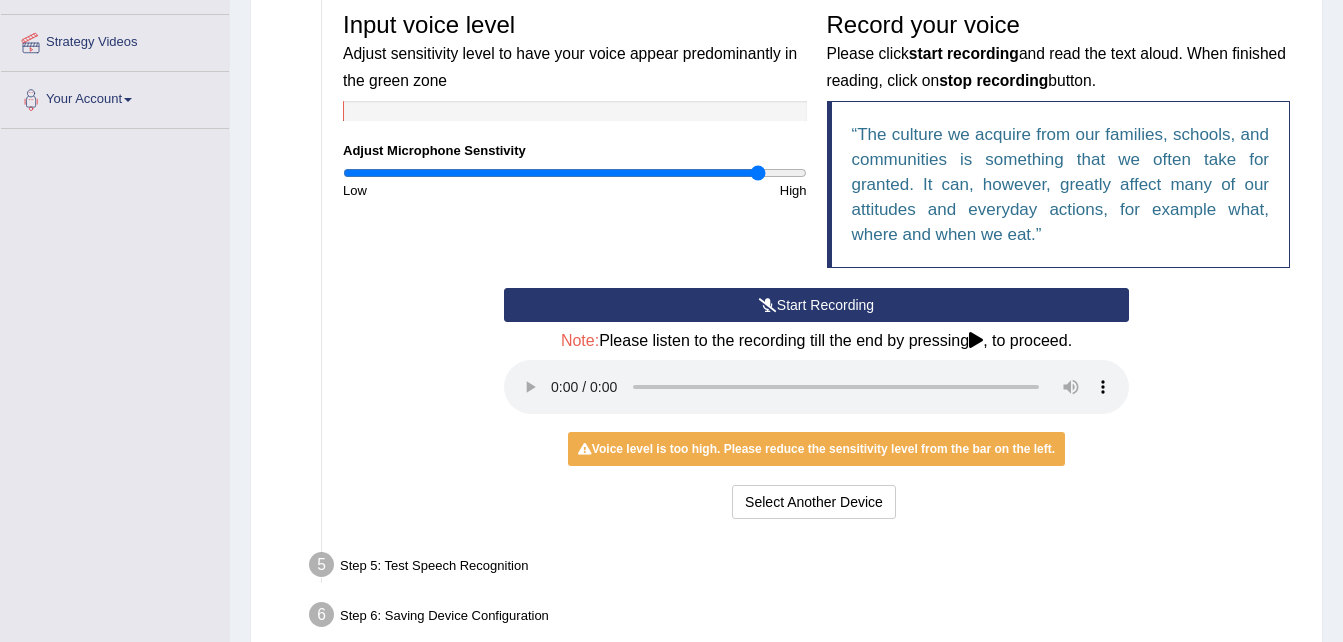 click on "Voice level is too high. Please reduce the sensitivity level from the bar on the left." at bounding box center (816, 449) 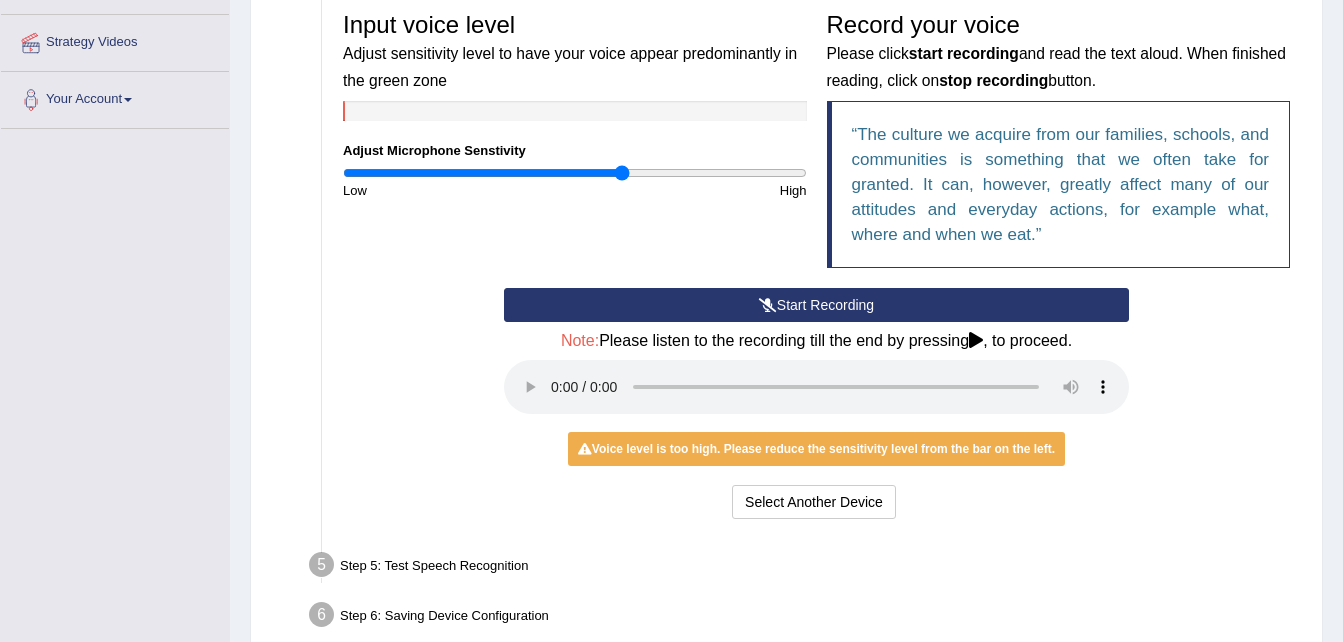 click at bounding box center (575, 173) 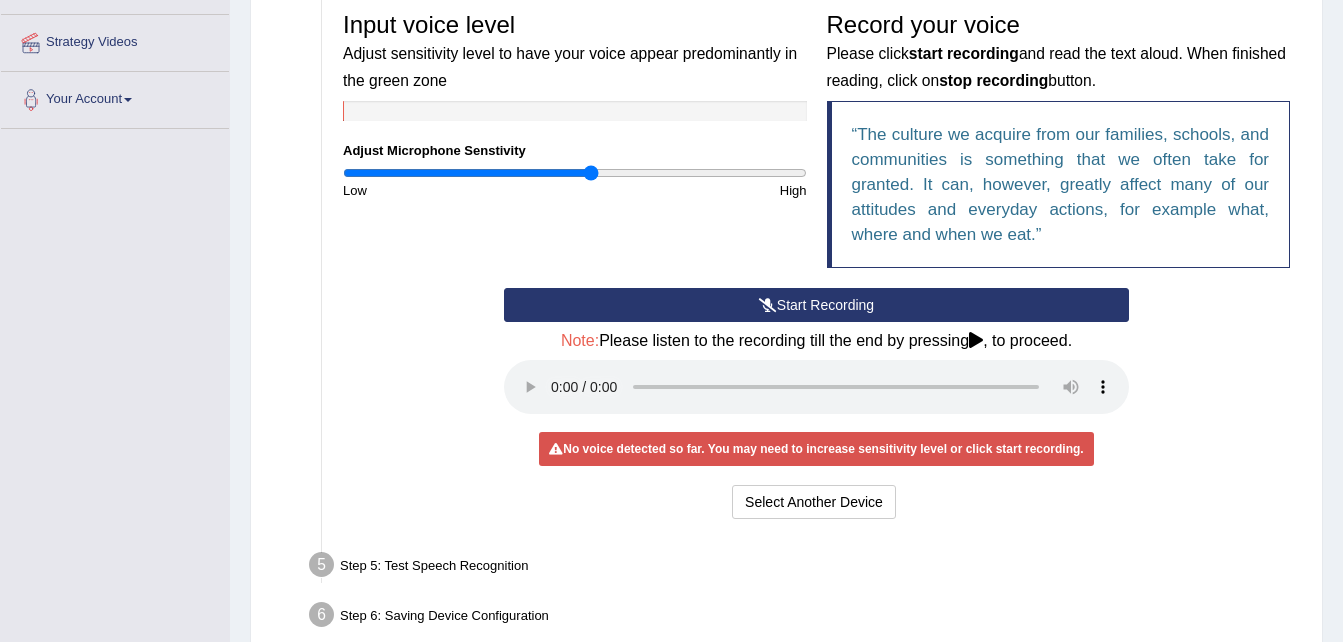 click at bounding box center (575, 173) 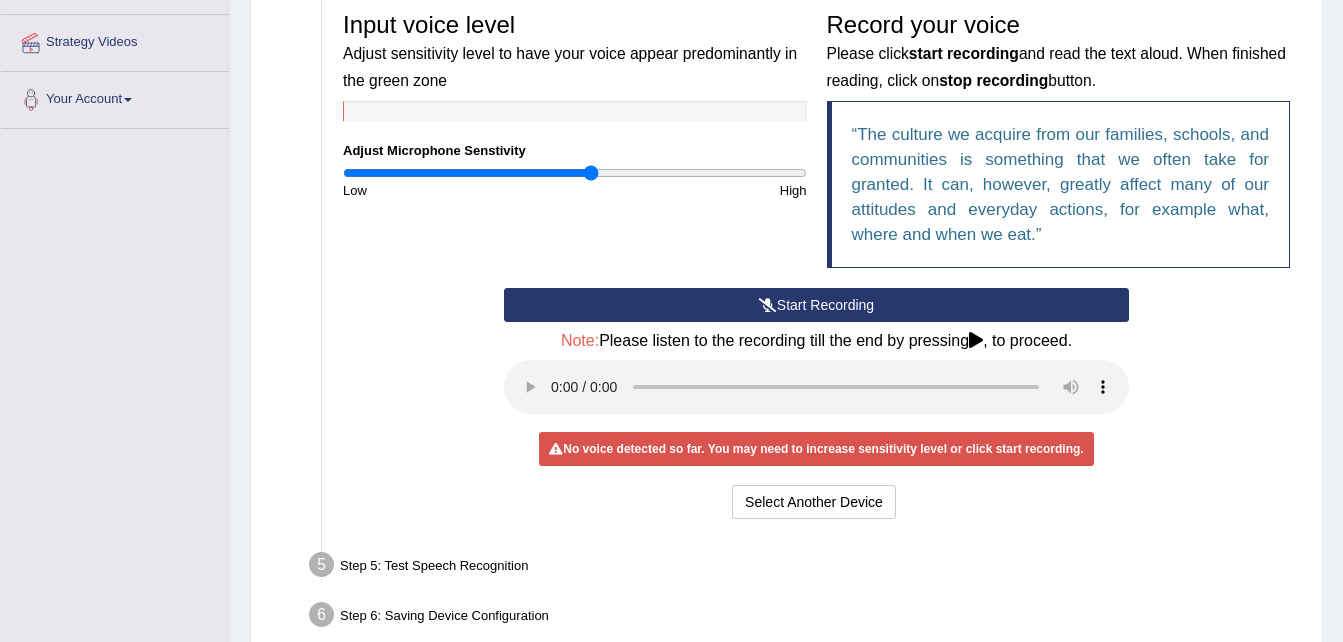 click on "Start Recording" at bounding box center [816, 305] 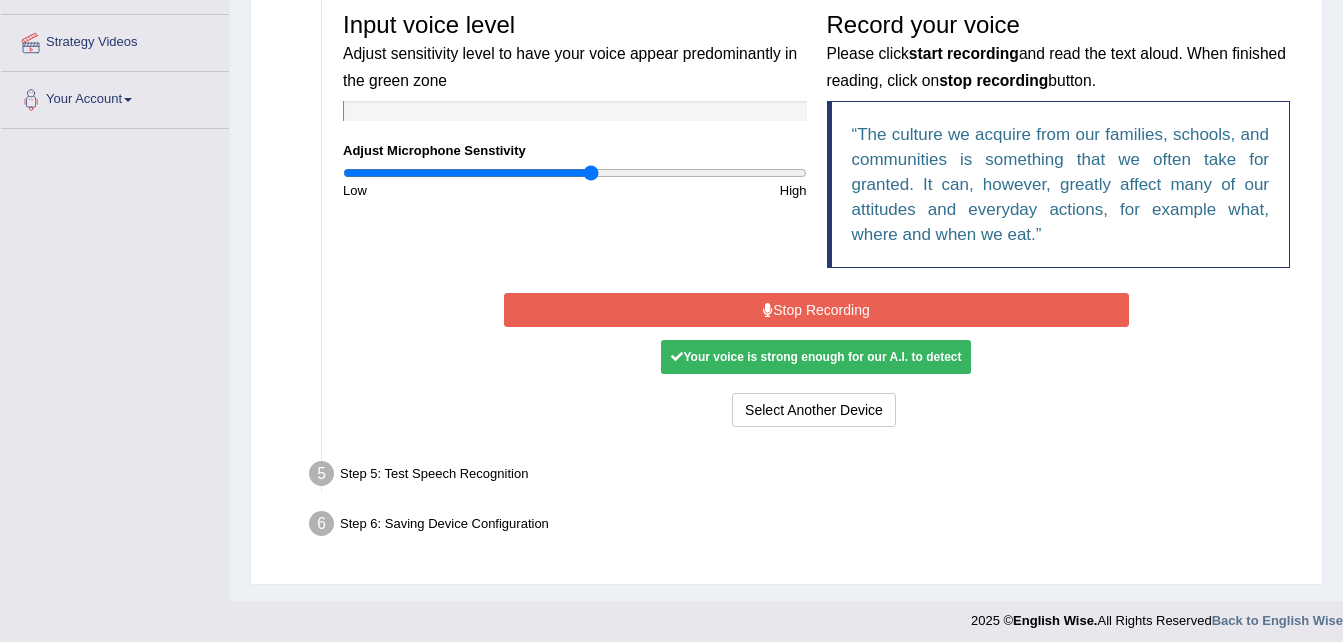 click on "Stop Recording" at bounding box center (816, 310) 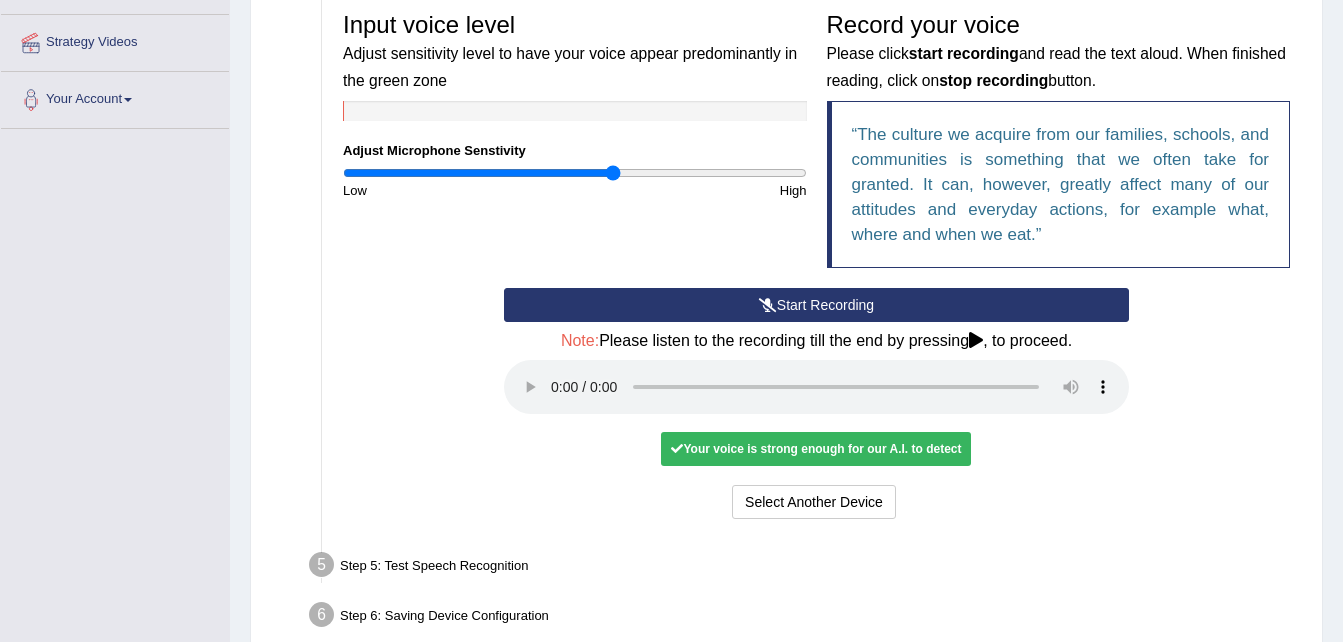 click at bounding box center [575, 173] 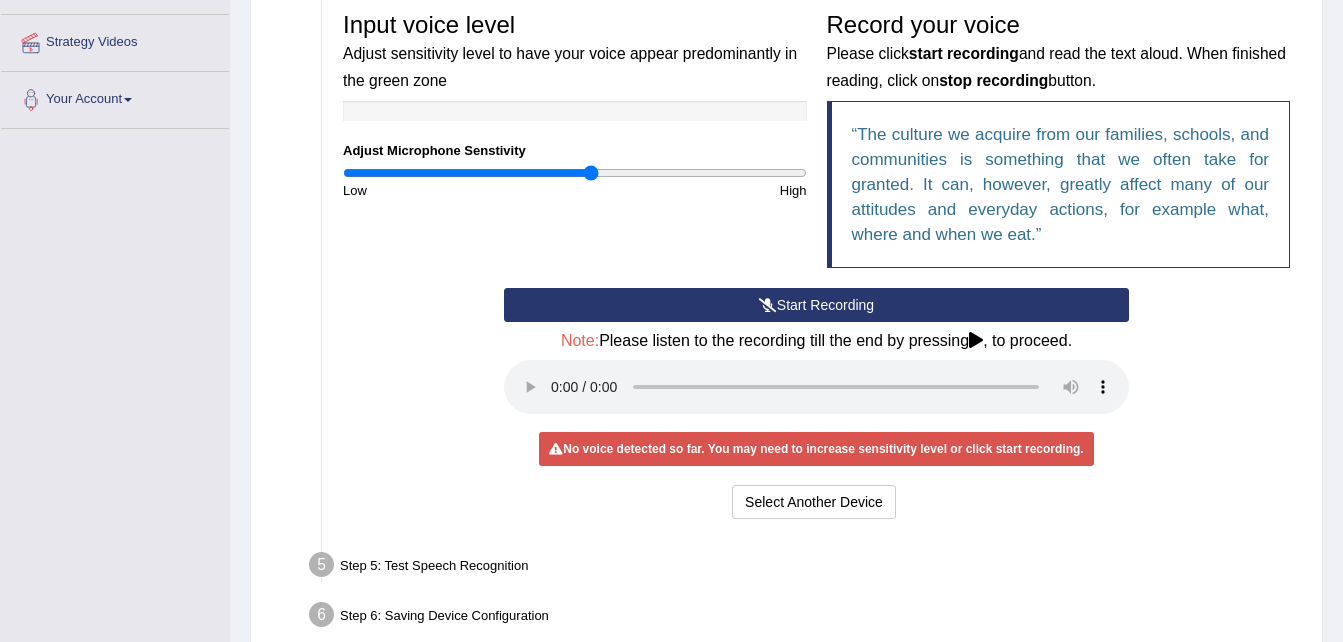 click at bounding box center [575, 173] 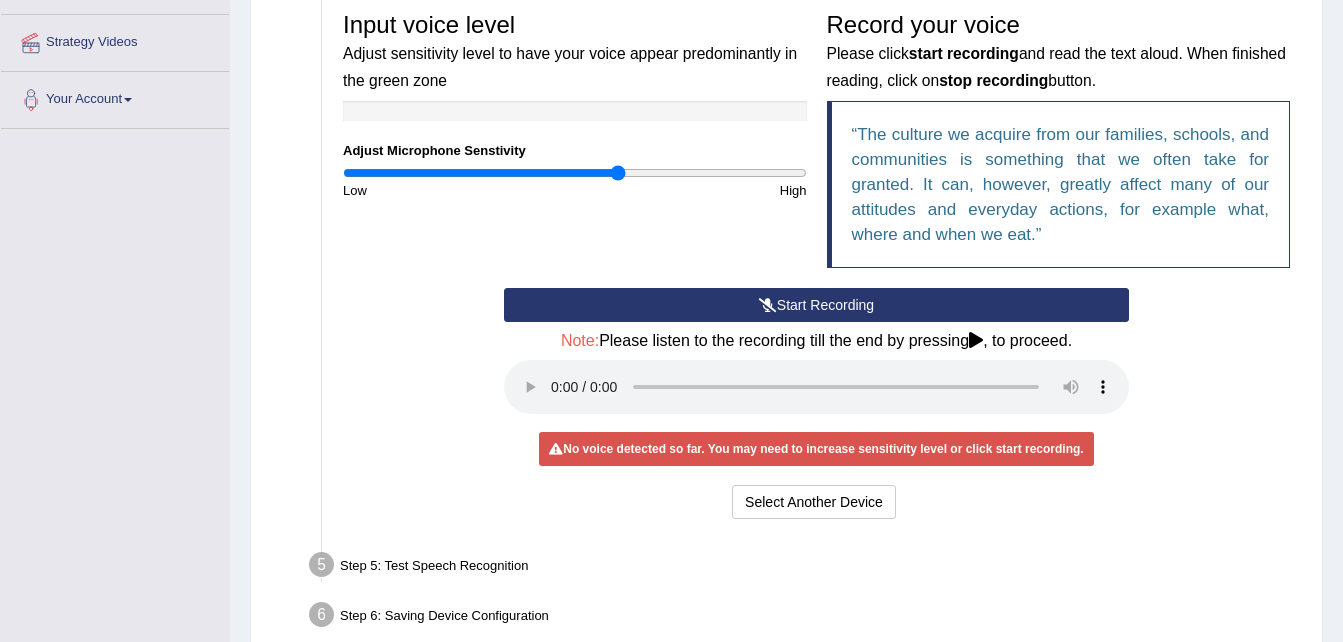 click at bounding box center (575, 173) 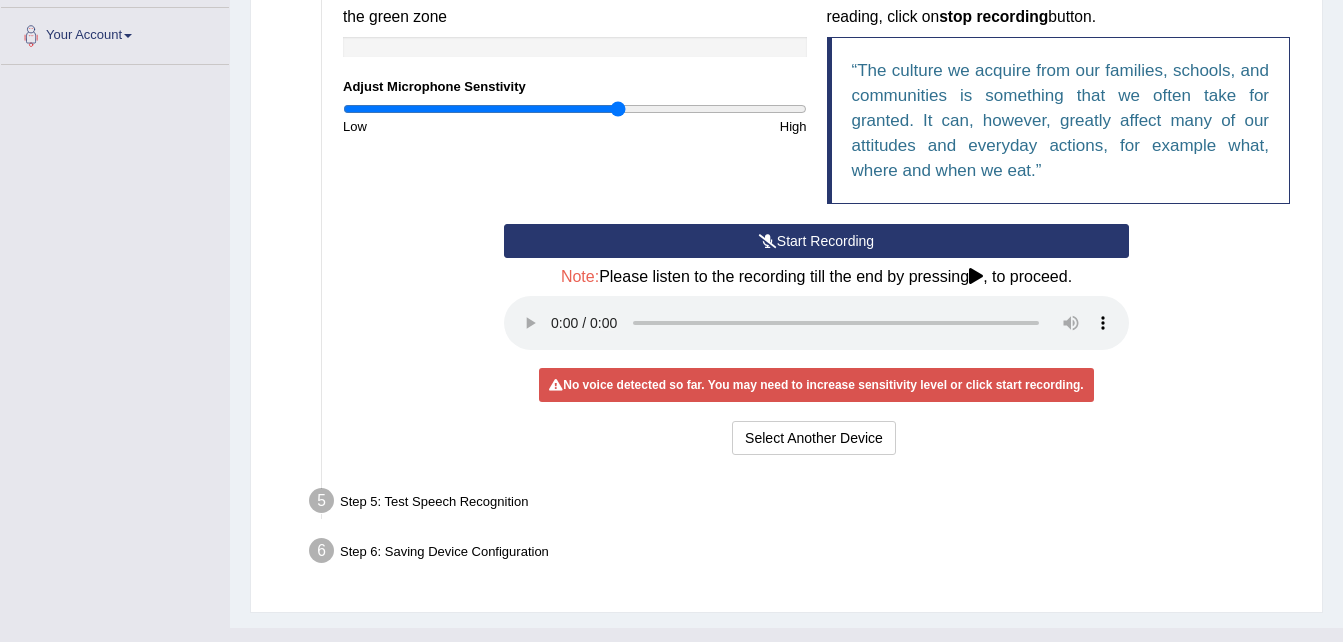 scroll, scrollTop: 526, scrollLeft: 0, axis: vertical 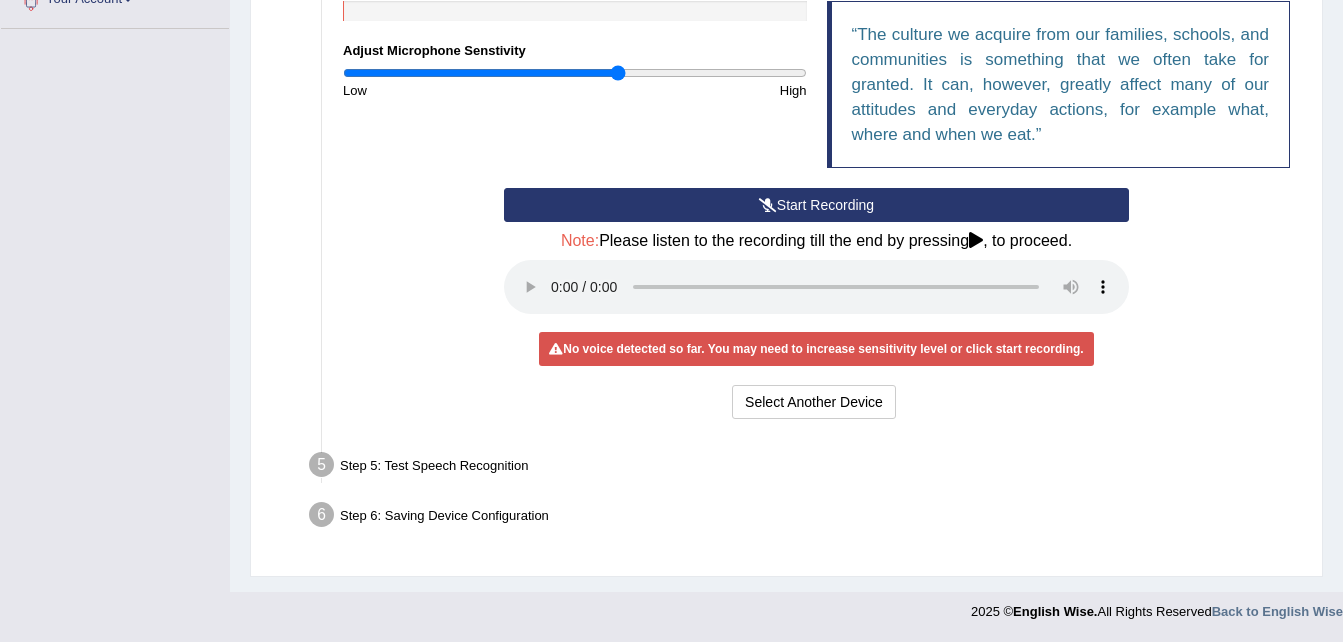 click at bounding box center (976, 240) 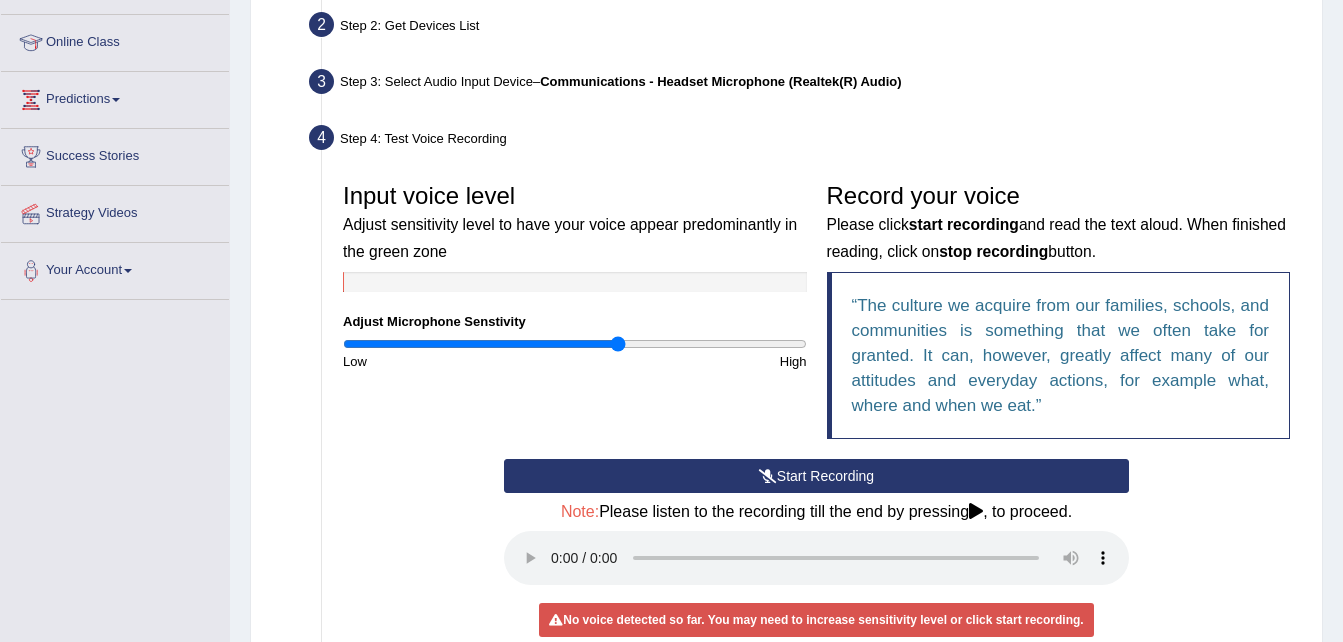 scroll, scrollTop: 226, scrollLeft: 0, axis: vertical 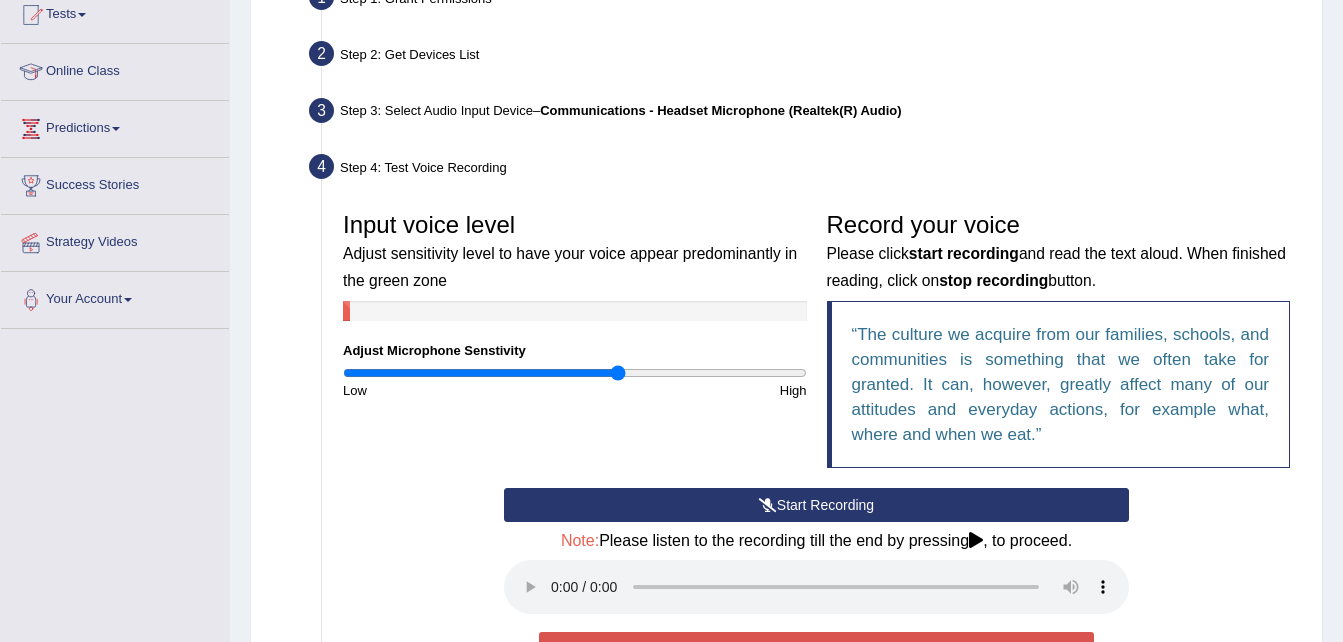 click on "Start Recording" at bounding box center [816, 505] 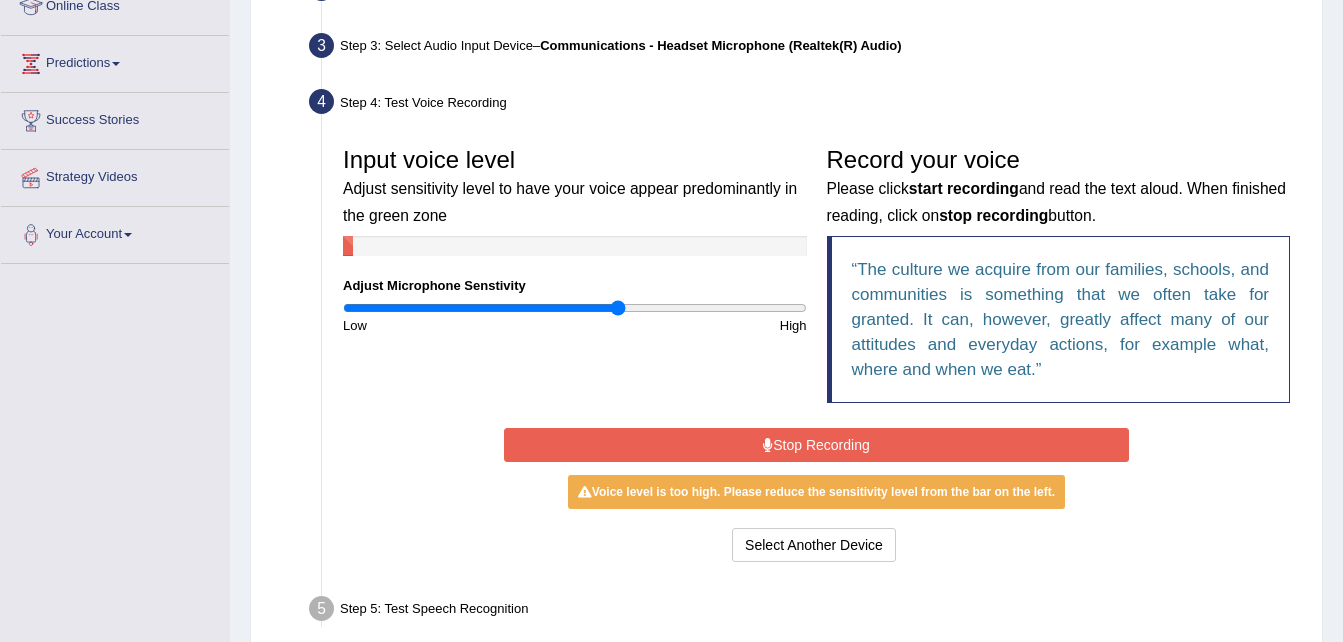 scroll, scrollTop: 326, scrollLeft: 0, axis: vertical 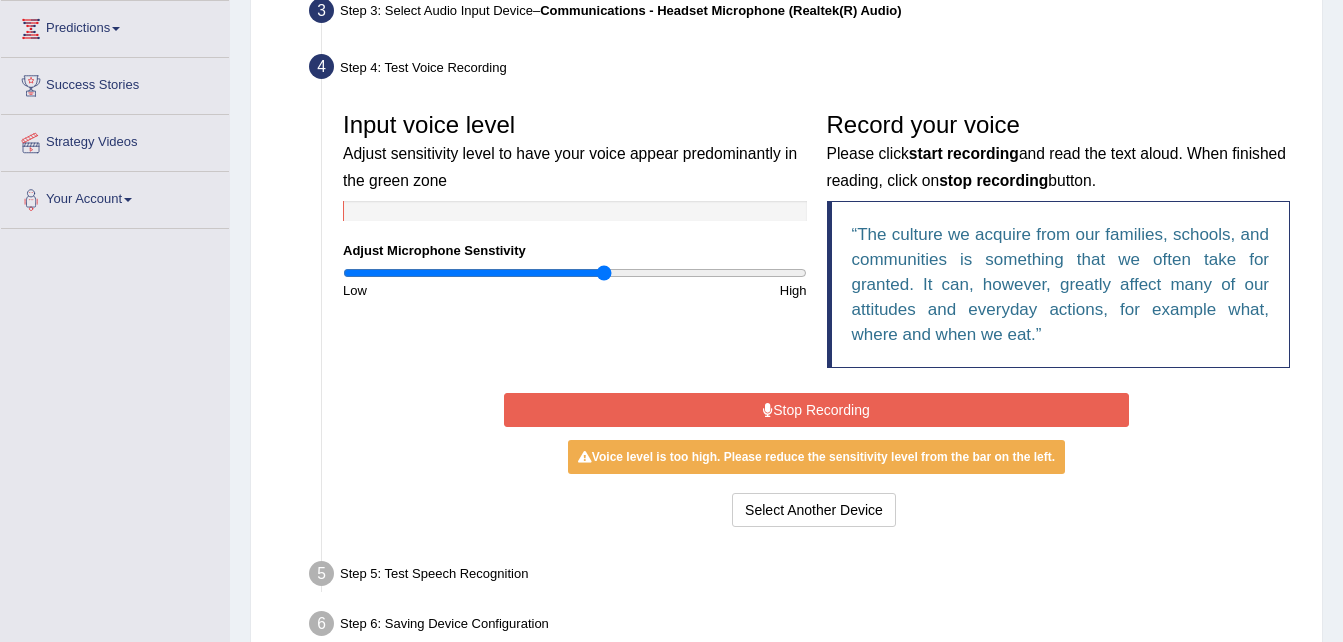click at bounding box center (575, 273) 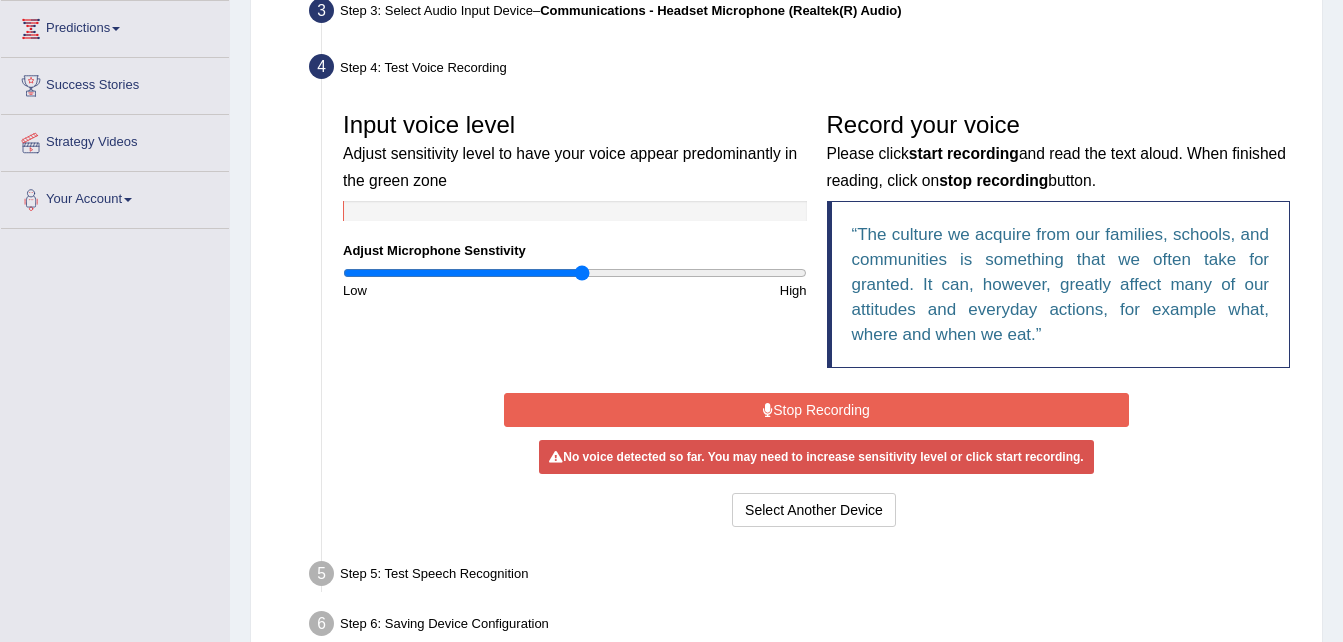 click at bounding box center [575, 273] 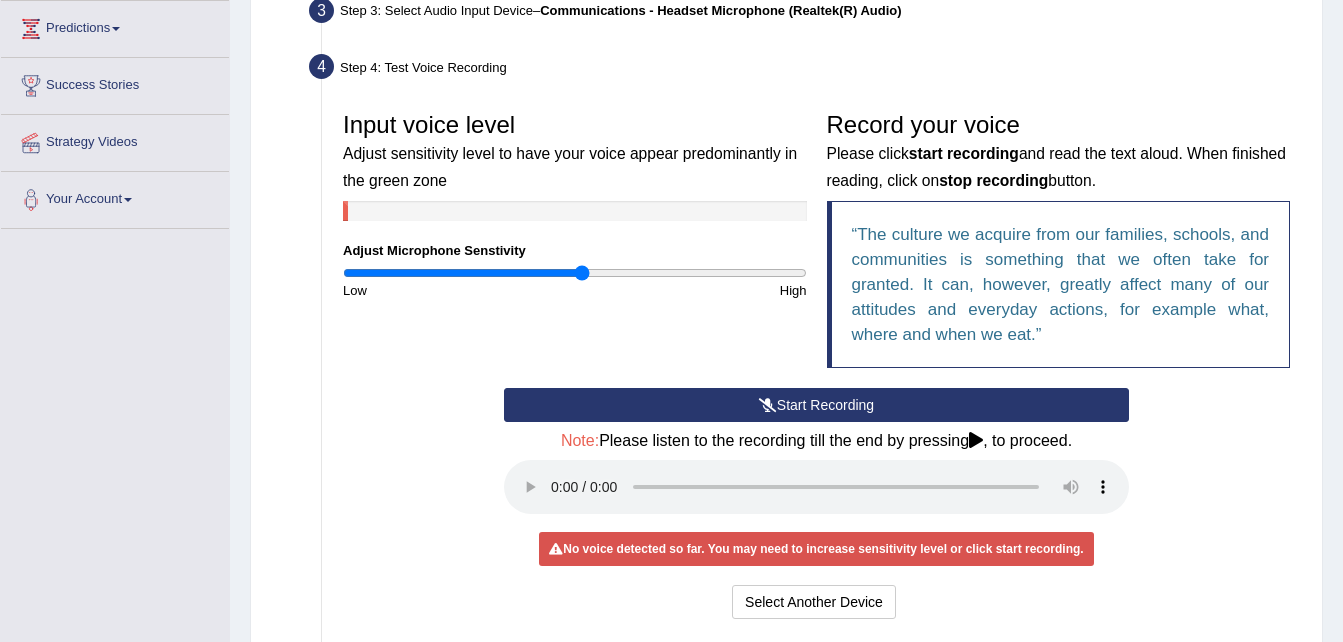 click on "Start Recording" at bounding box center [816, 405] 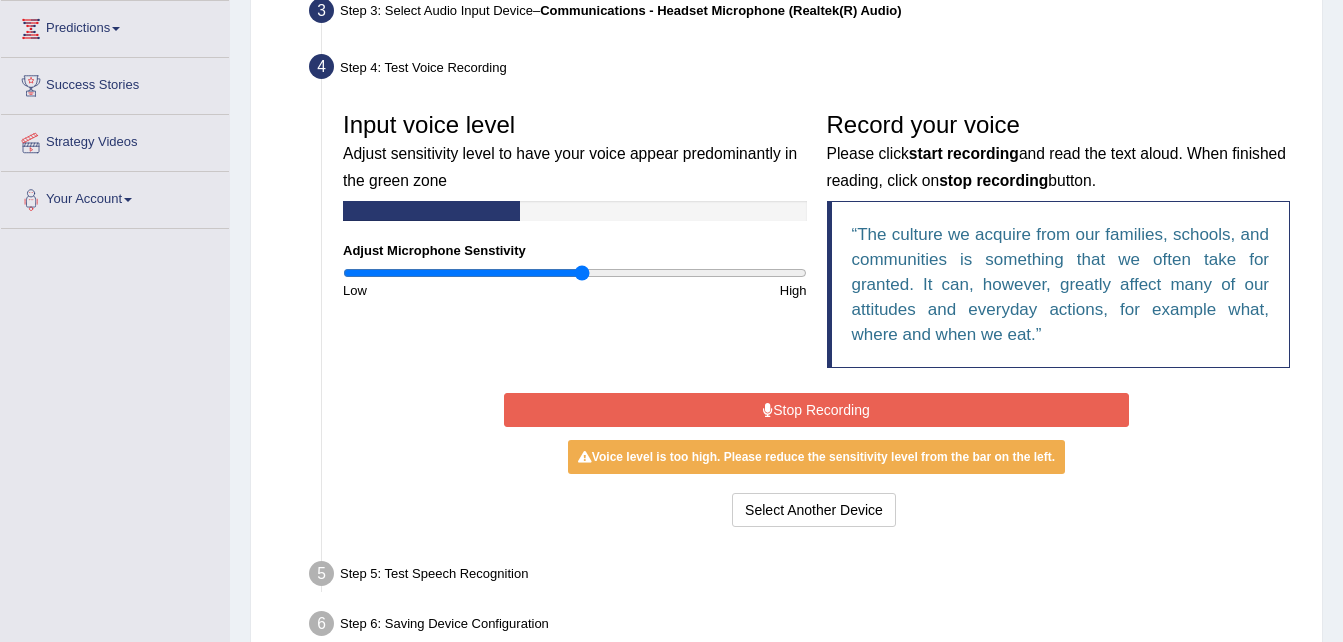 click on "Stop Recording" at bounding box center (816, 410) 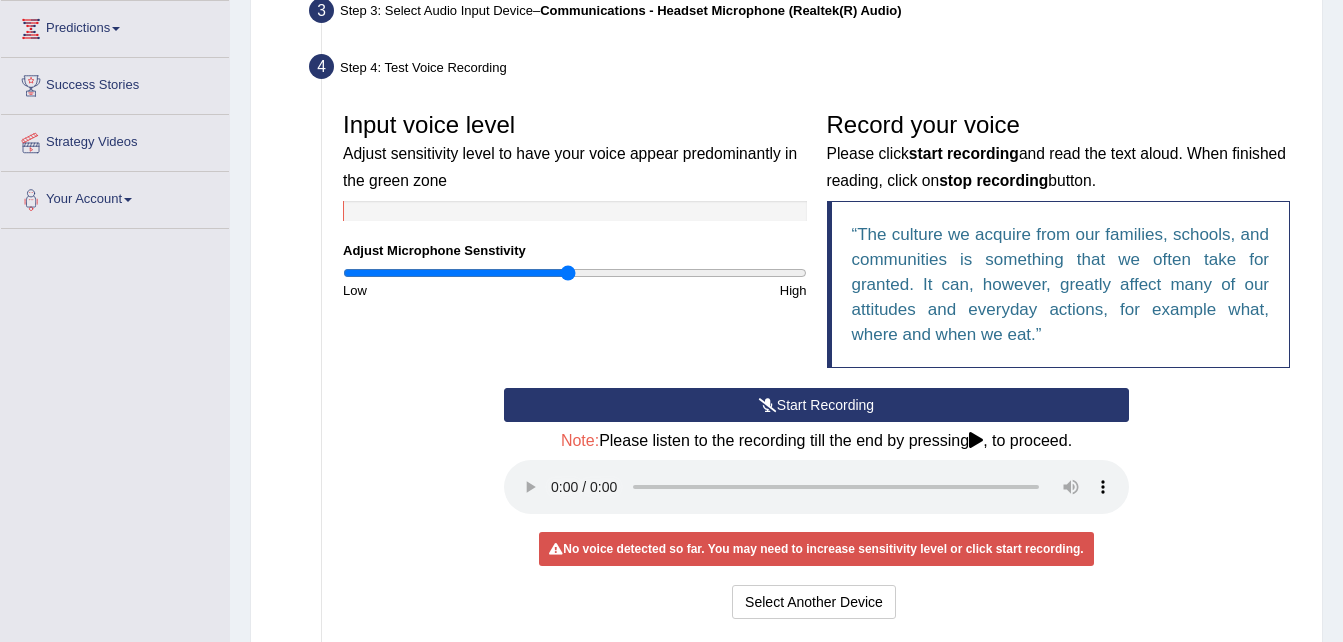 type on "0.98" 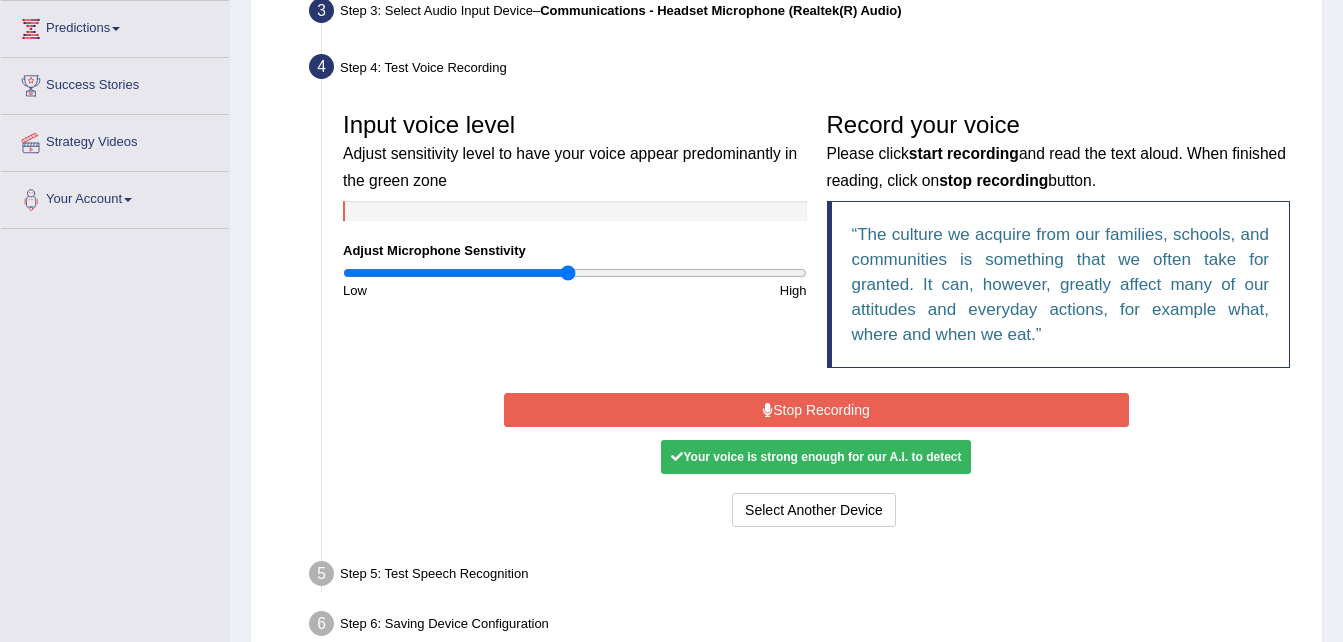 click on "Stop Recording" at bounding box center (816, 410) 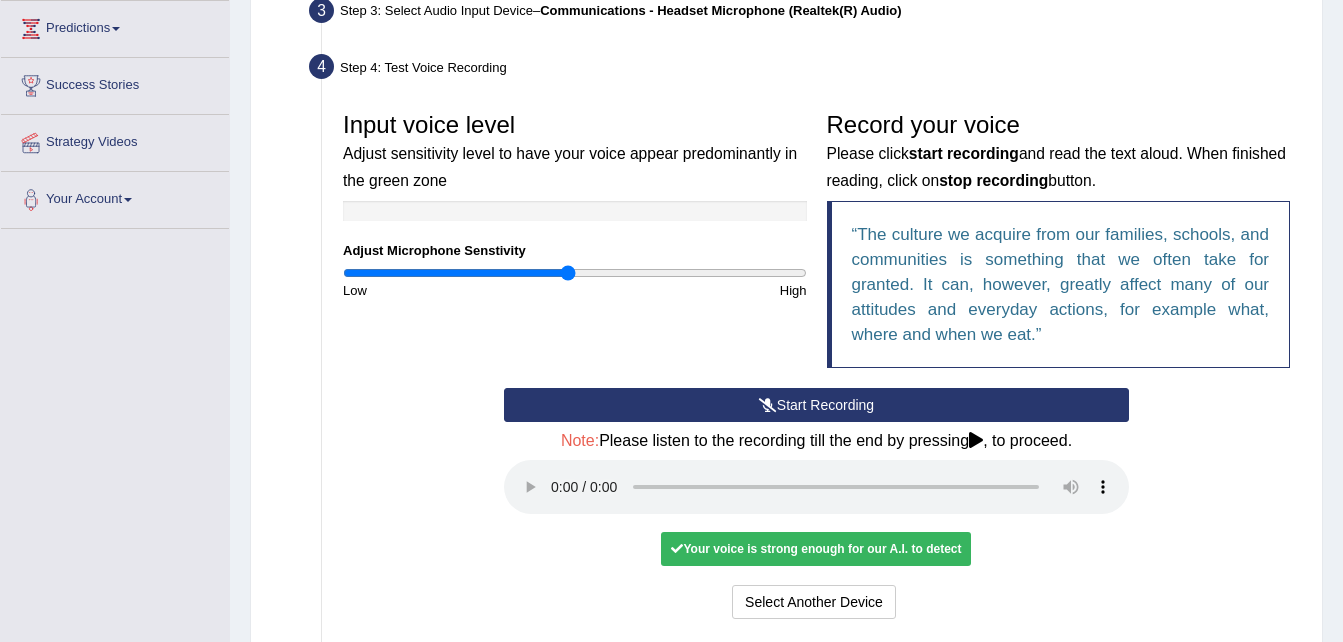 click on "Start Recording    Stop Recording   Note:  Please listen to the recording till the end by pressing  , to proceed.       No voice detected so far. You may need to increase sensitivity level or click start recording.     Voice level is too low yet. Please increase the sensitivity level from the bar on the left.     Your voice is strong enough for our A.I. to detect    Voice level is too high. Please reduce the sensitivity level from the bar on the left.     Select Another Device   Voice is ok. Go to Next step" at bounding box center (816, 506) 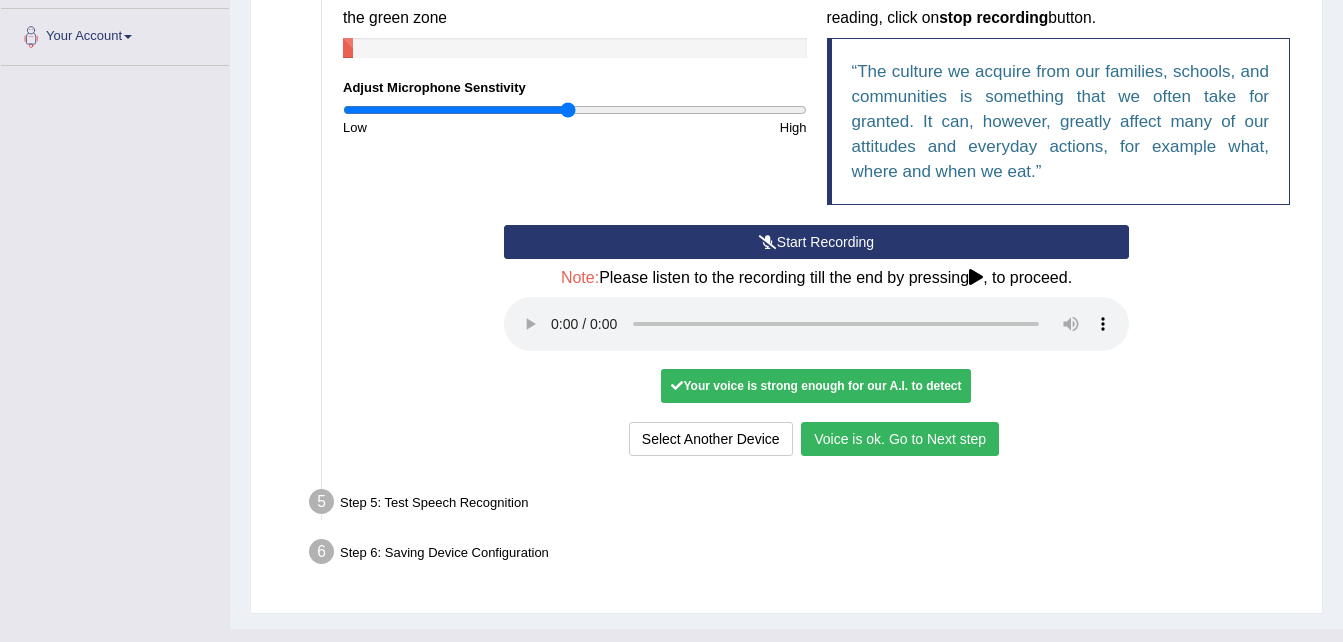 scroll, scrollTop: 526, scrollLeft: 0, axis: vertical 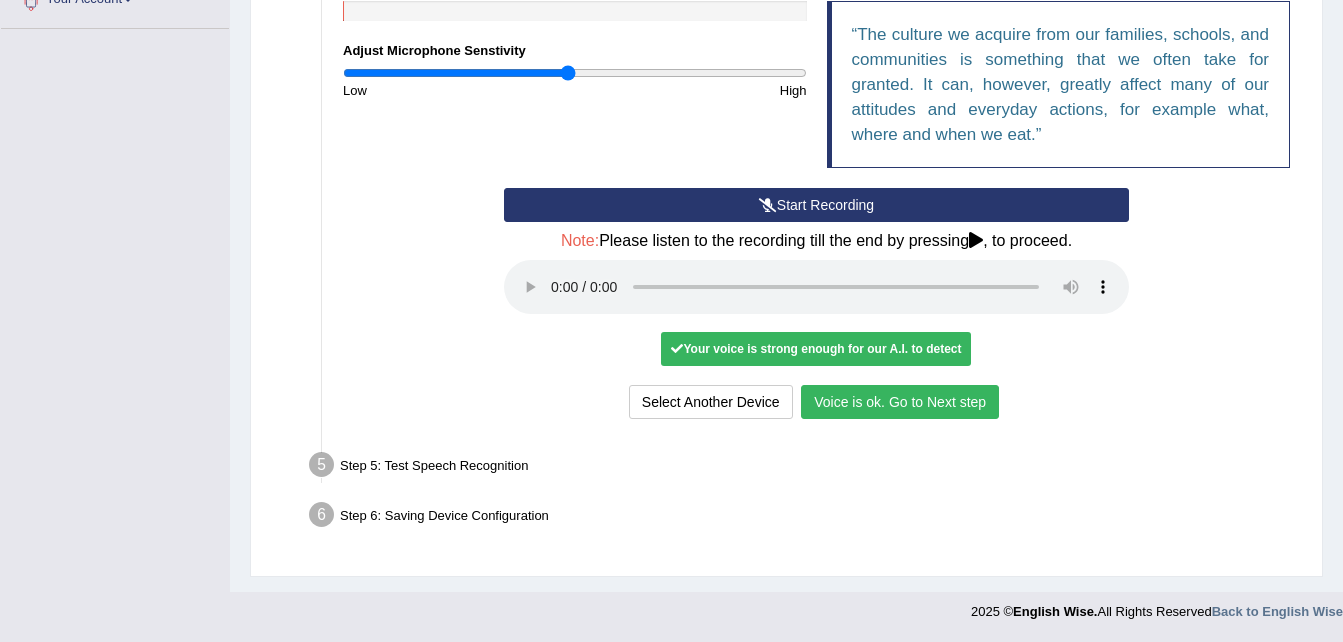click on "Voice is ok. Go to Next step" at bounding box center [900, 402] 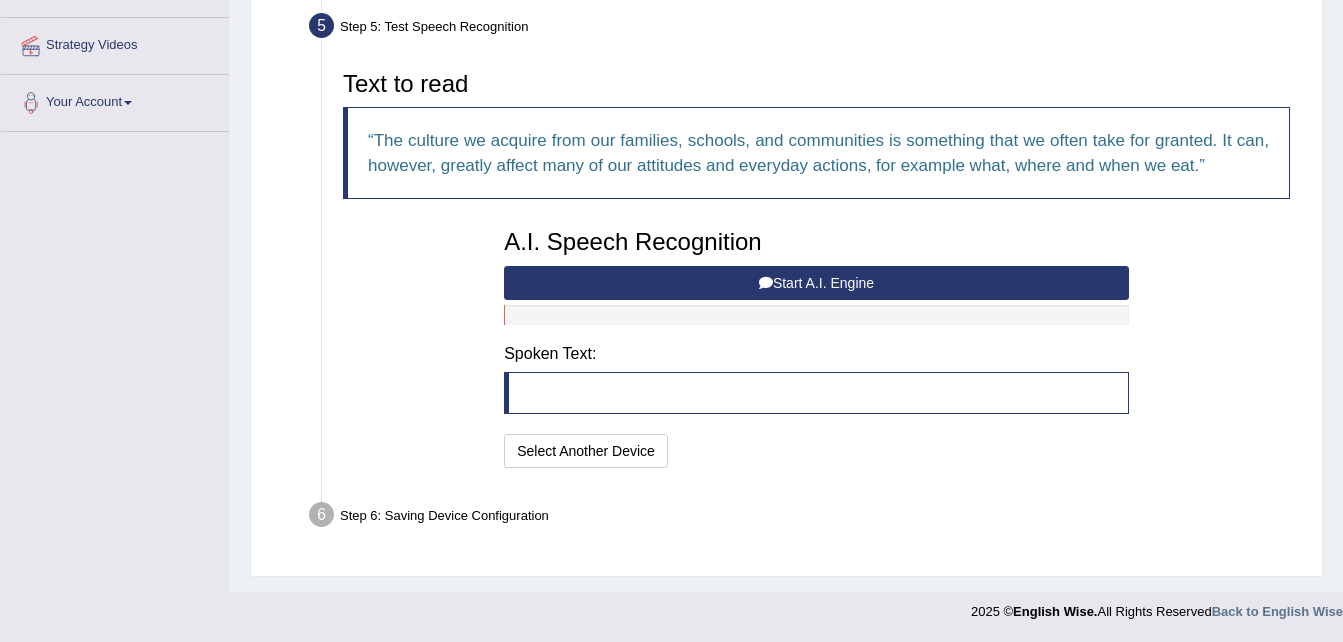 scroll, scrollTop: 423, scrollLeft: 0, axis: vertical 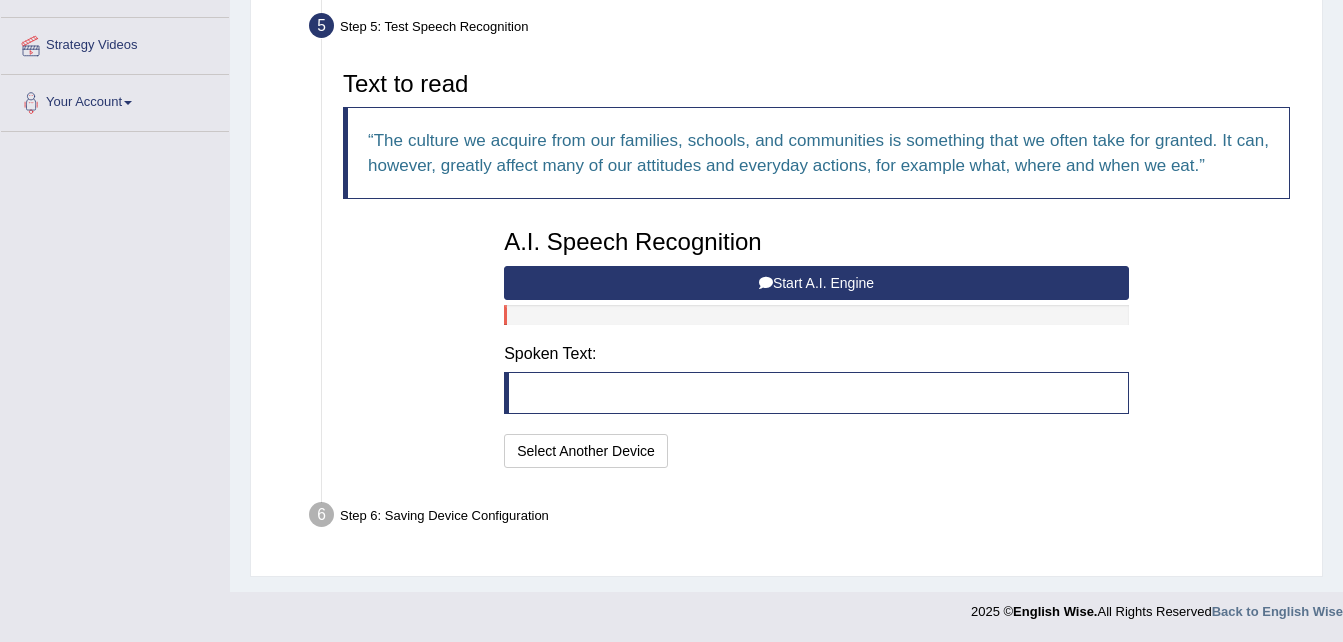 click on "Start A.I. Engine" at bounding box center (816, 283) 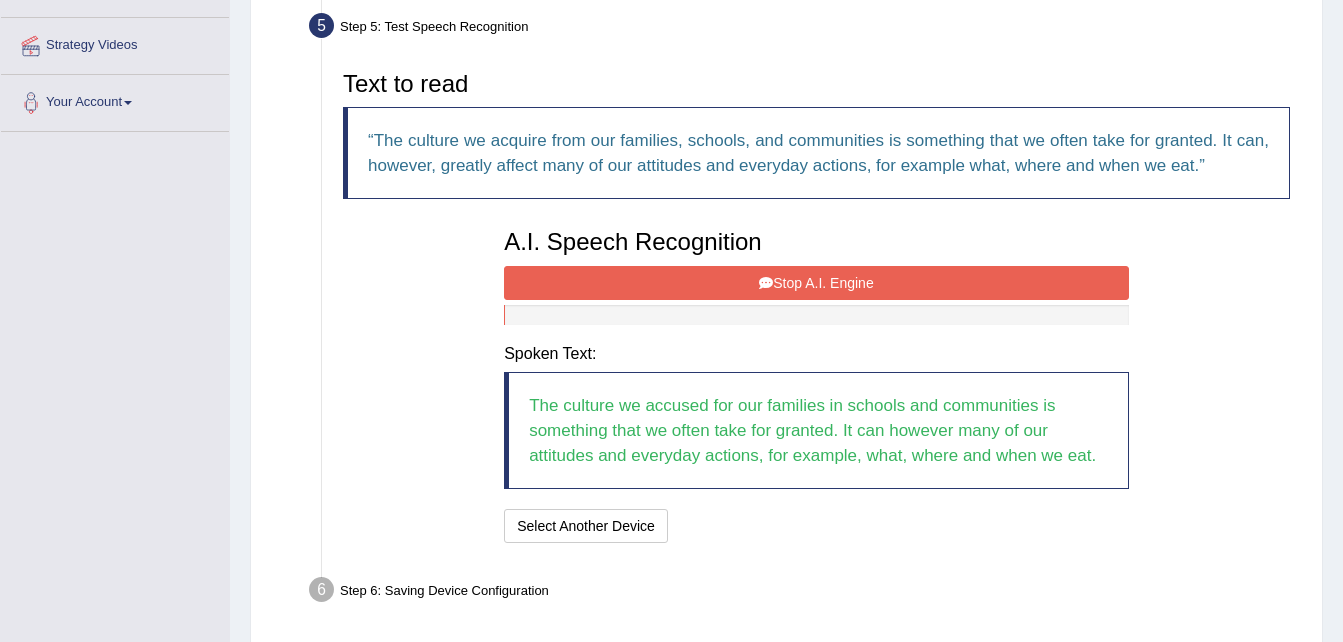 click on "Stop A.I. Engine" at bounding box center [816, 283] 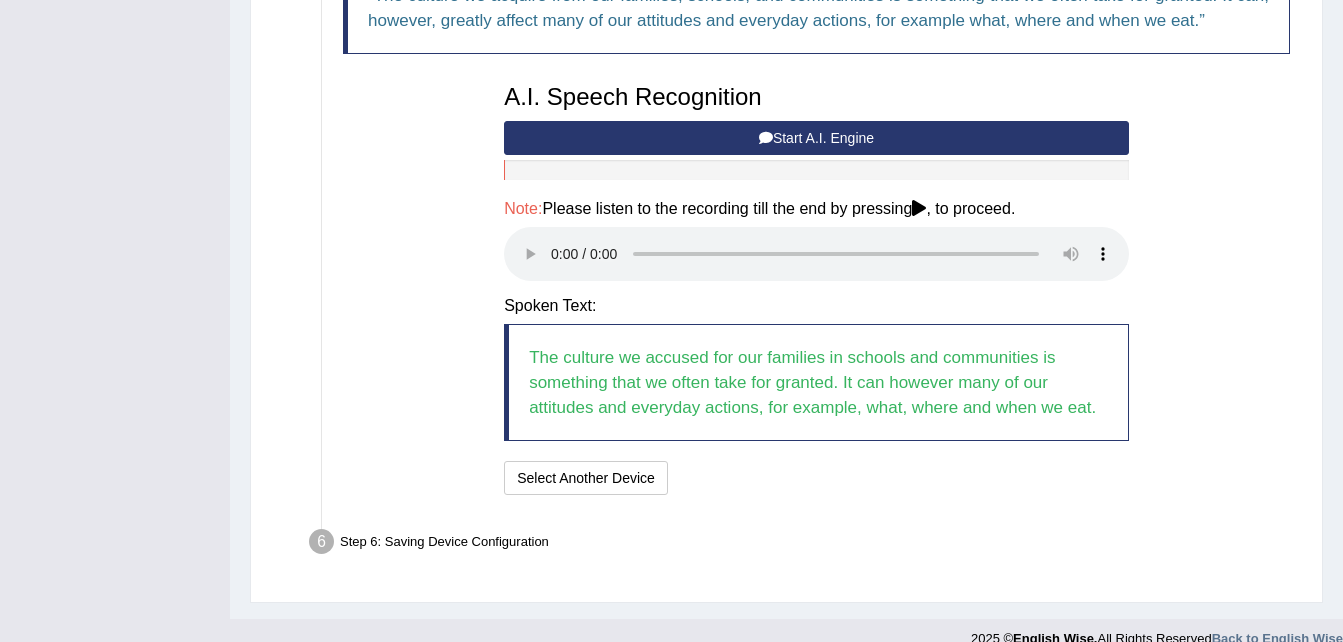 scroll, scrollTop: 595, scrollLeft: 0, axis: vertical 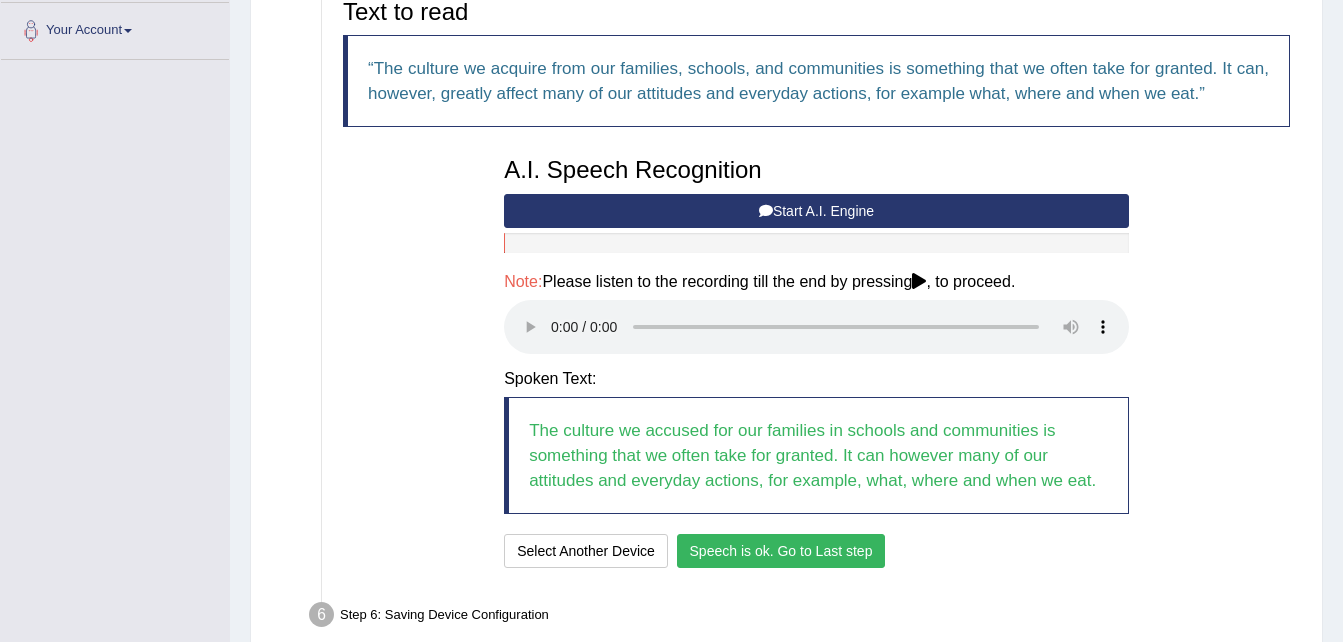 click on "Speech is ok. Go to Last step" at bounding box center (781, 551) 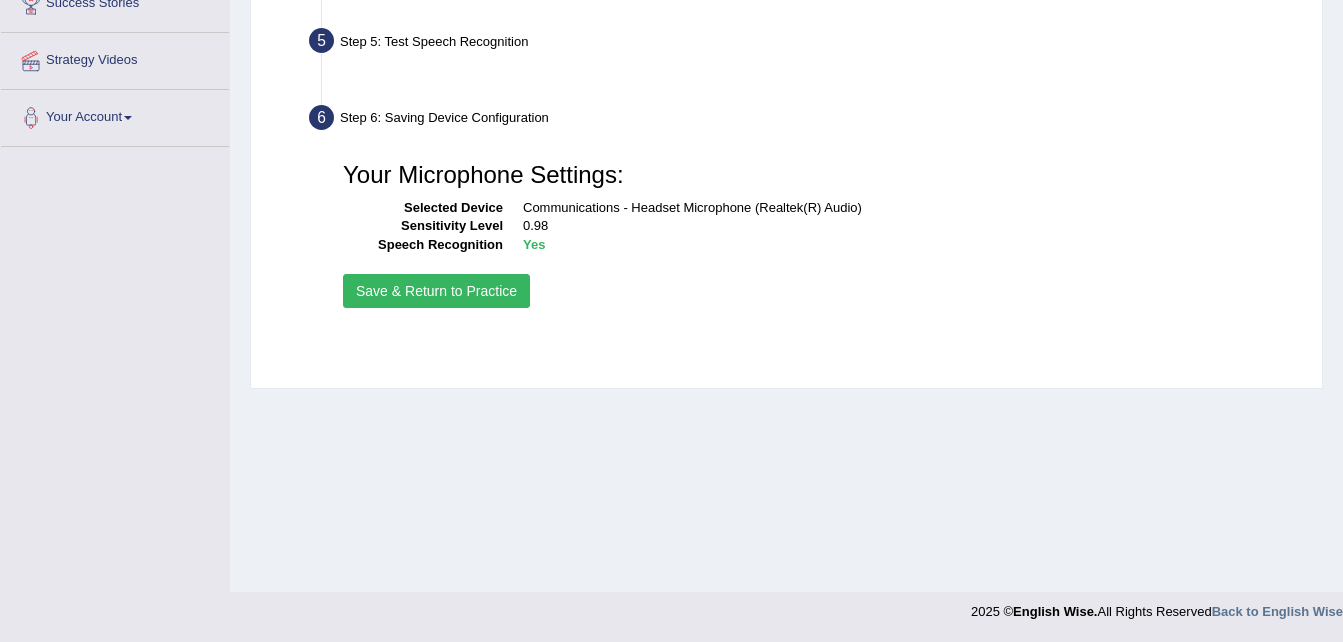 scroll, scrollTop: 408, scrollLeft: 0, axis: vertical 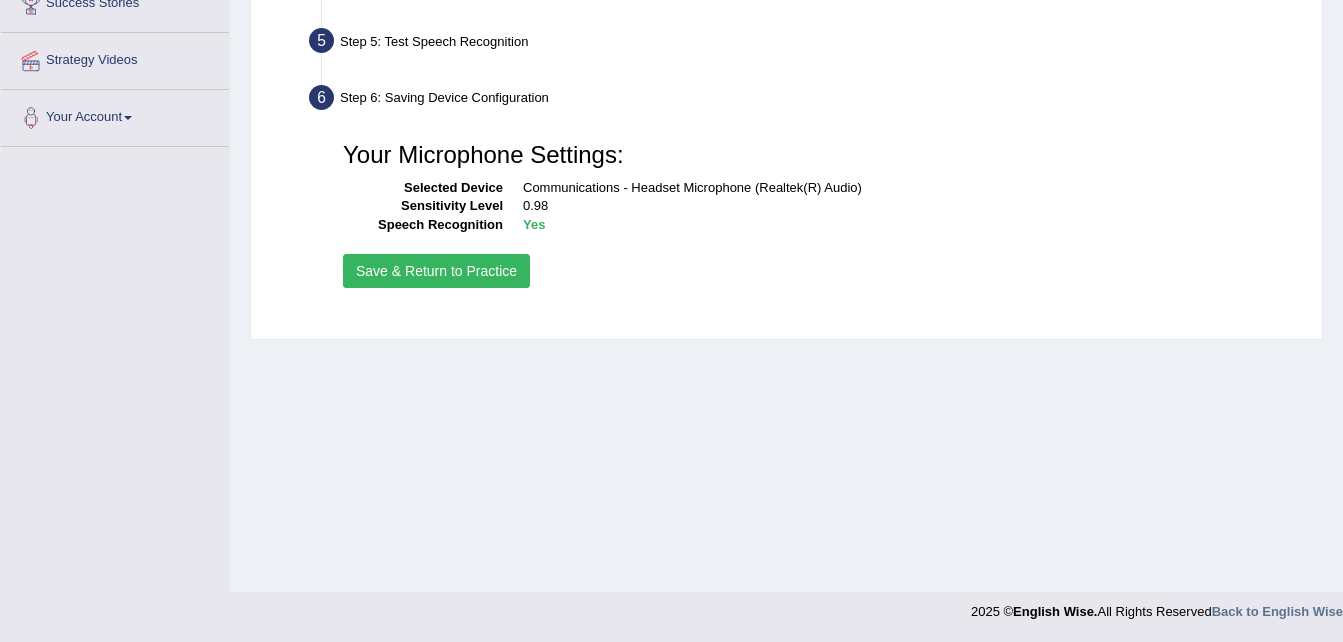 click on "Save & Return to Practice" at bounding box center (436, 271) 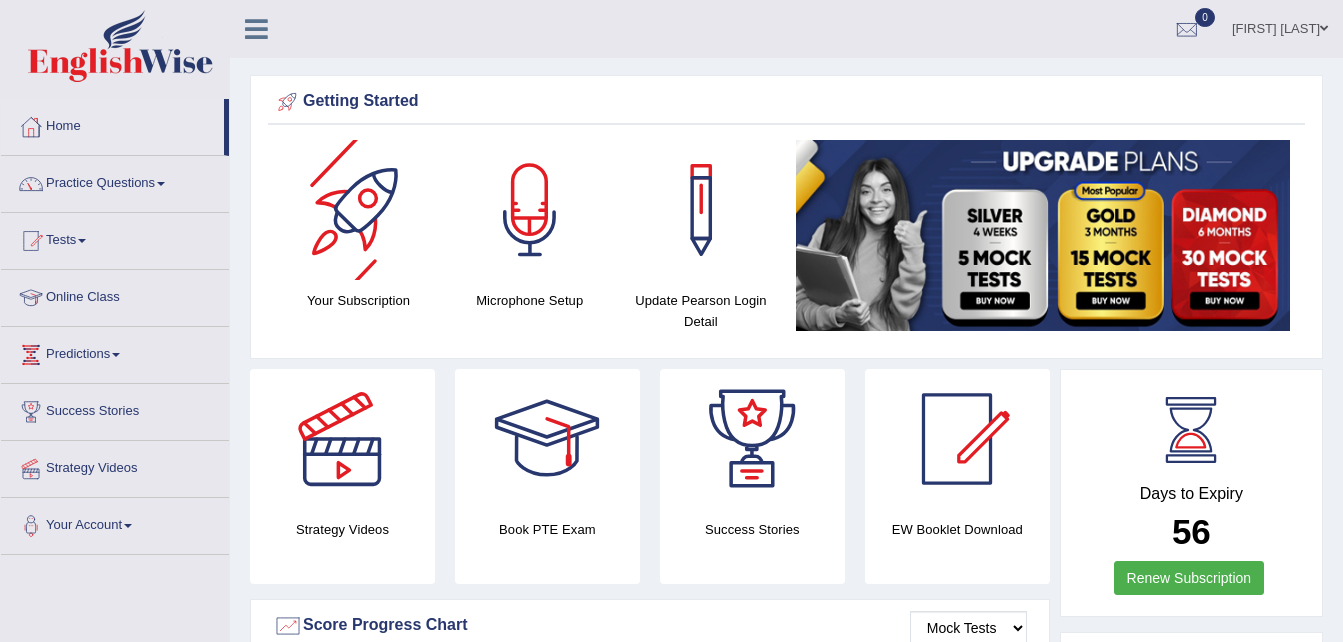 scroll, scrollTop: 0, scrollLeft: 0, axis: both 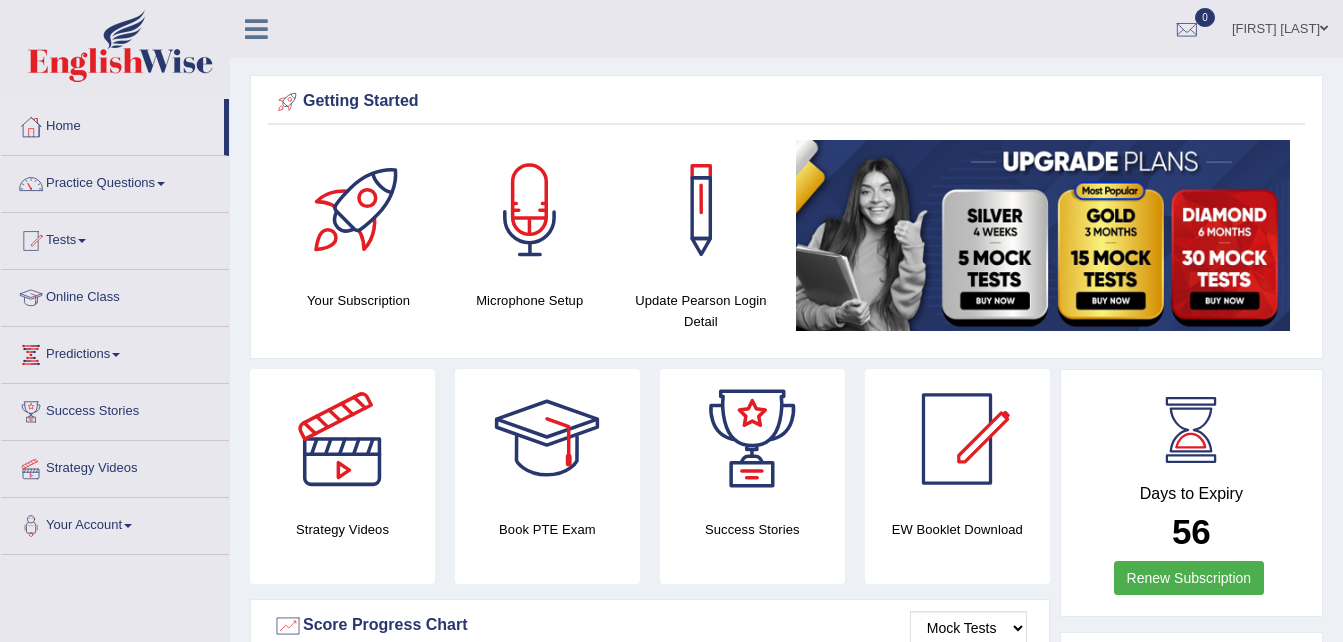click on "Practice Questions" at bounding box center (115, 181) 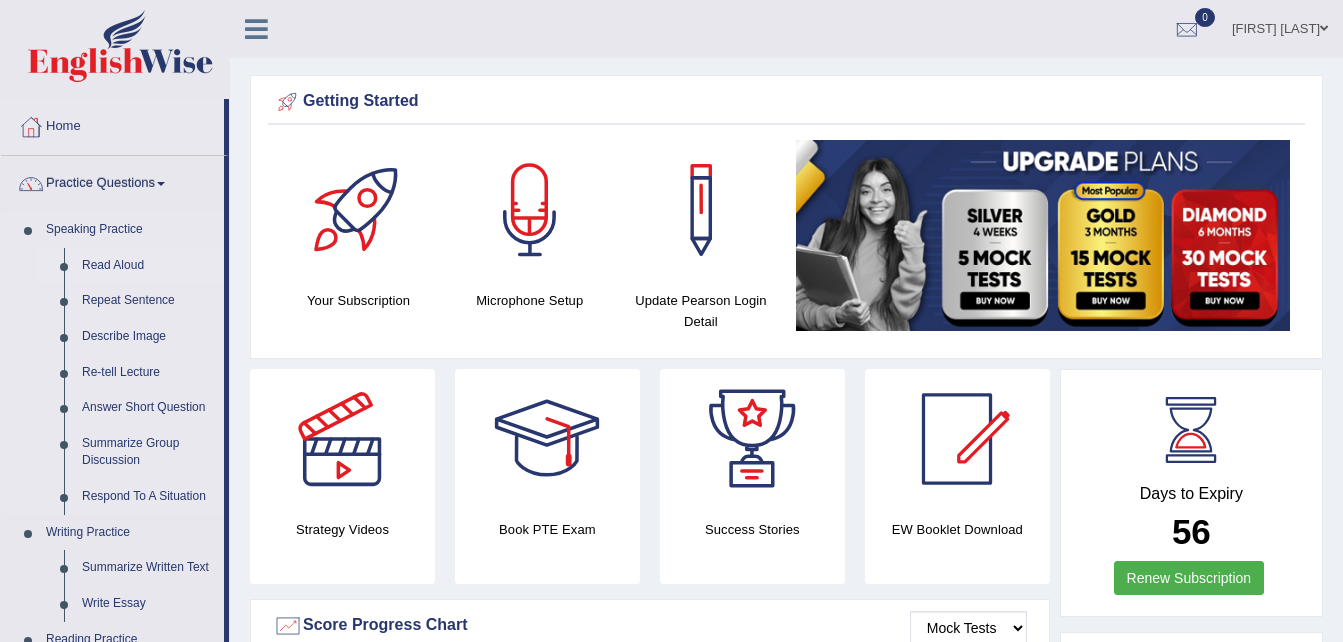 click on "Read Aloud" at bounding box center (148, 266) 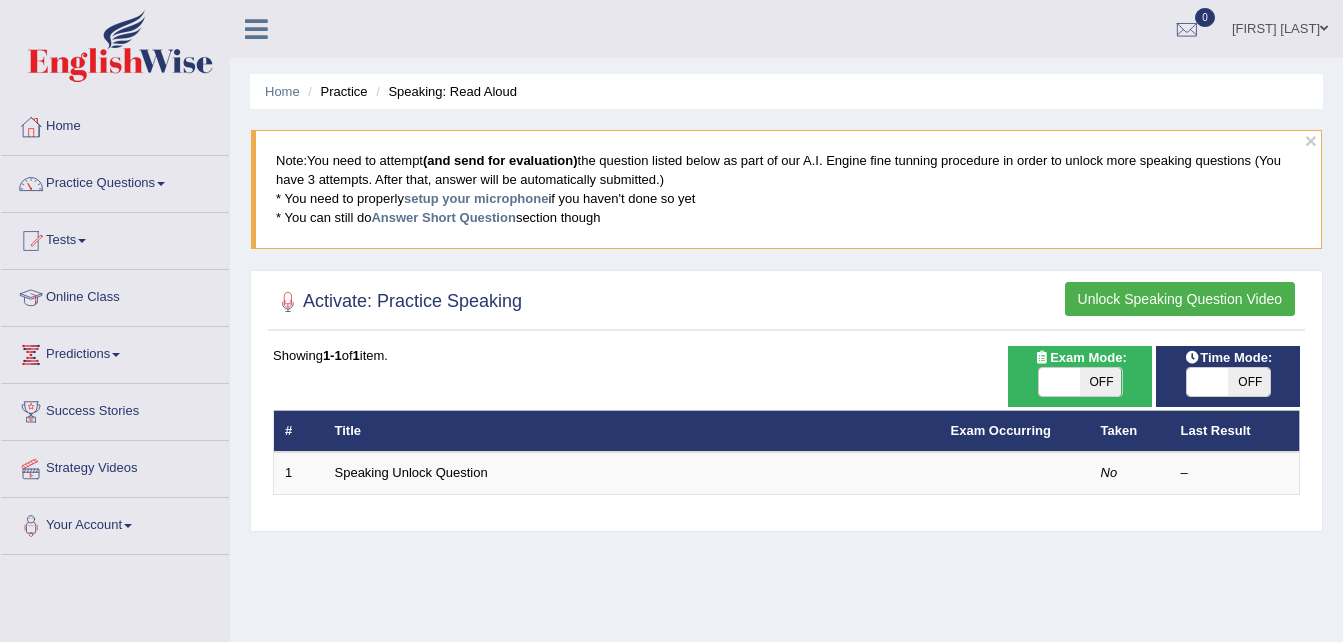 scroll, scrollTop: 0, scrollLeft: 0, axis: both 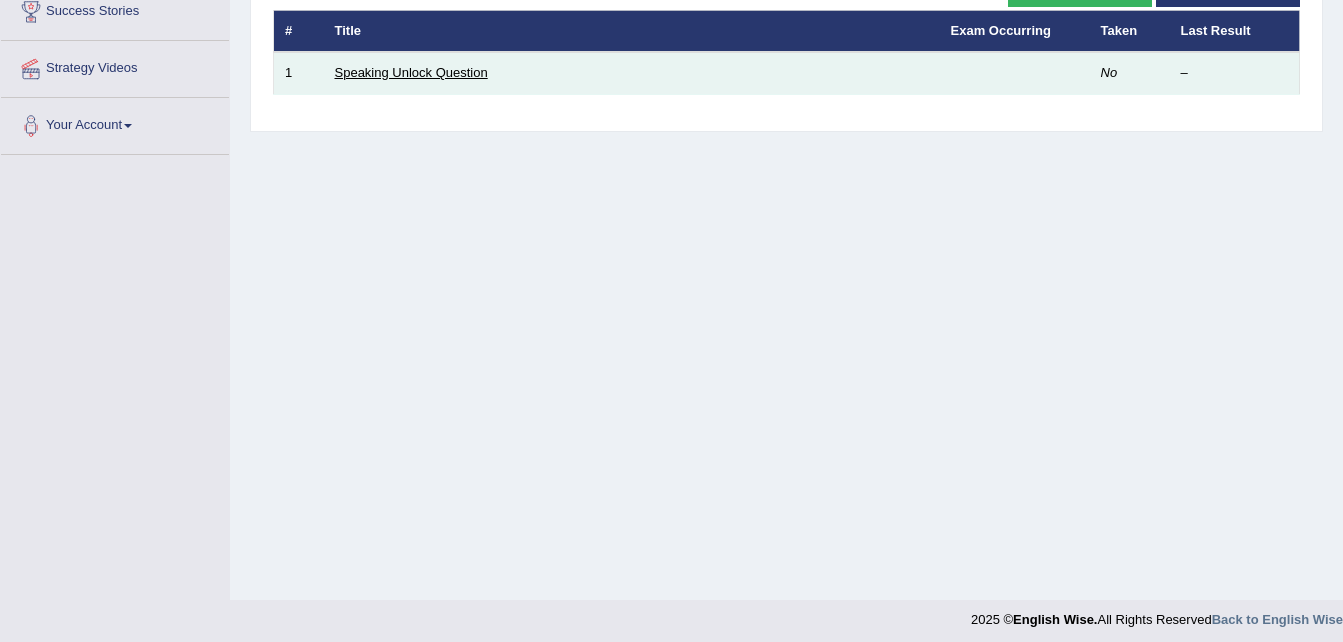 click on "Speaking Unlock Question" at bounding box center (411, 72) 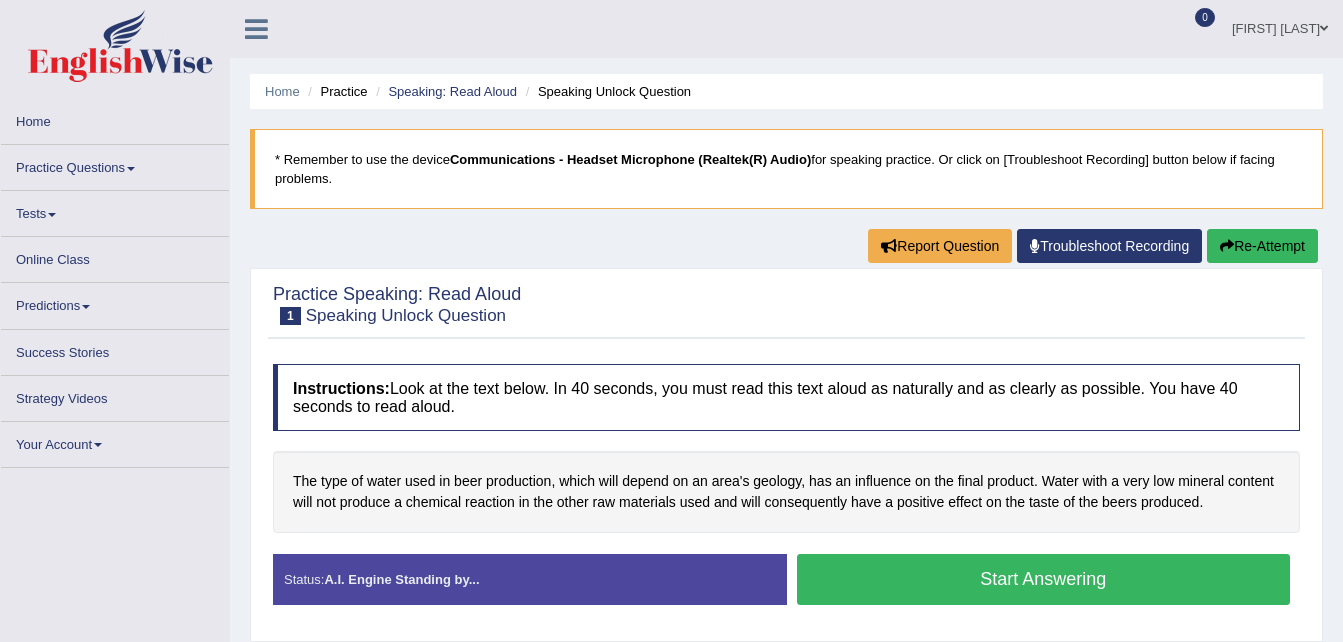 scroll, scrollTop: 0, scrollLeft: 0, axis: both 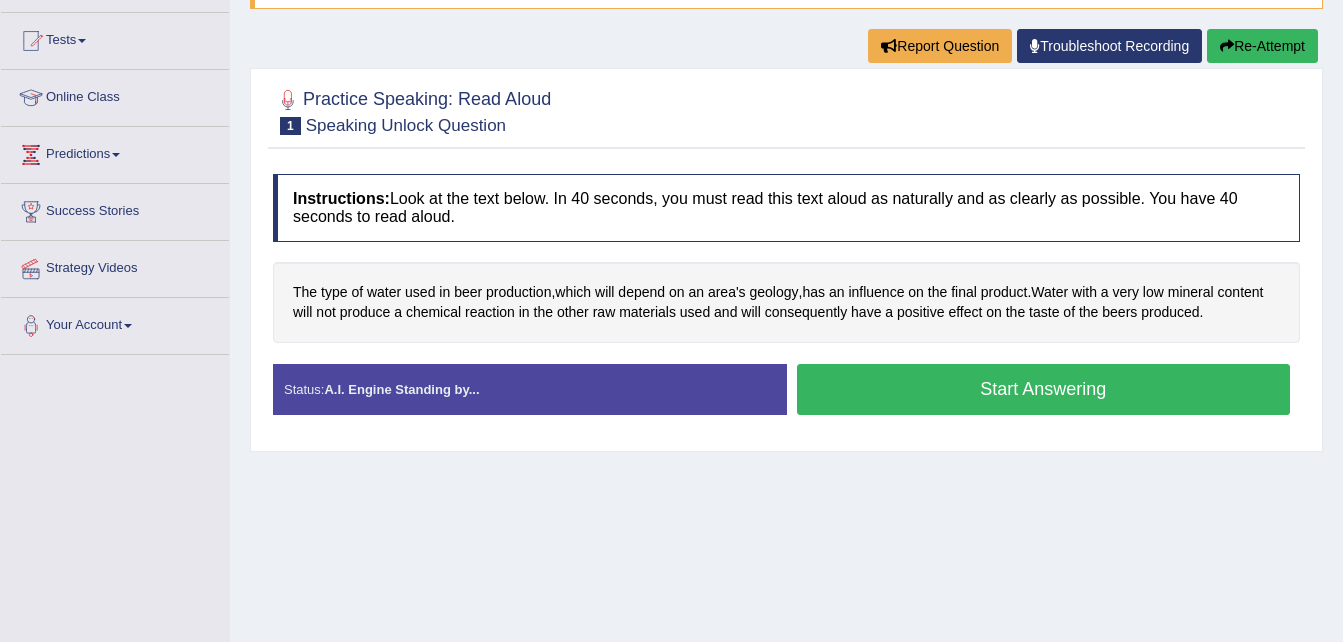 click on "Start Answering" at bounding box center (1044, 389) 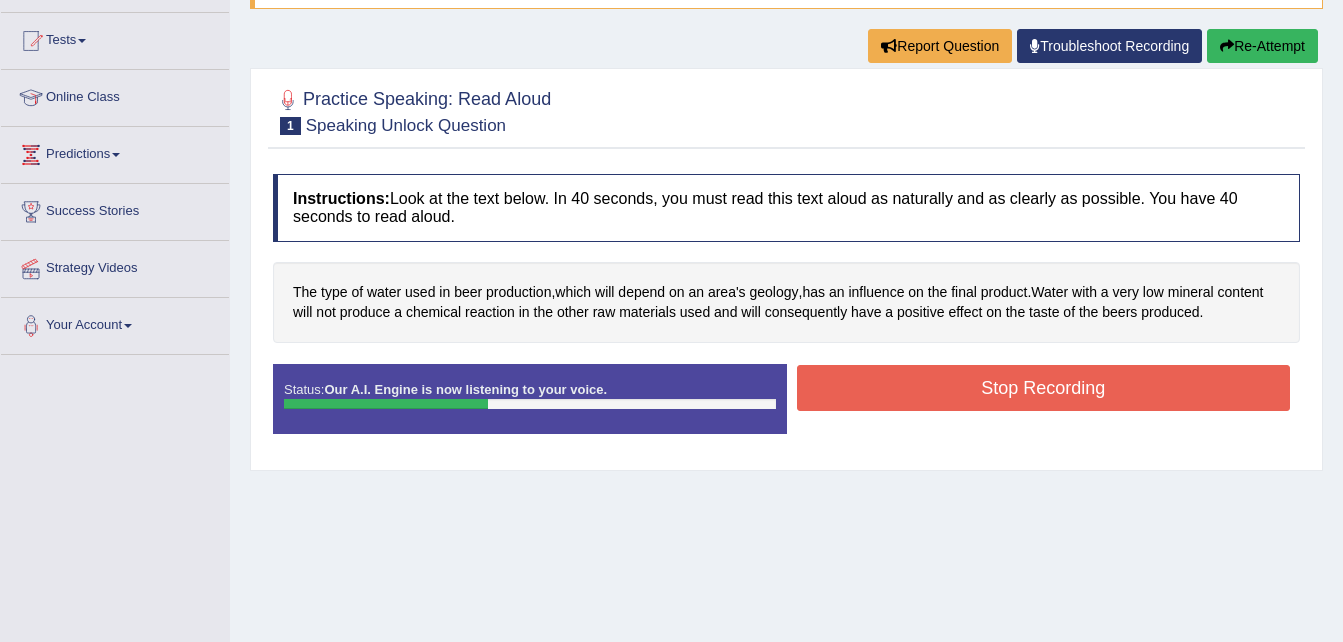 click on "Re-Attempt" at bounding box center (1262, 46) 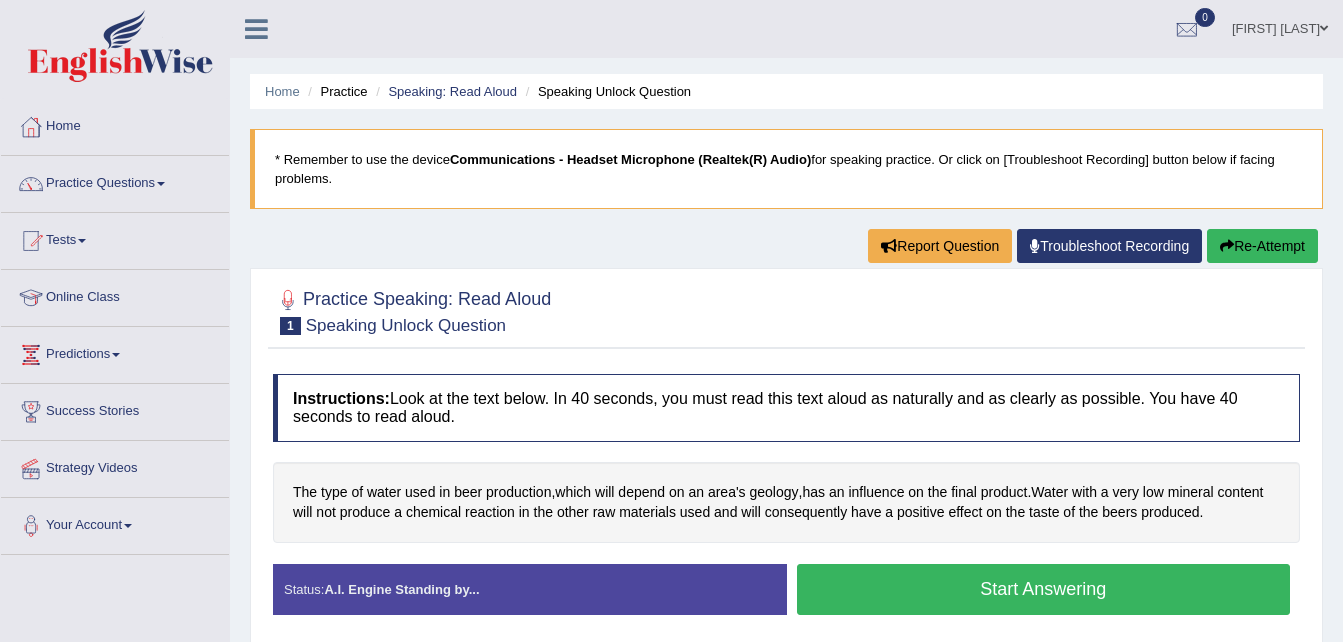 scroll, scrollTop: 200, scrollLeft: 0, axis: vertical 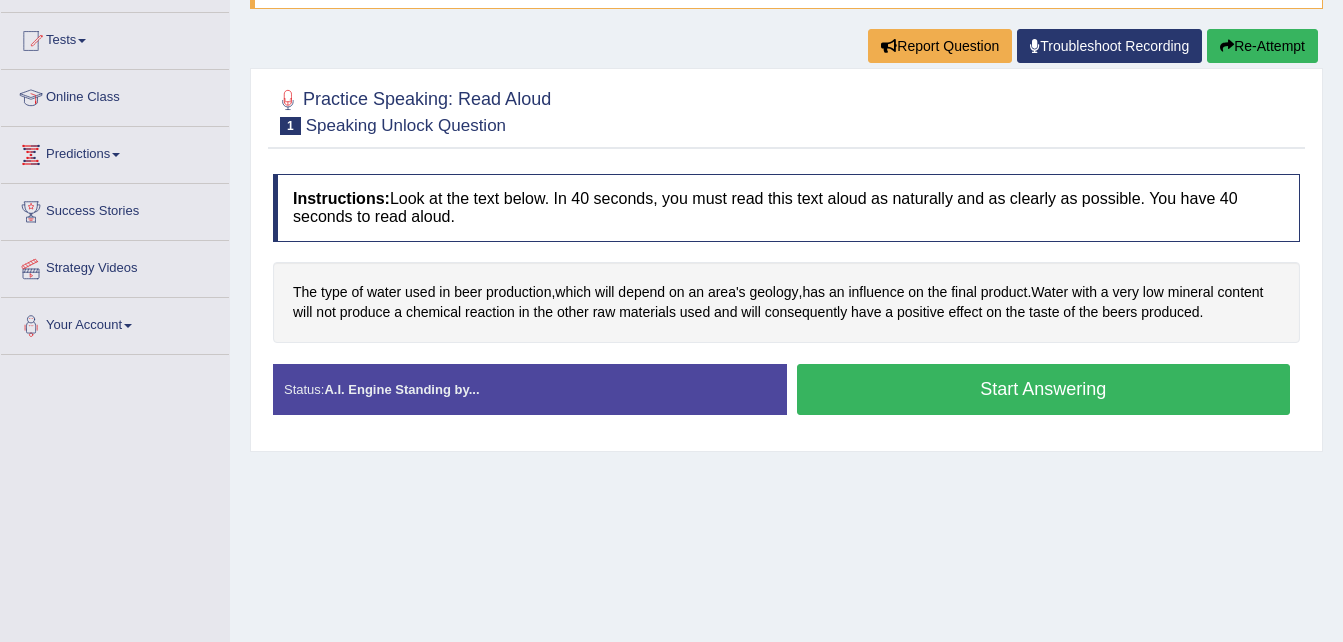 click on "Start Answering" at bounding box center (1044, 389) 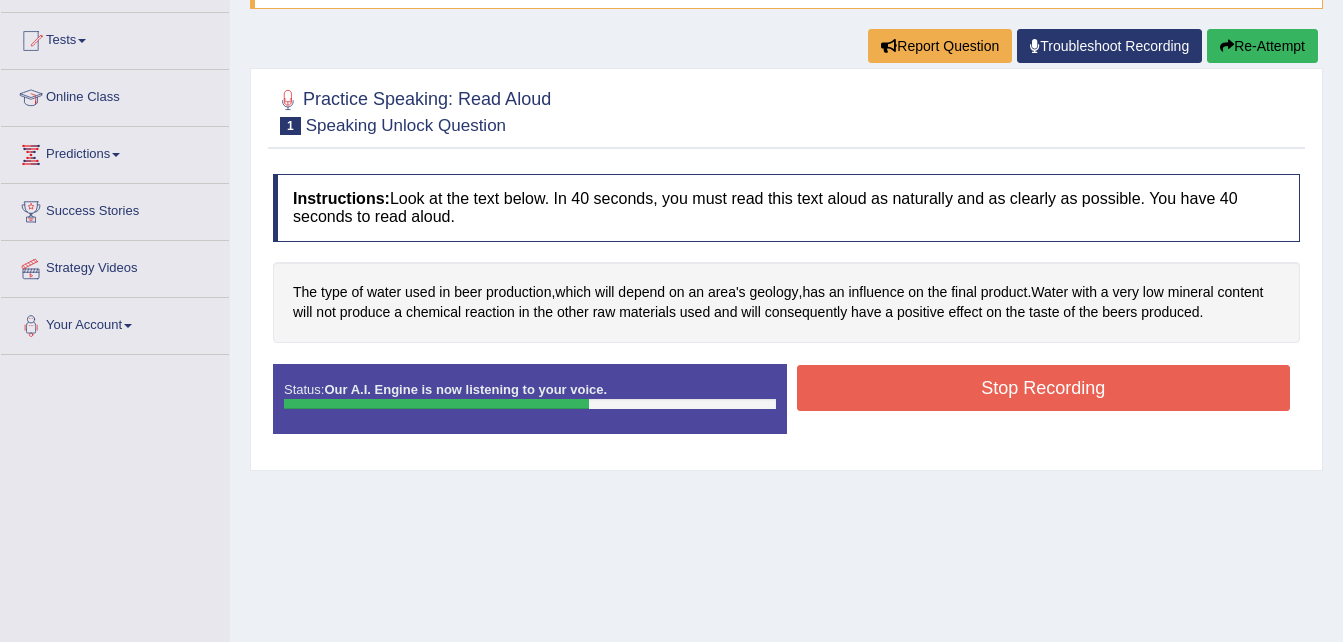 click on "Stop Recording" at bounding box center (1044, 388) 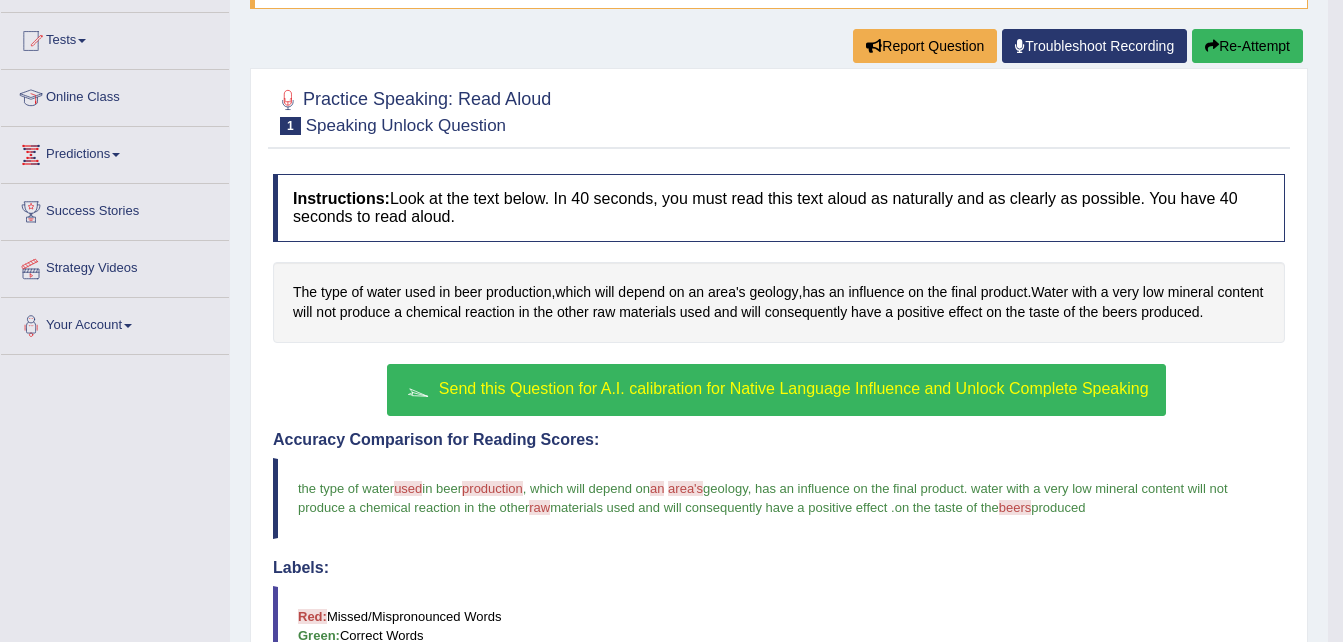 click on "used" at bounding box center [408, 488] 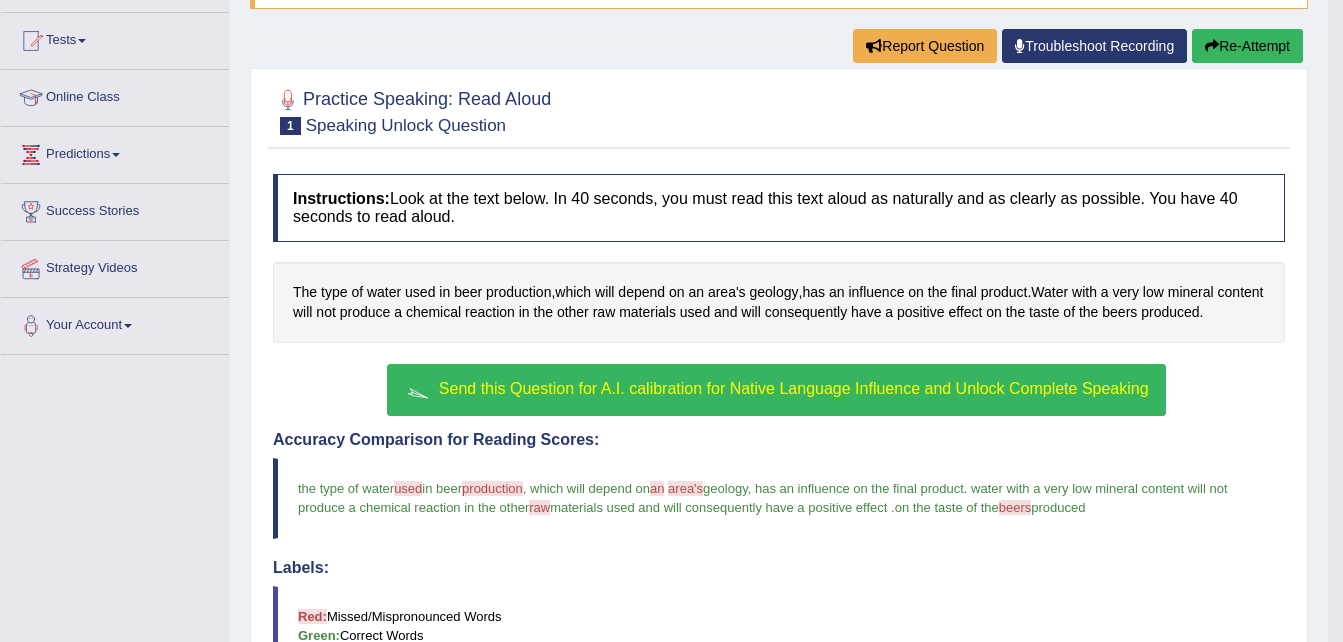 click on "used" at bounding box center (408, 488) 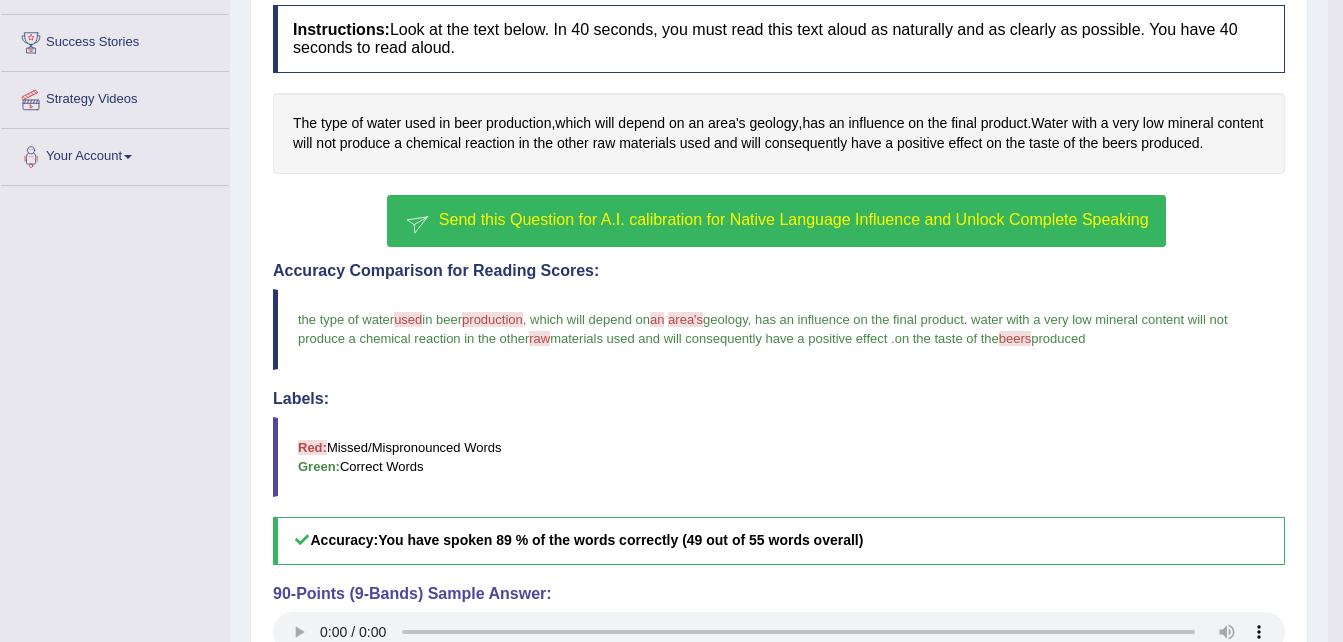 scroll, scrollTop: 357, scrollLeft: 0, axis: vertical 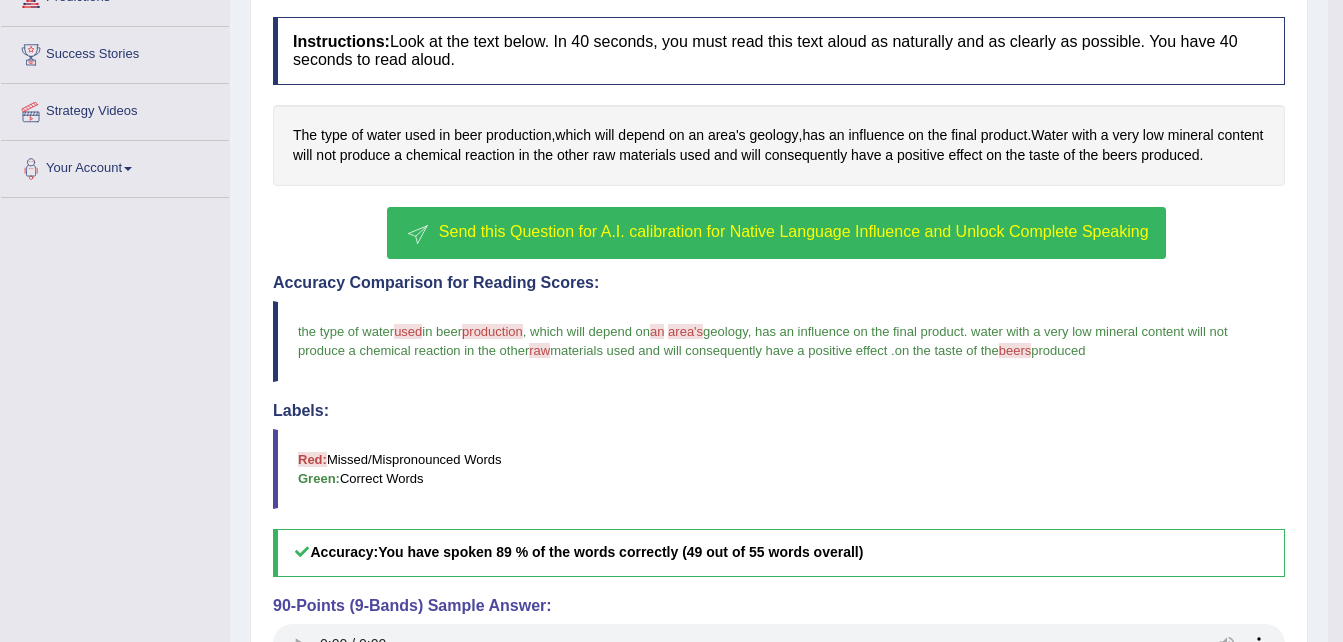 click on "Send this Question for A.I. calibration for Native Language Influence and Unlock Complete Speaking" at bounding box center (794, 231) 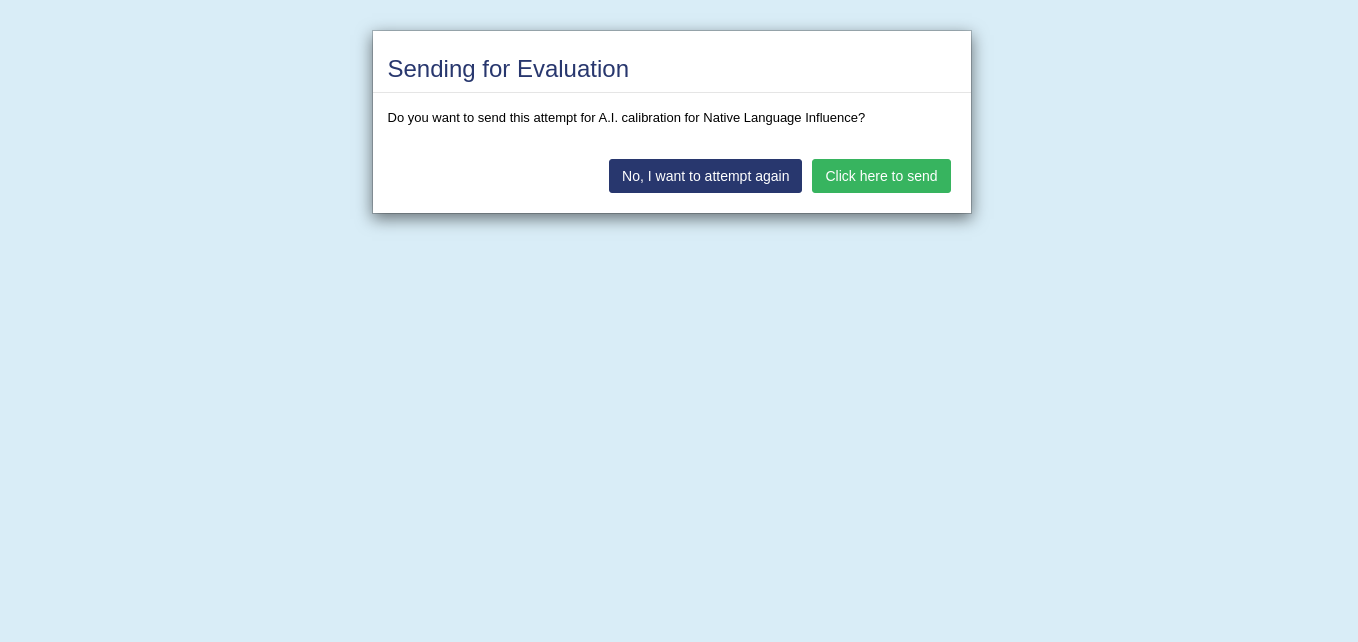 click on "Click here to send" at bounding box center [881, 176] 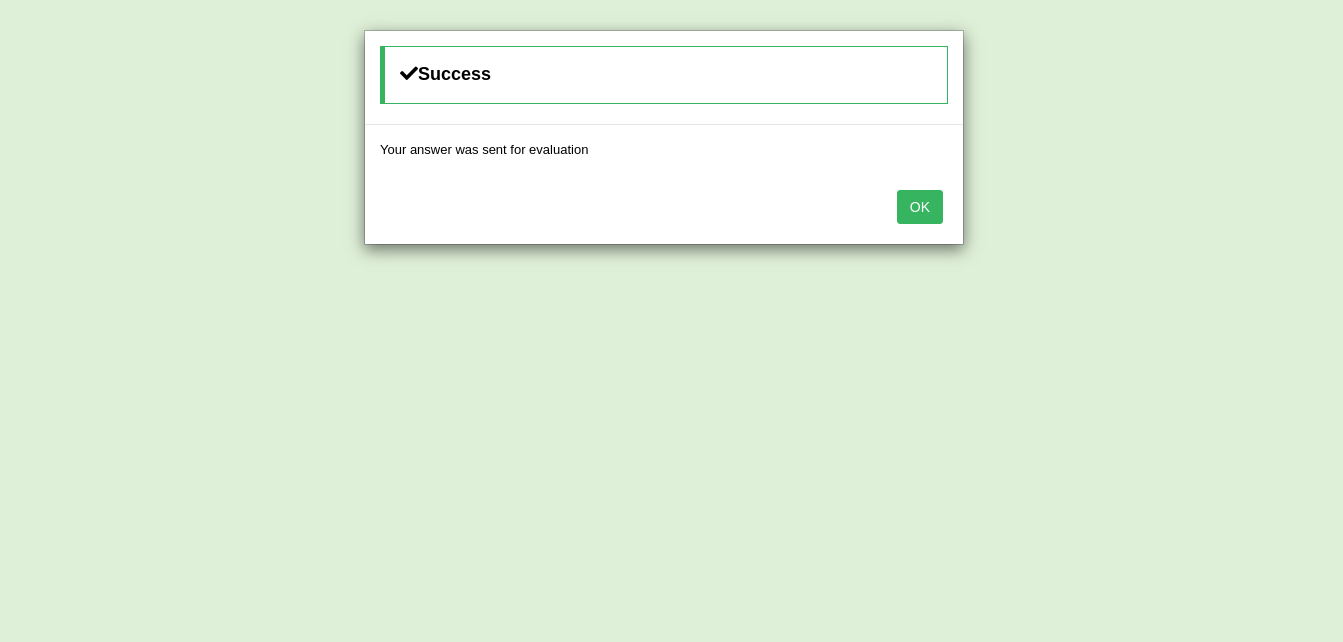 click on "OK" at bounding box center (920, 207) 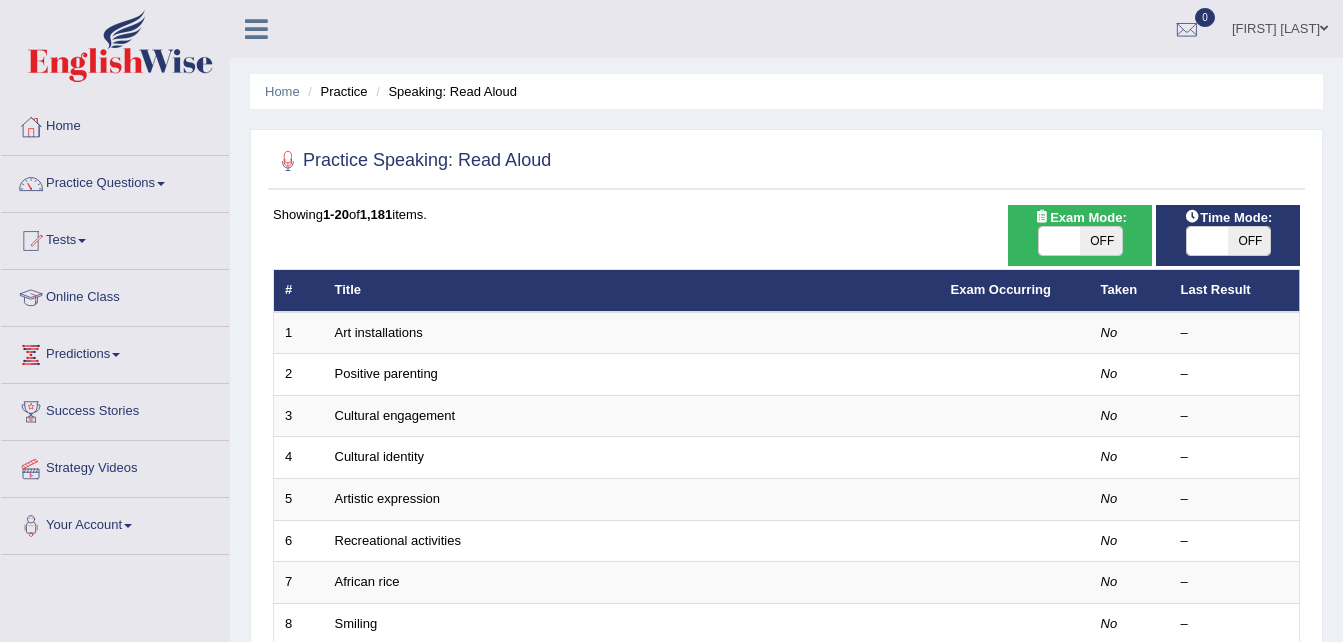 scroll, scrollTop: 0, scrollLeft: 0, axis: both 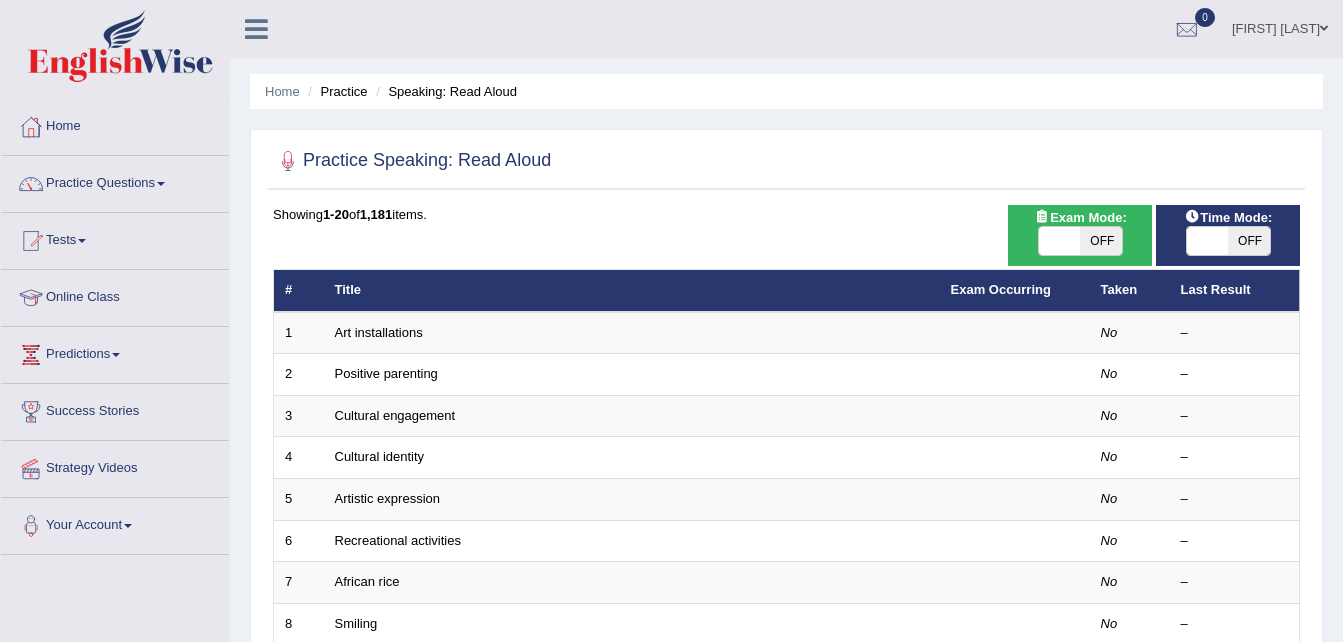 click on "OFF" at bounding box center [1101, 241] 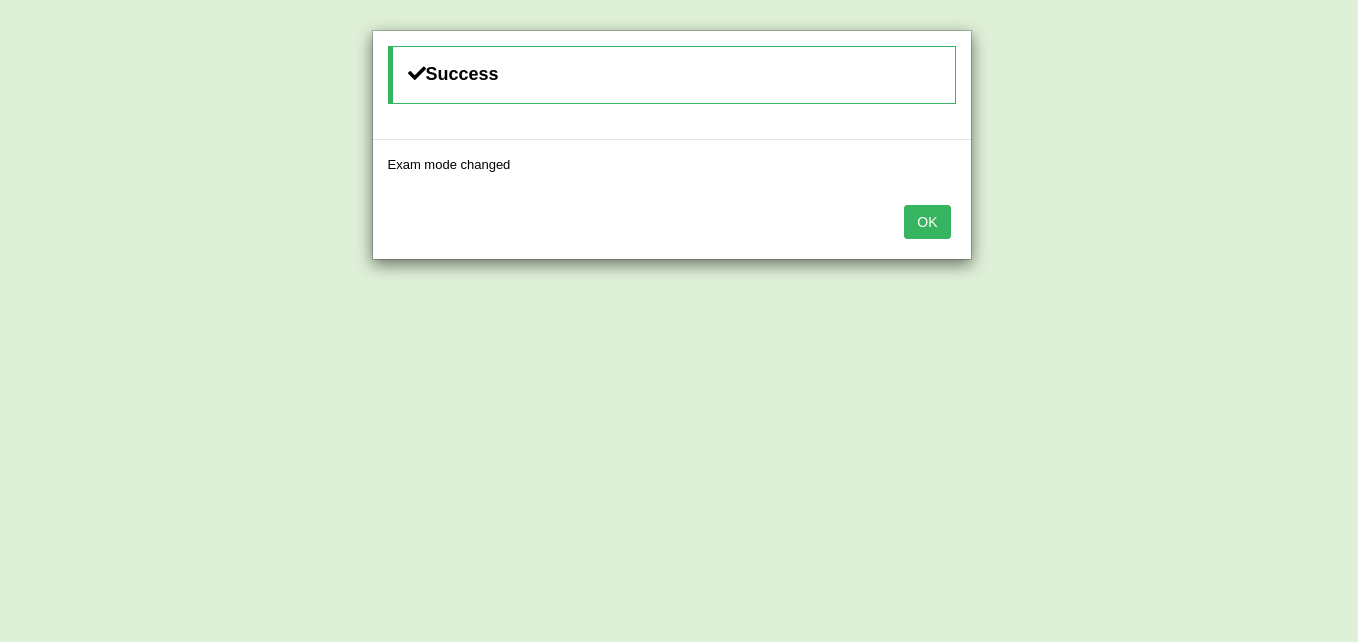 click on "OK" at bounding box center [927, 222] 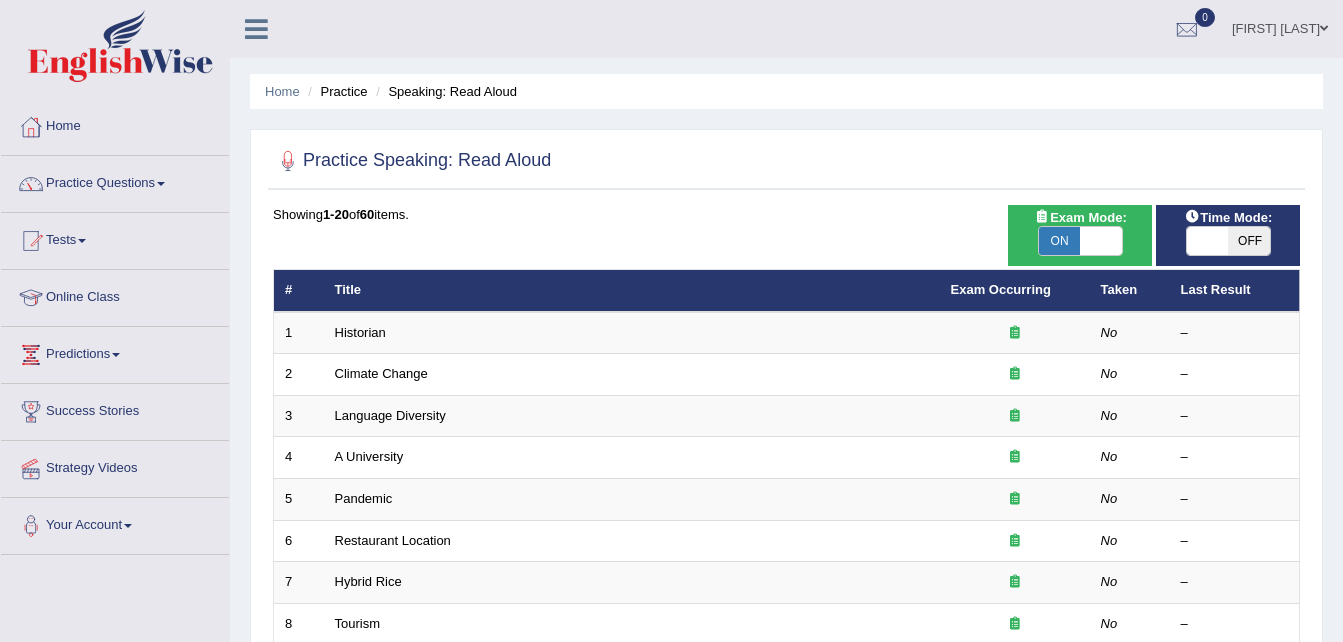 scroll, scrollTop: 0, scrollLeft: 0, axis: both 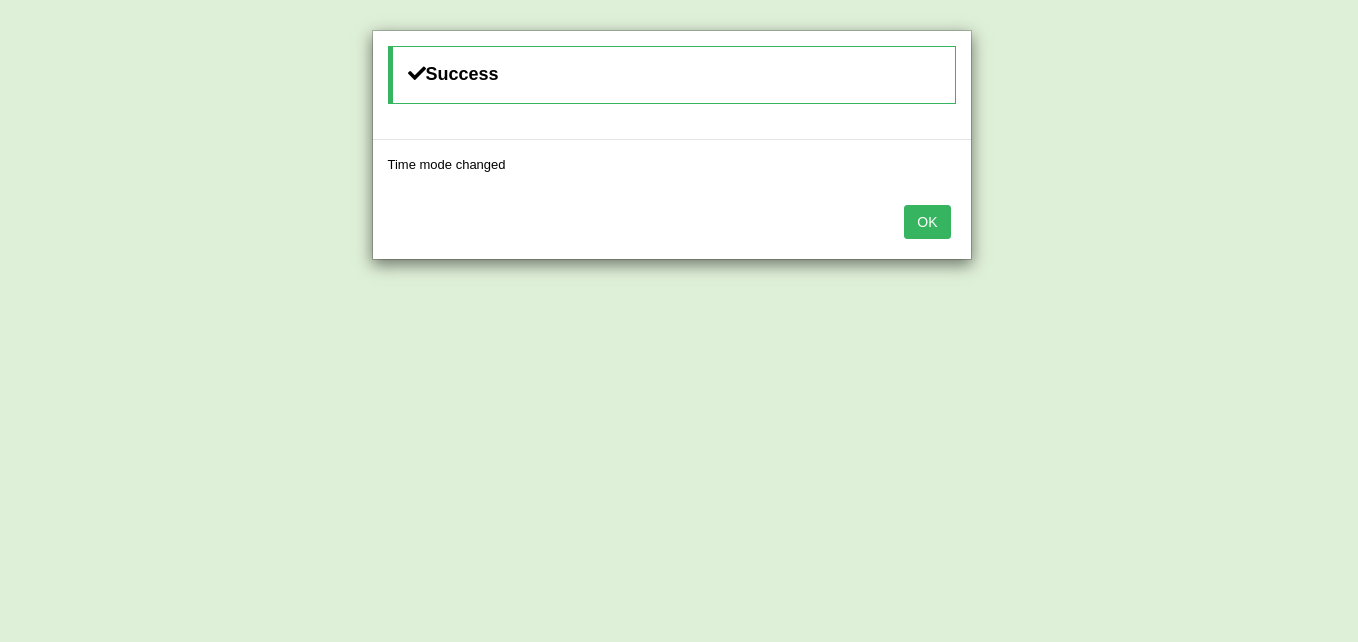 click on "OK" at bounding box center (927, 222) 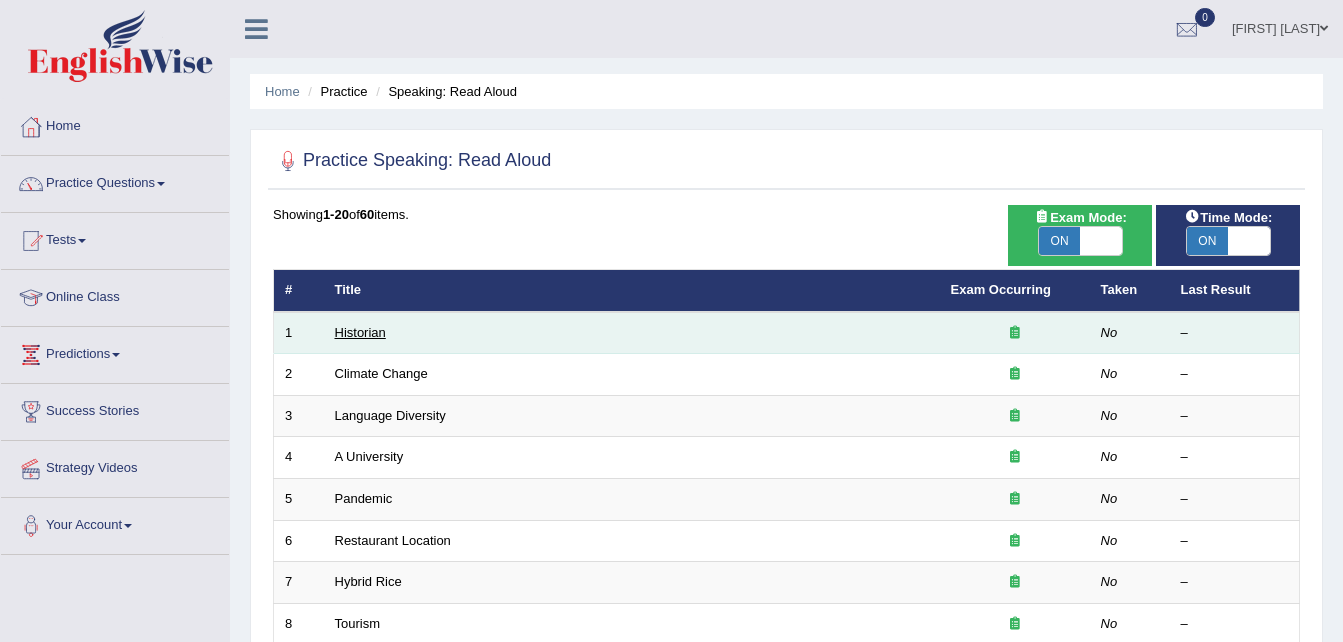 click on "Historian" at bounding box center (360, 332) 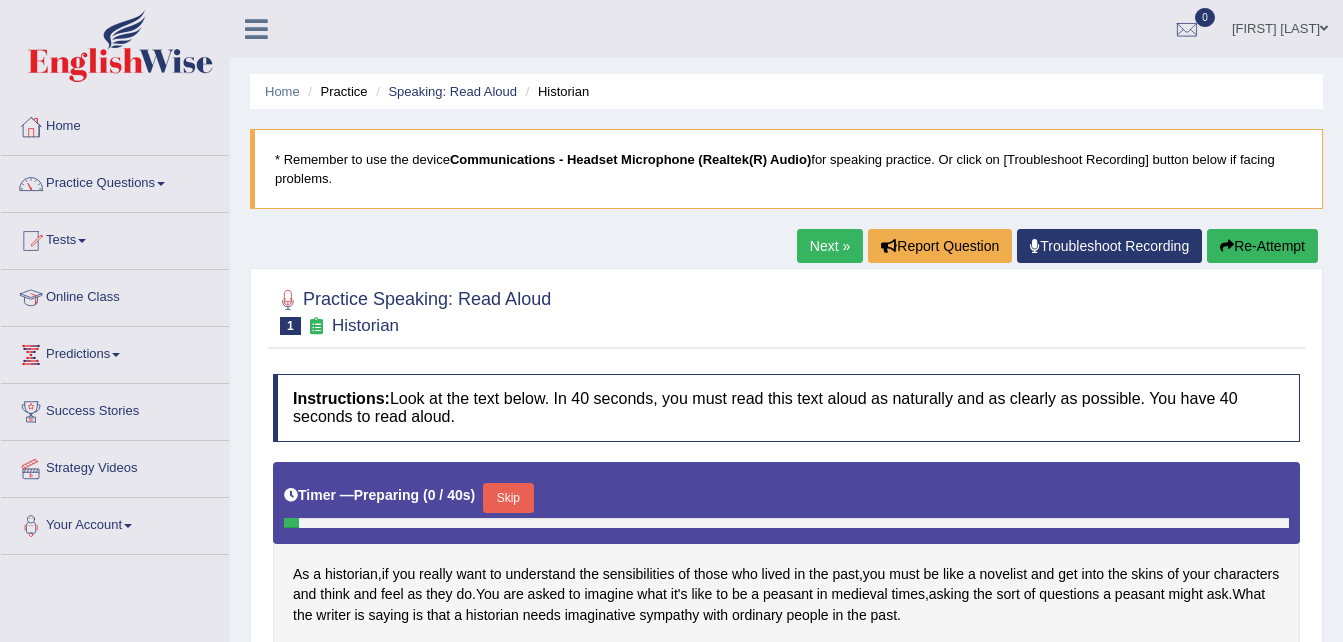 scroll, scrollTop: 0, scrollLeft: 0, axis: both 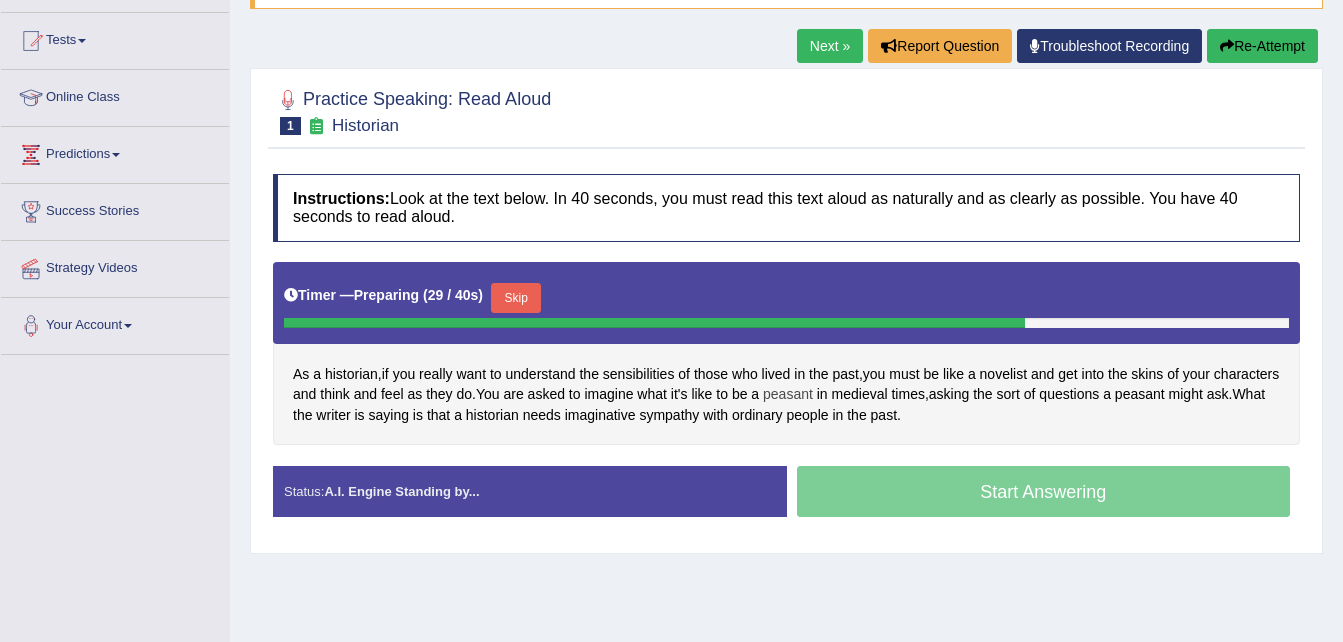 click on "peasant" at bounding box center (788, 394) 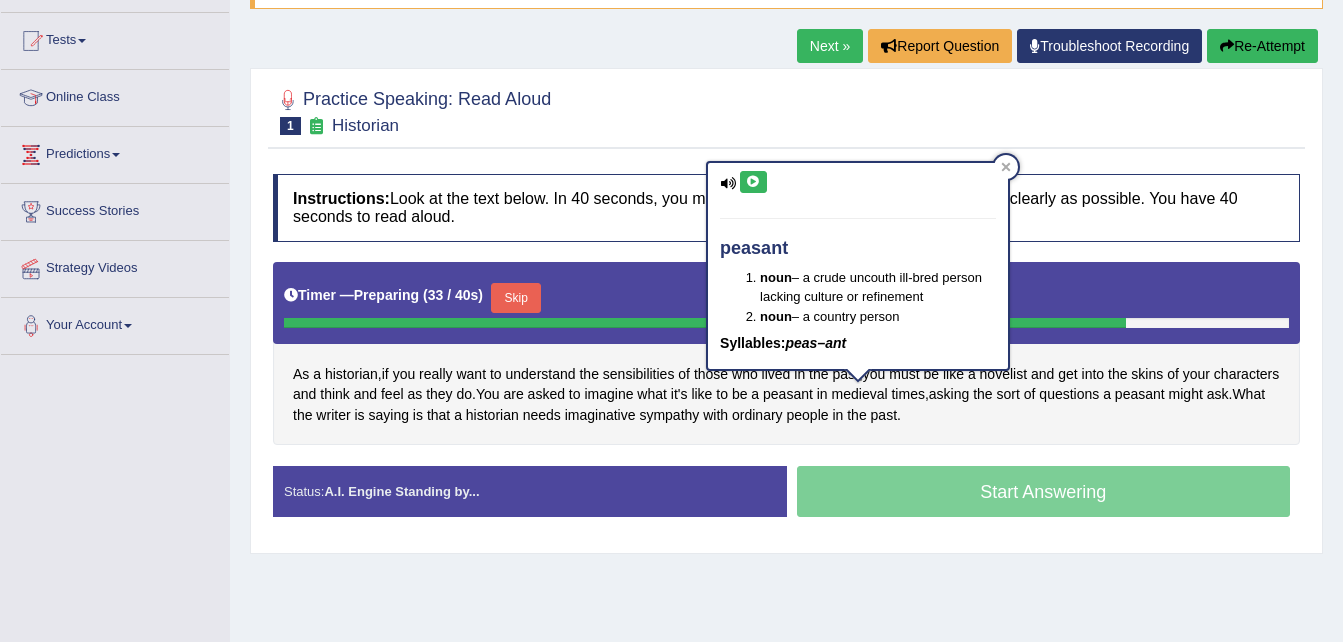 click at bounding box center [753, 182] 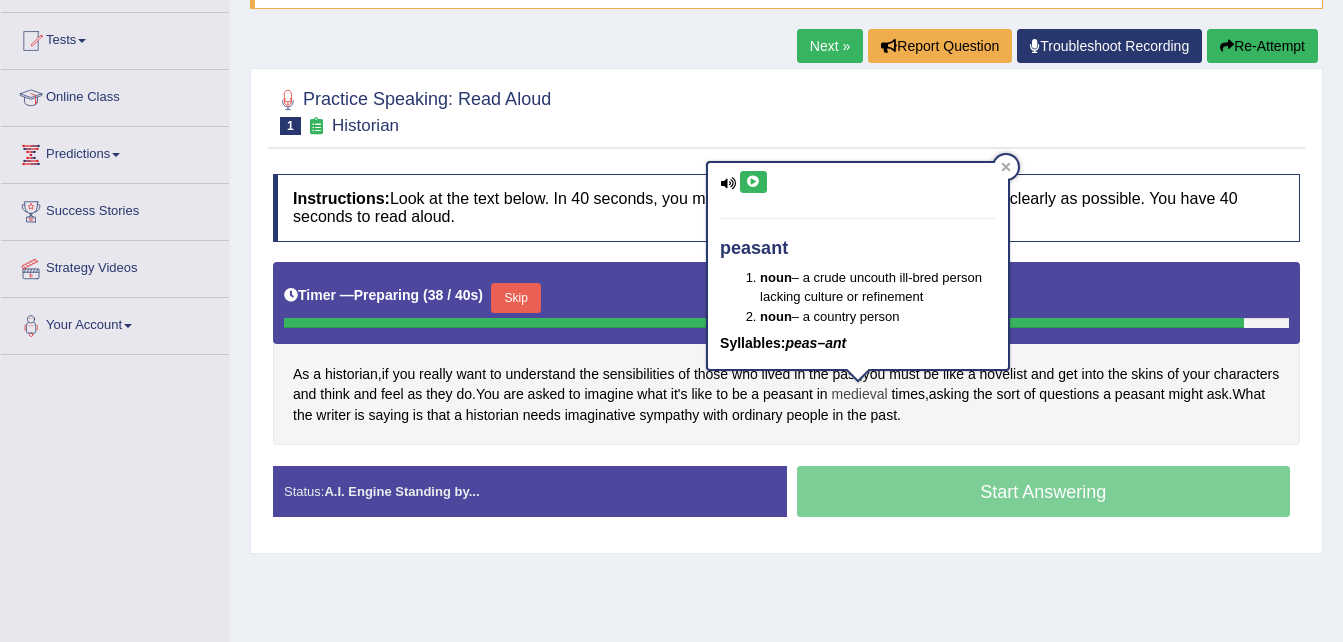 click on "medieval" at bounding box center (860, 394) 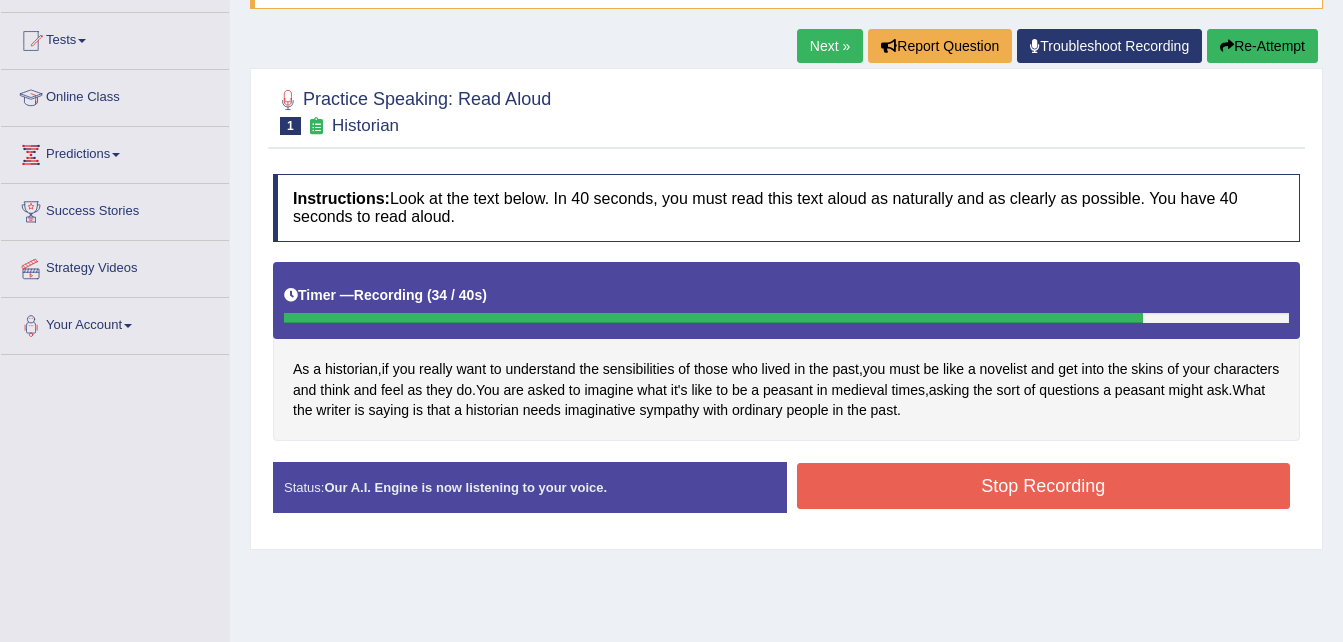 click on "Stop Recording" at bounding box center [1044, 486] 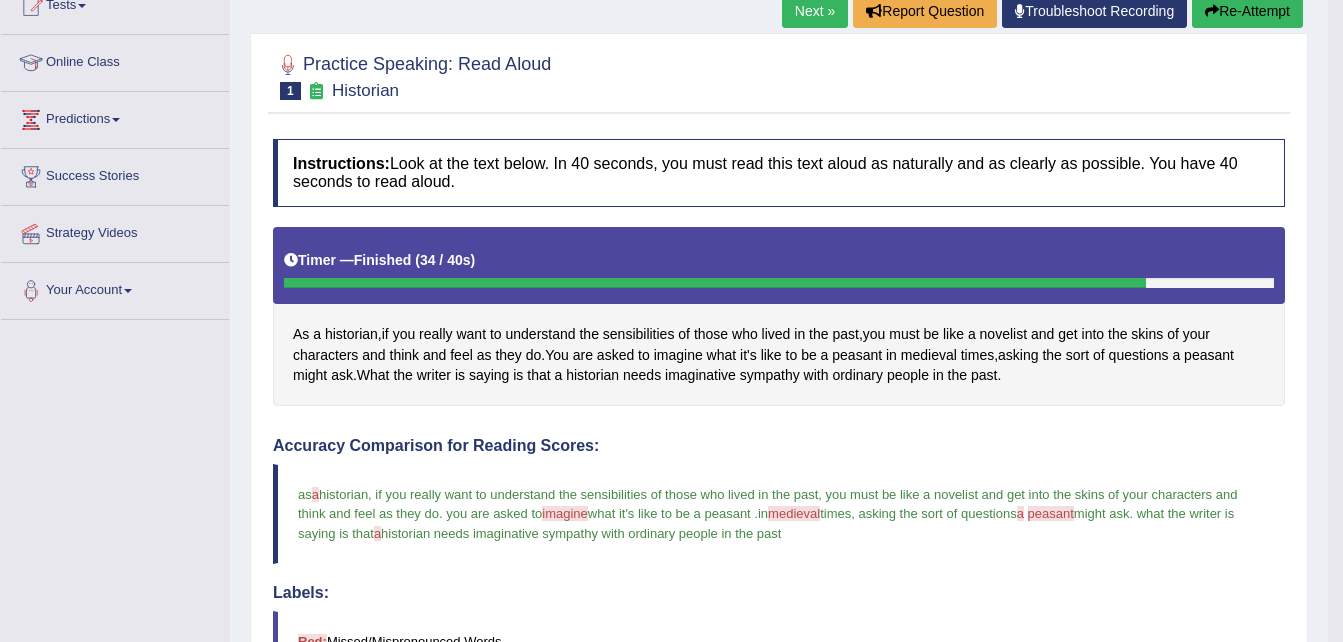 scroll, scrollTop: 301, scrollLeft: 0, axis: vertical 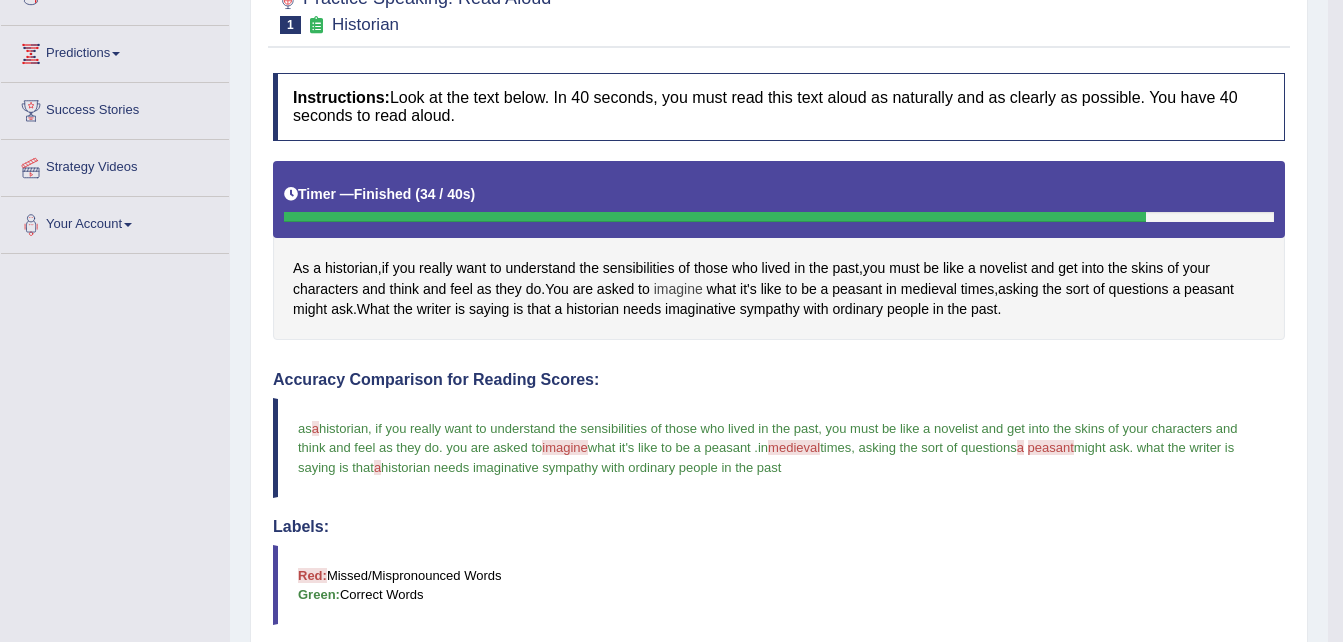 click on "imagine" at bounding box center [678, 289] 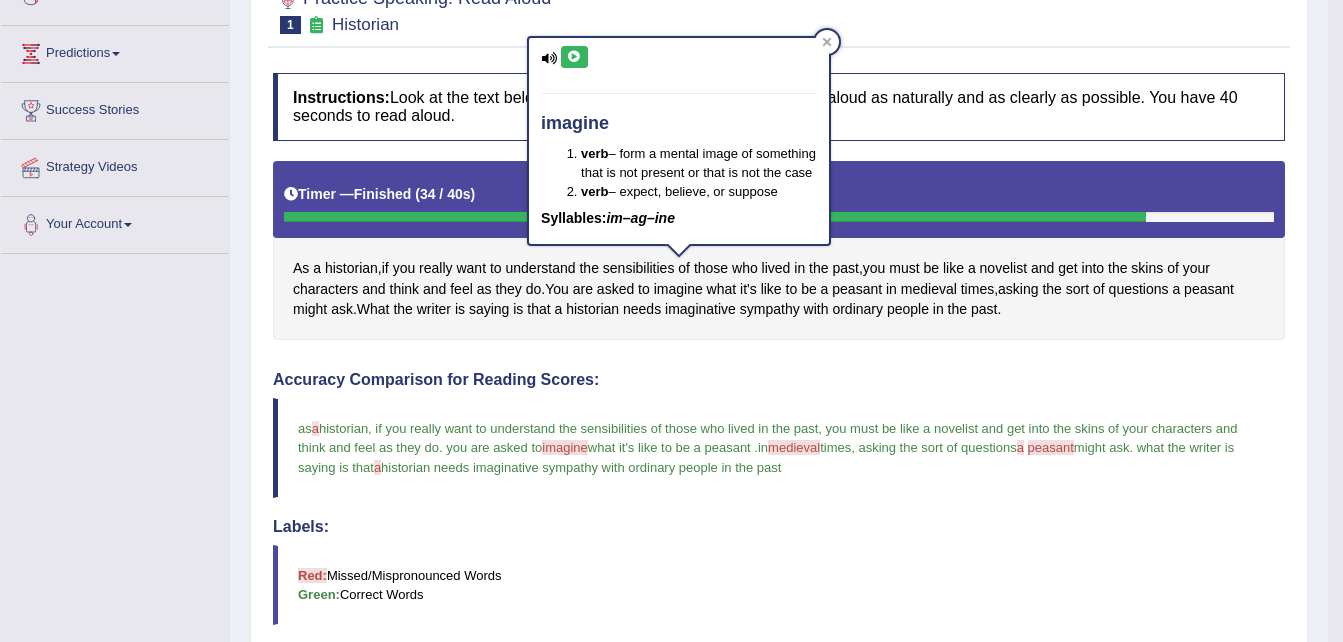 click at bounding box center [574, 57] 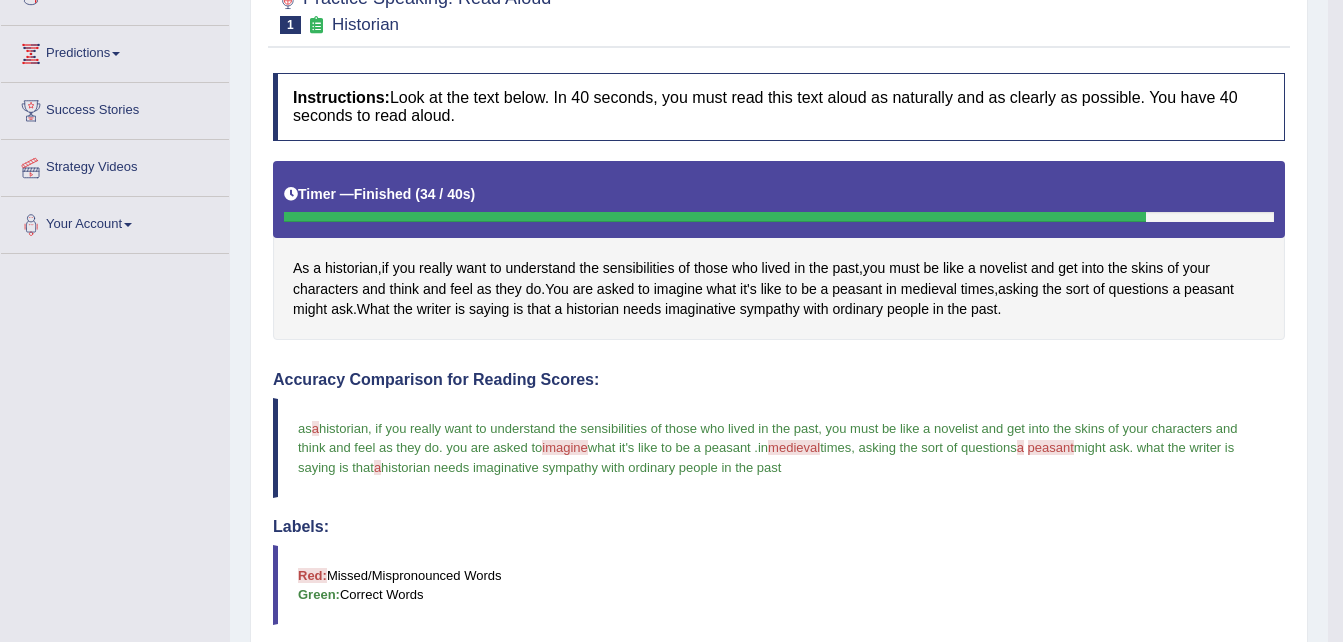 click on "medieval" at bounding box center [794, 447] 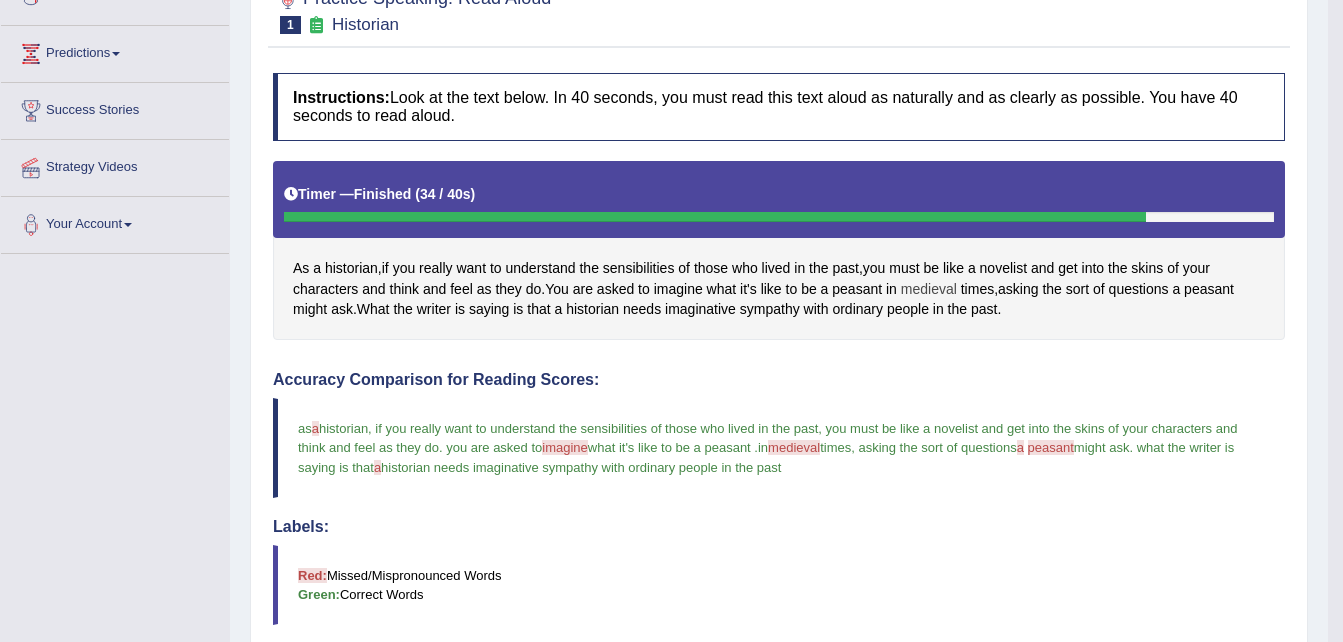 click on "medieval" at bounding box center (929, 289) 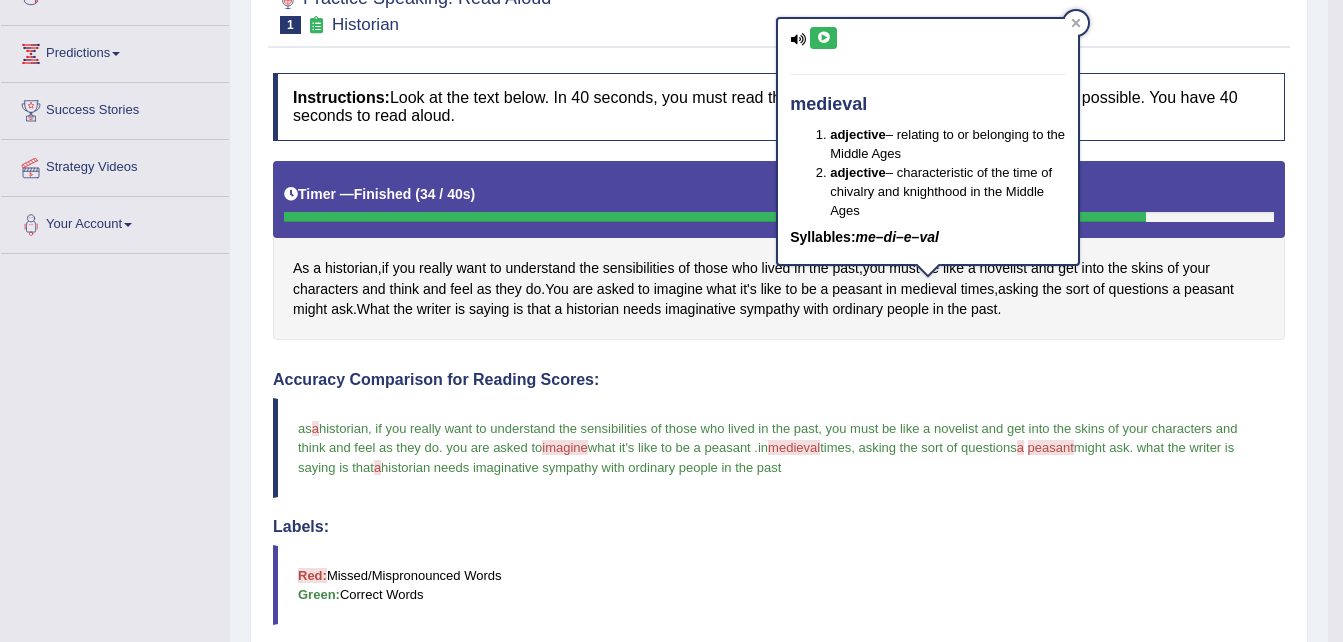 click at bounding box center [823, 38] 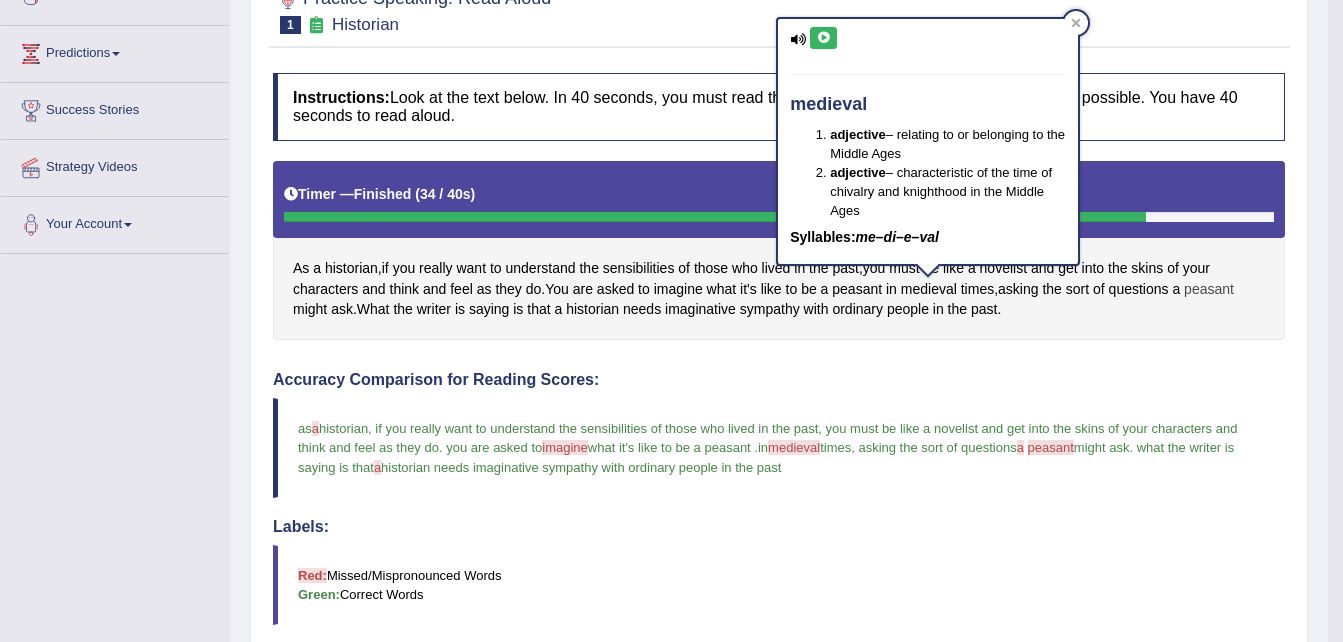 click on "peasant" at bounding box center [1209, 289] 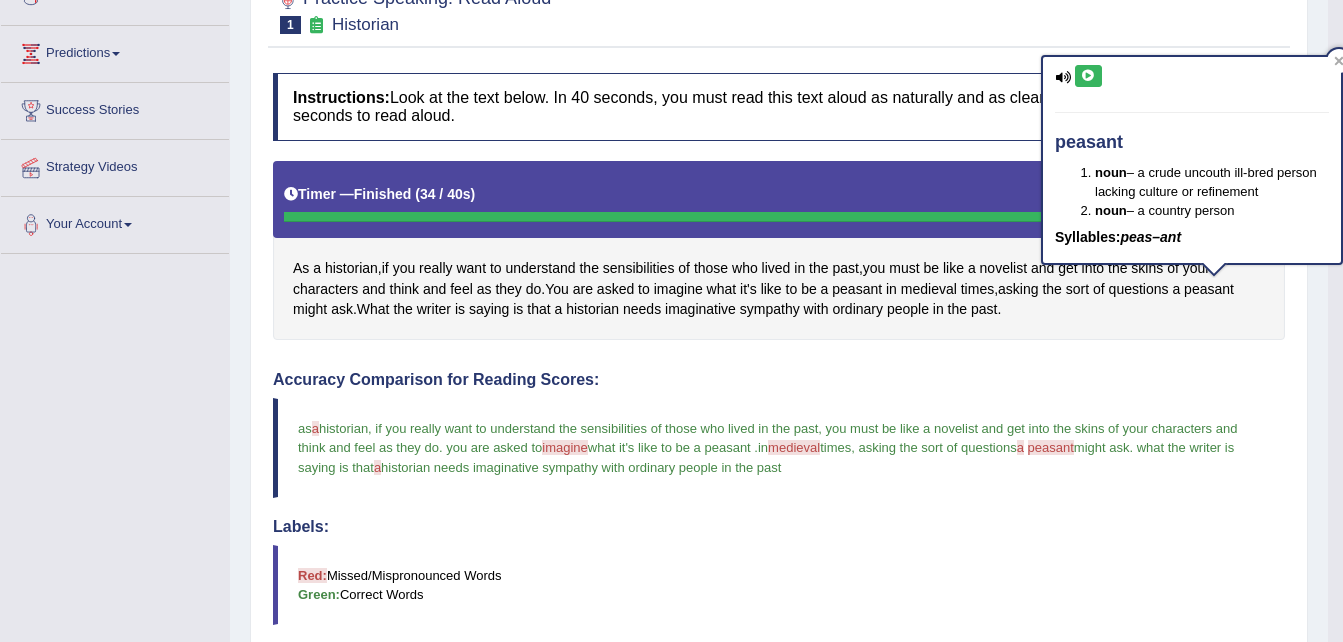 click at bounding box center (1088, 76) 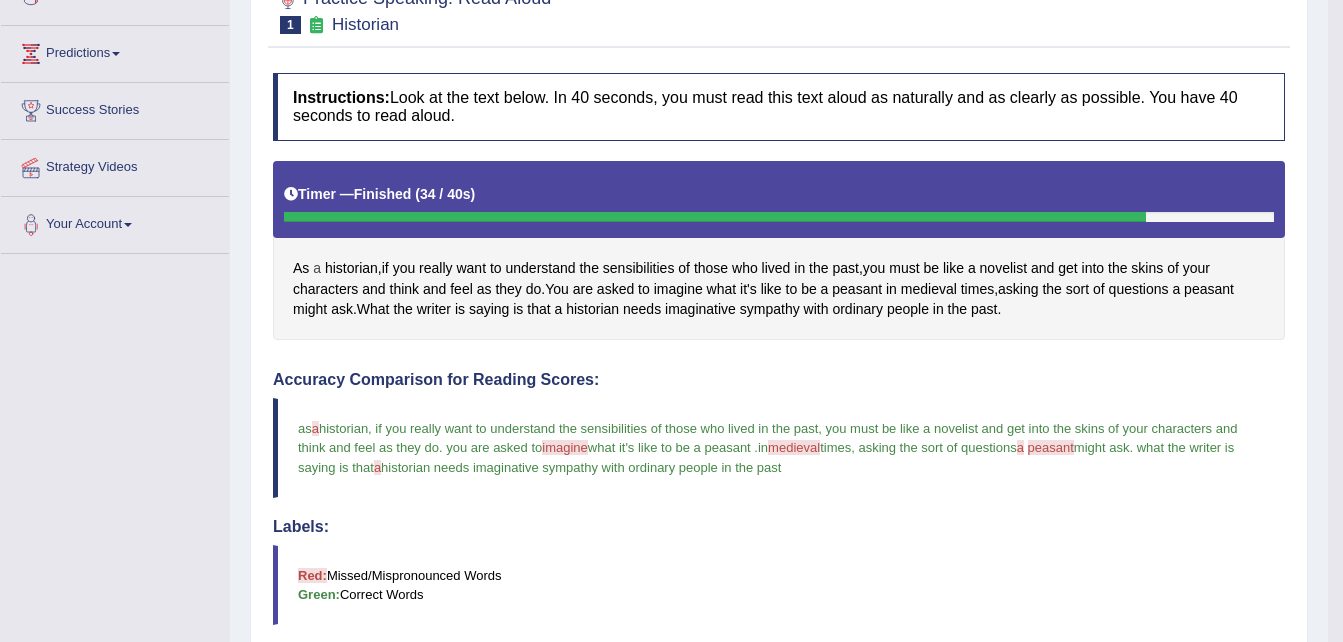 click on "a" at bounding box center (317, 268) 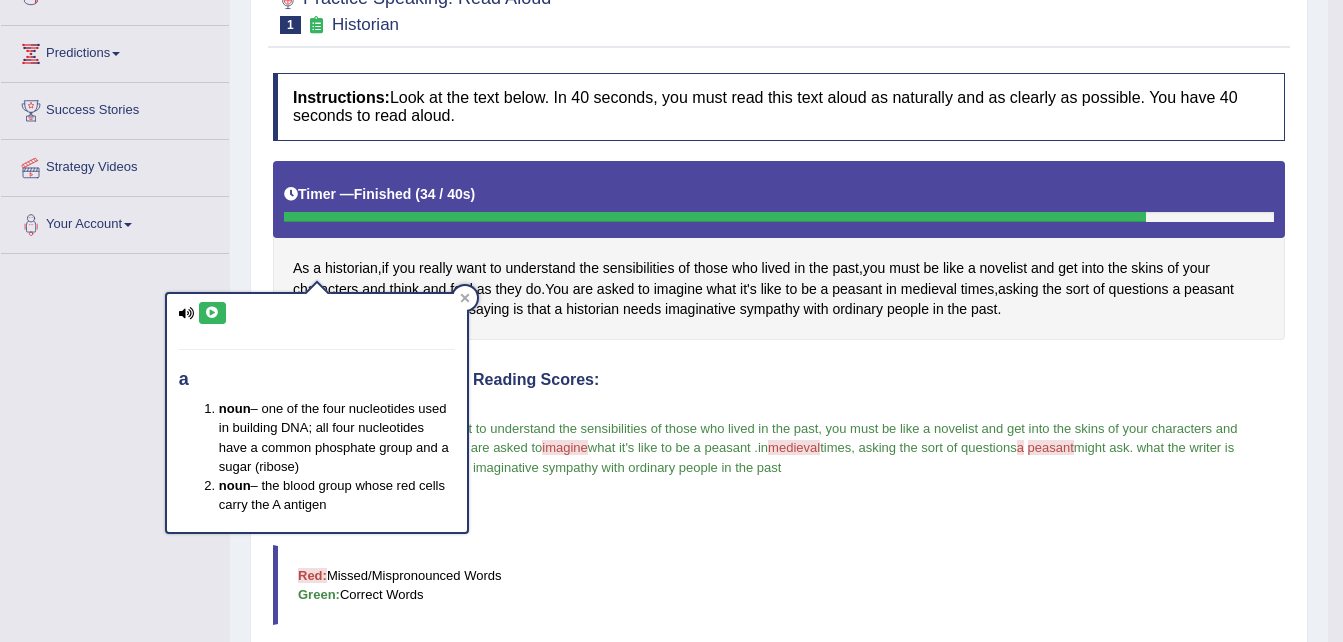 click at bounding box center [212, 313] 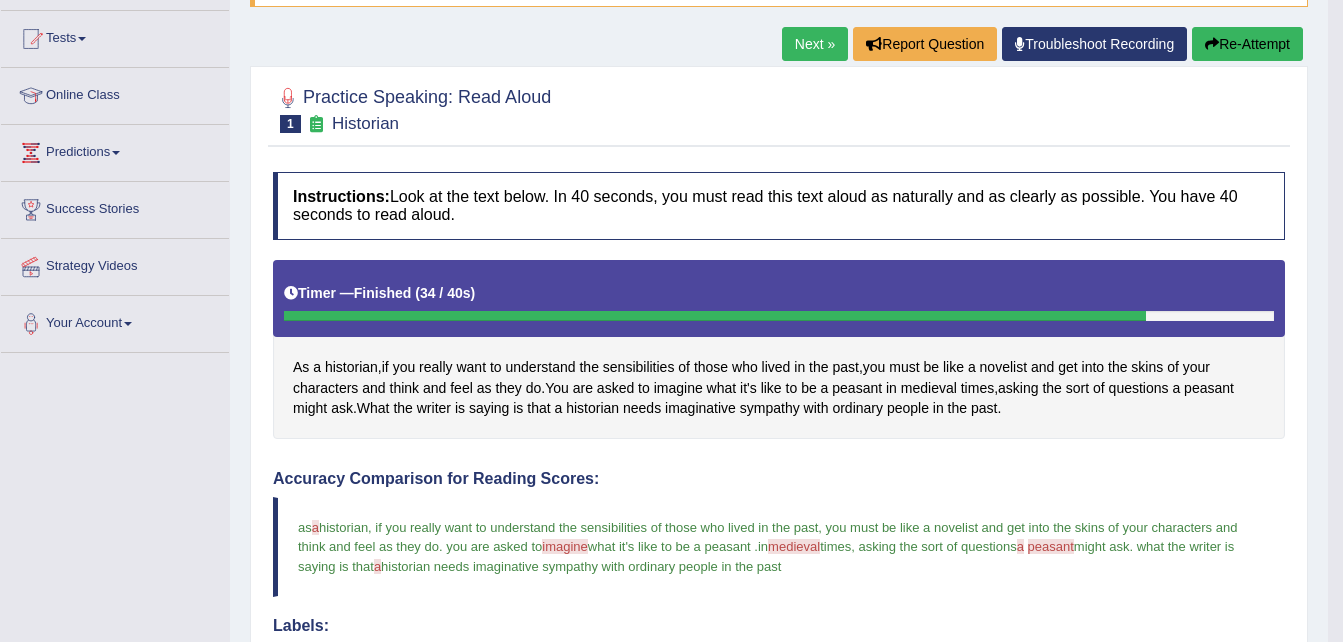 scroll, scrollTop: 201, scrollLeft: 0, axis: vertical 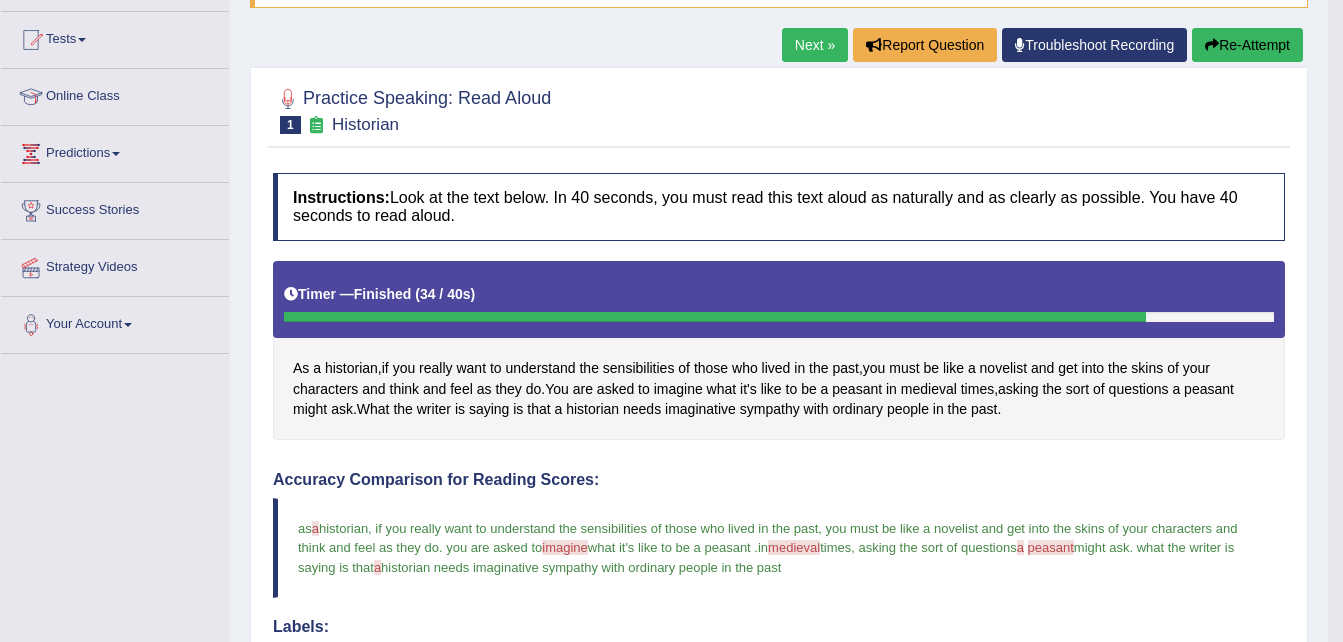 click on "Next »" at bounding box center [815, 45] 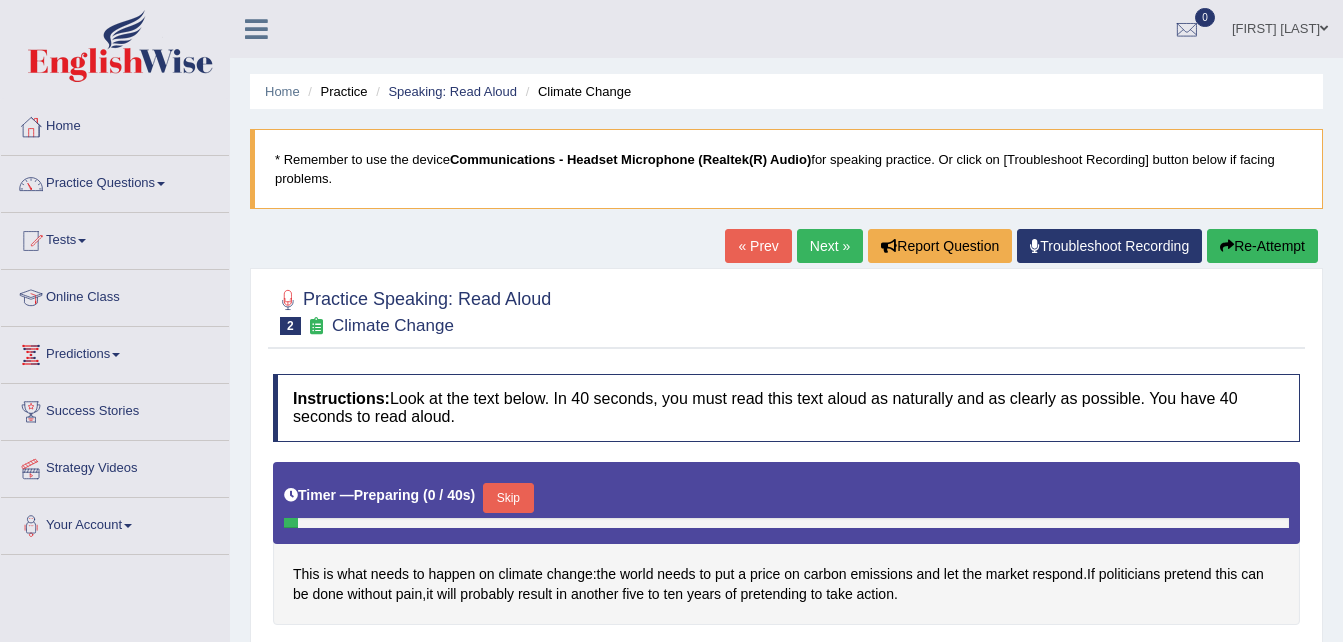 scroll, scrollTop: 0, scrollLeft: 0, axis: both 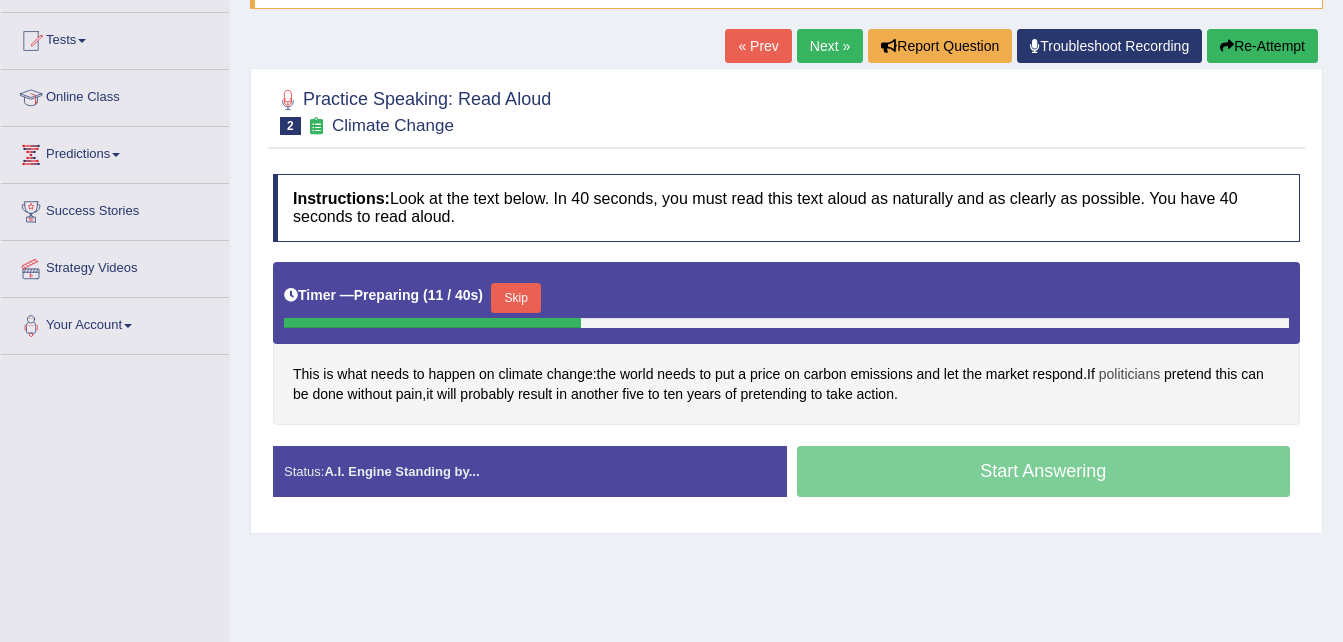 click on "politicians" at bounding box center [1129, 374] 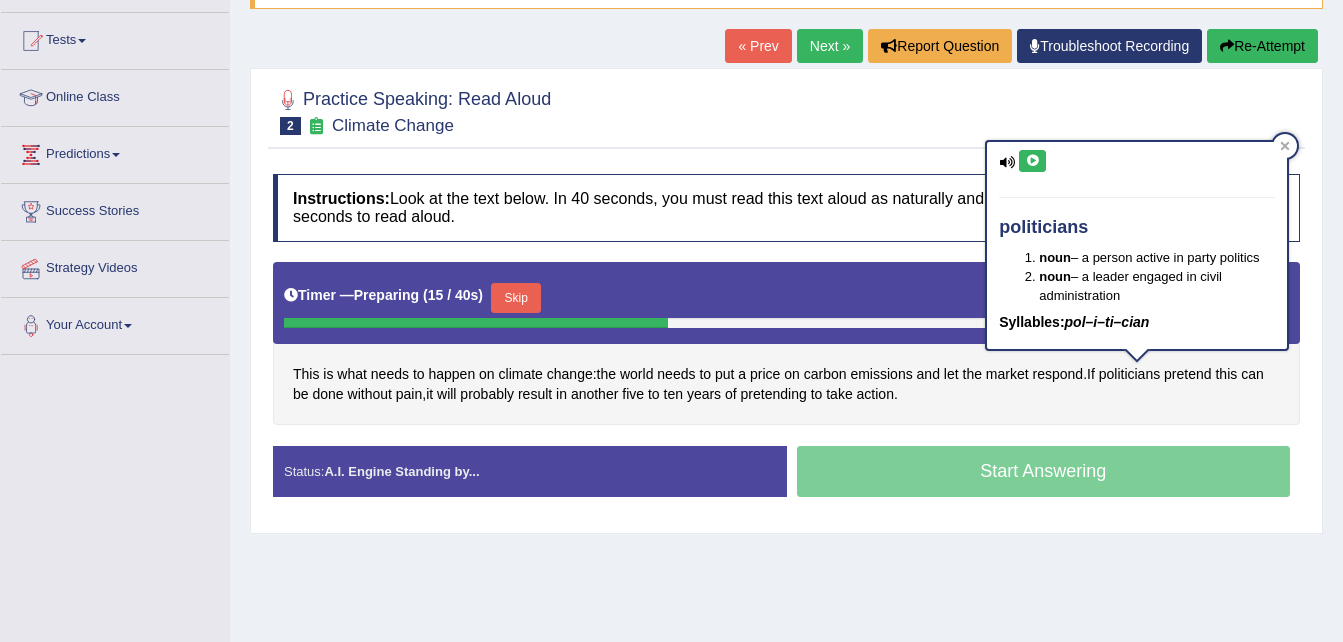click at bounding box center (1032, 161) 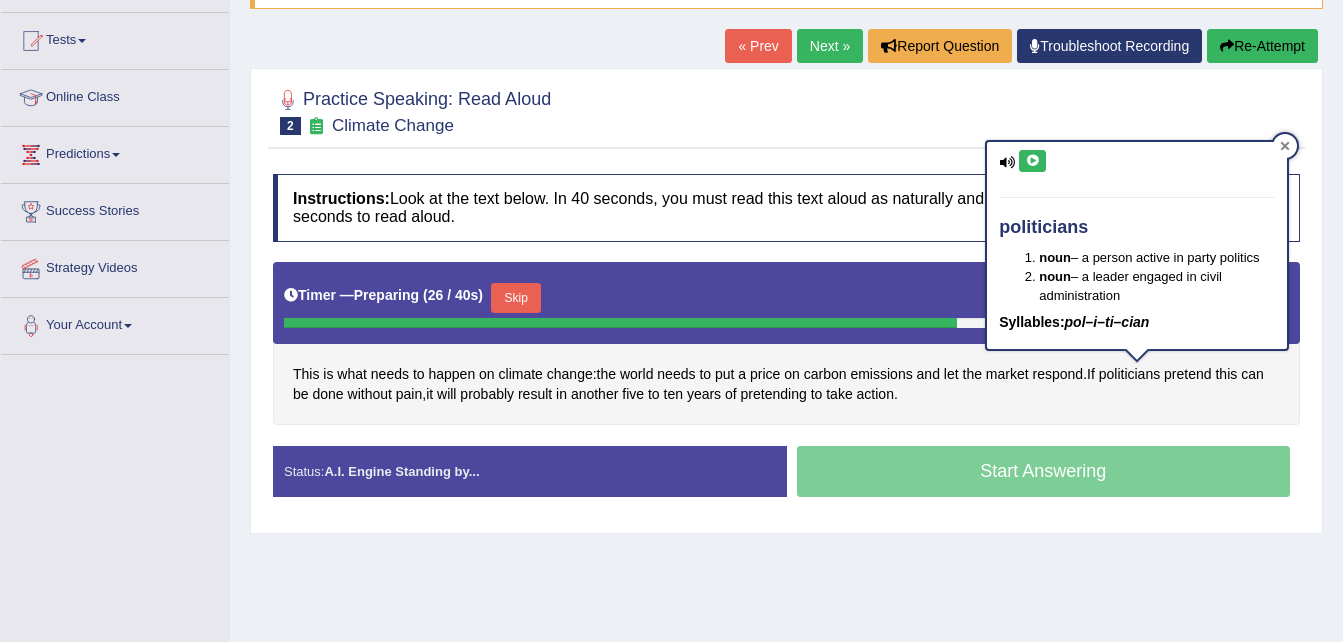 click 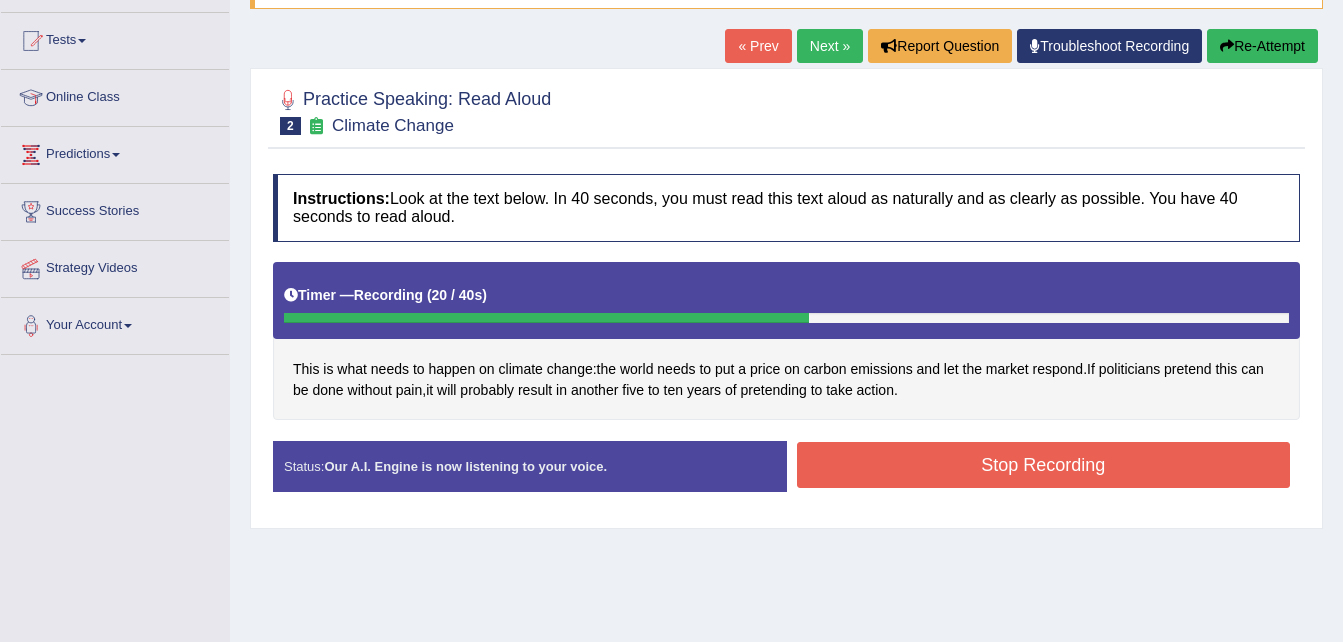 click on "Stop Recording" at bounding box center (1044, 465) 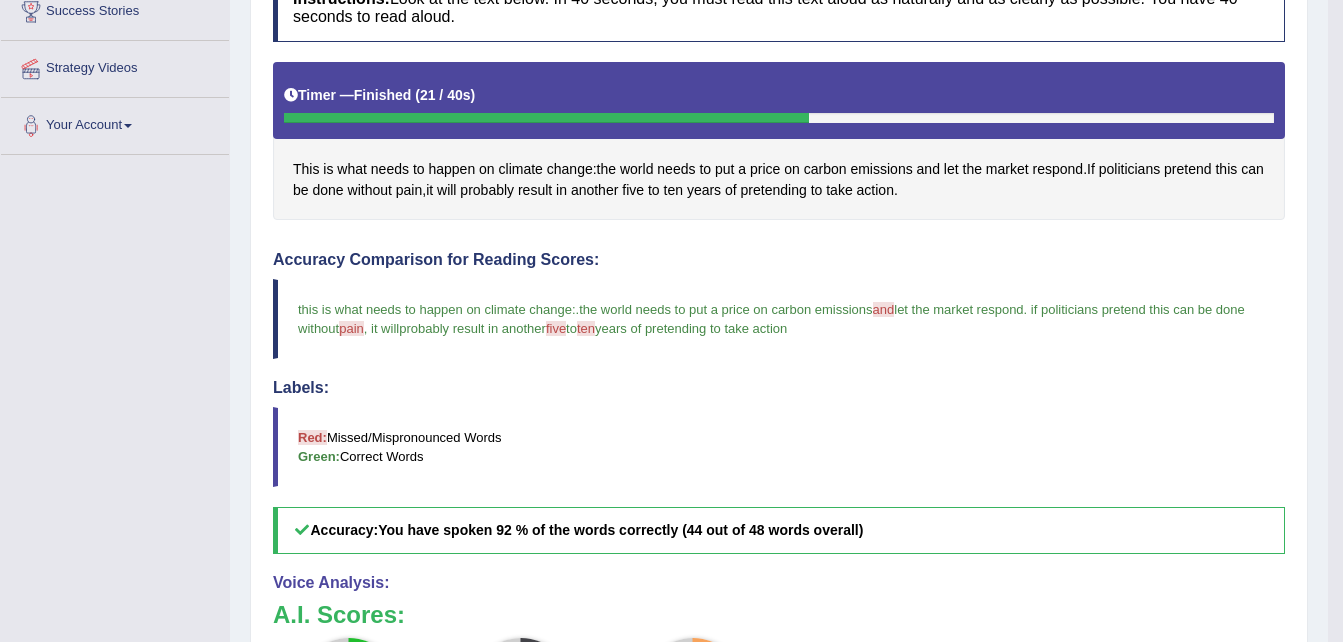scroll, scrollTop: 361, scrollLeft: 0, axis: vertical 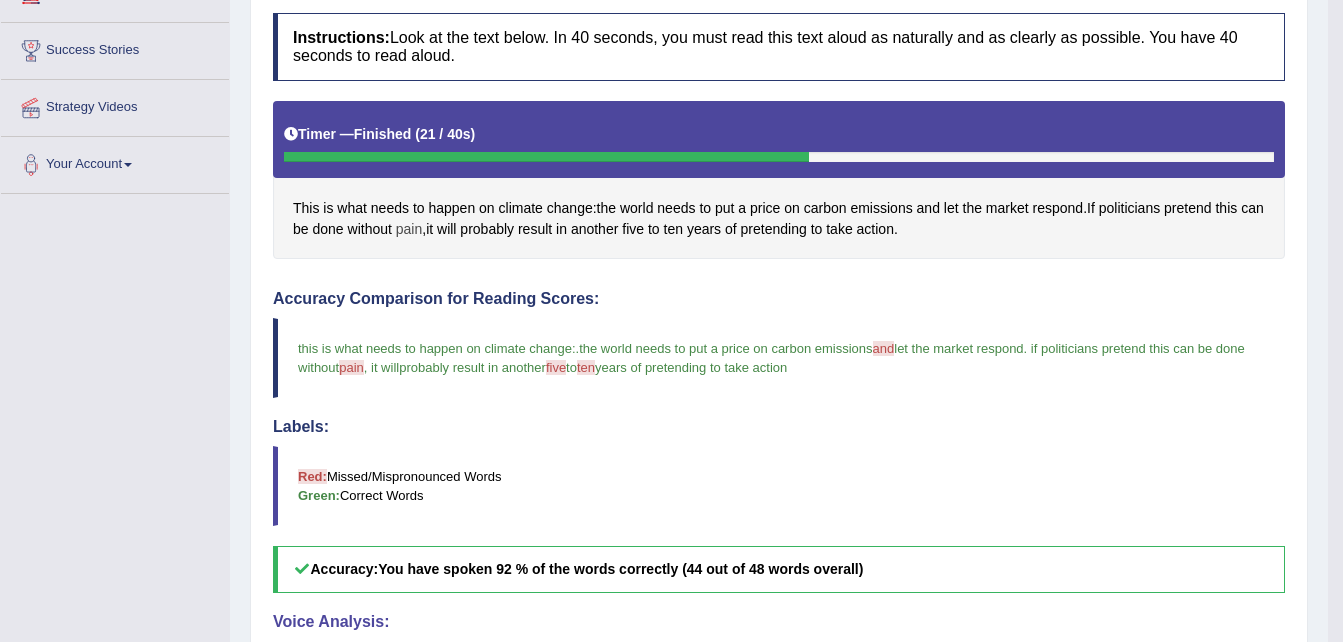 click on "pain" at bounding box center (409, 229) 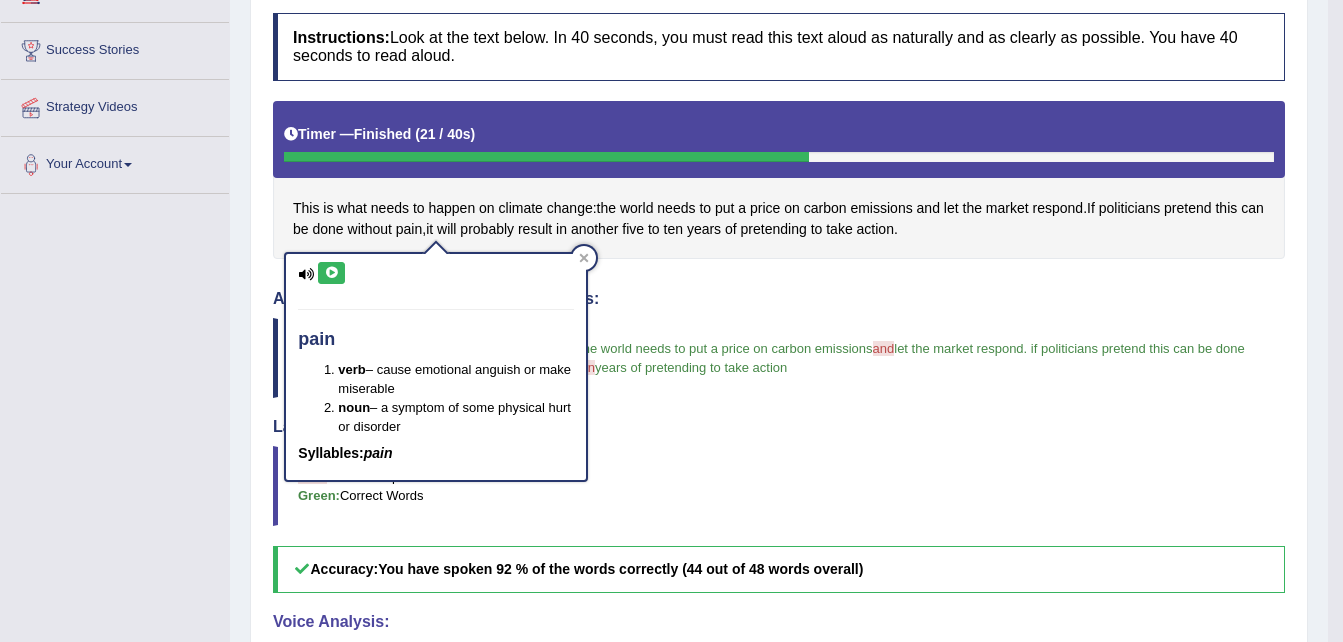 click at bounding box center [331, 273] 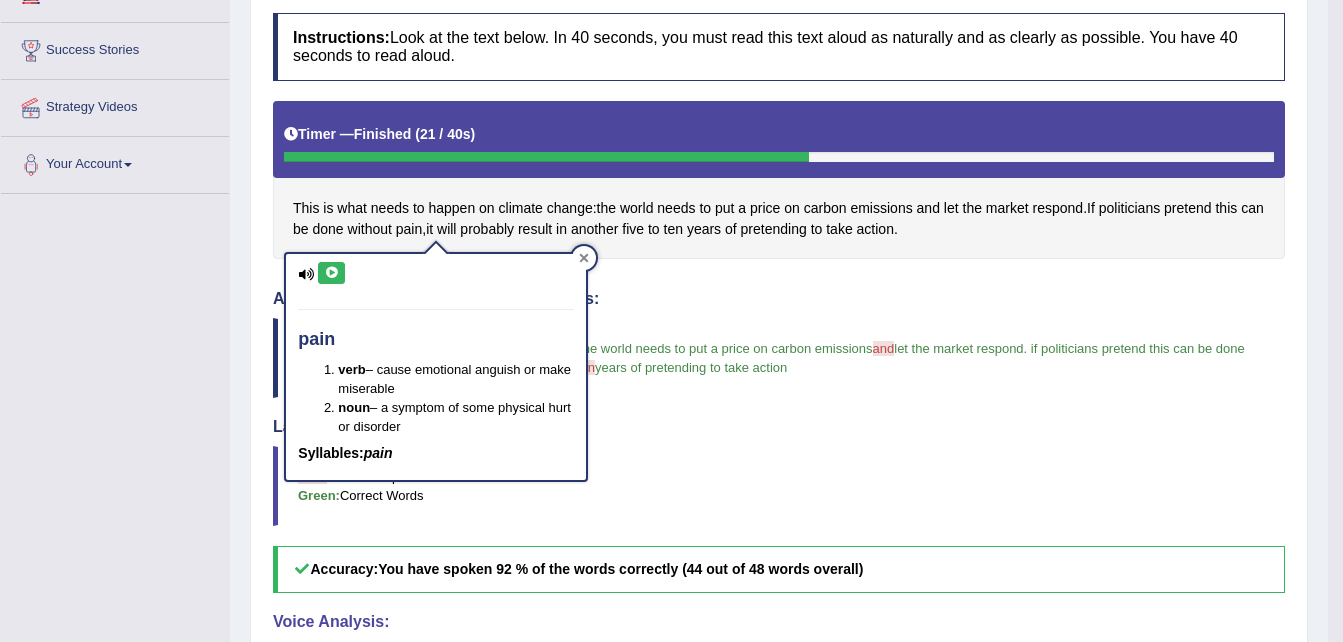 click 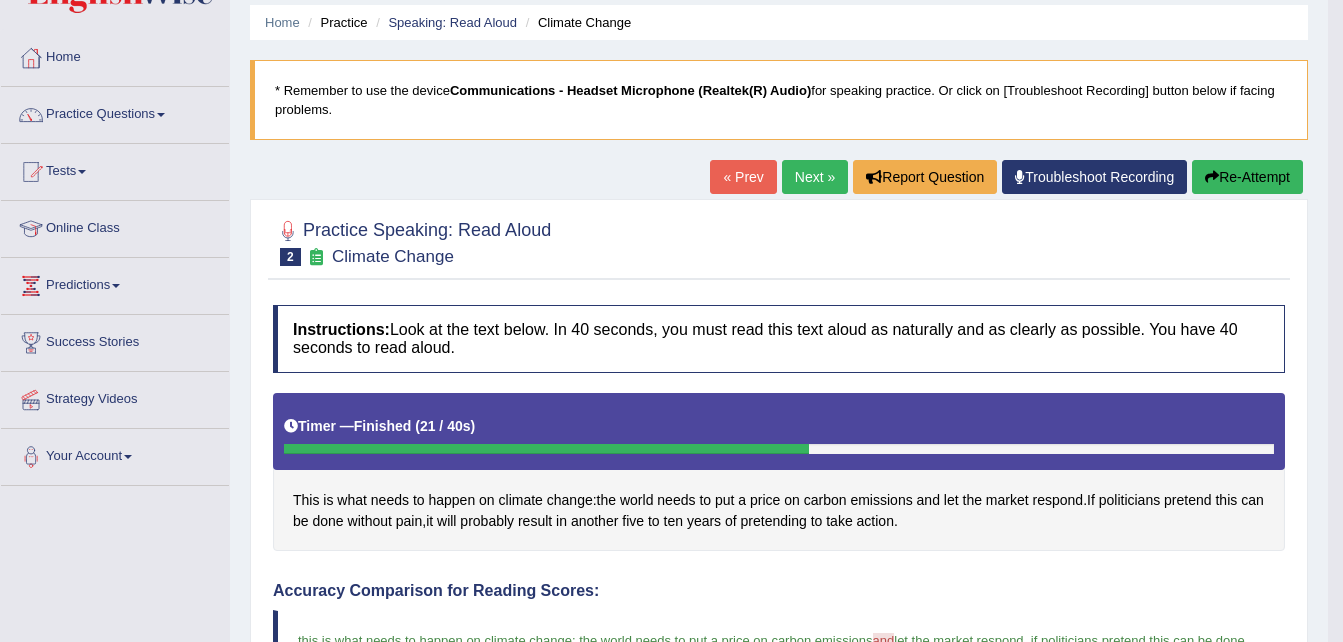 scroll, scrollTop: 61, scrollLeft: 0, axis: vertical 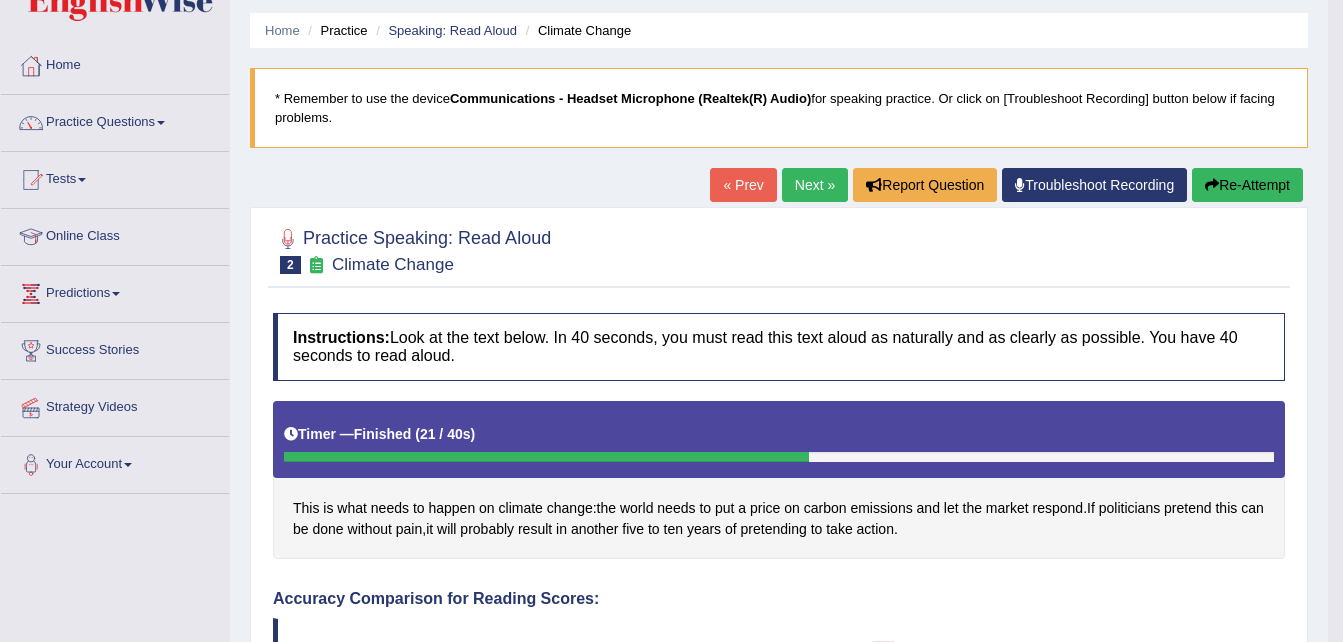 click on "Next »" at bounding box center (815, 185) 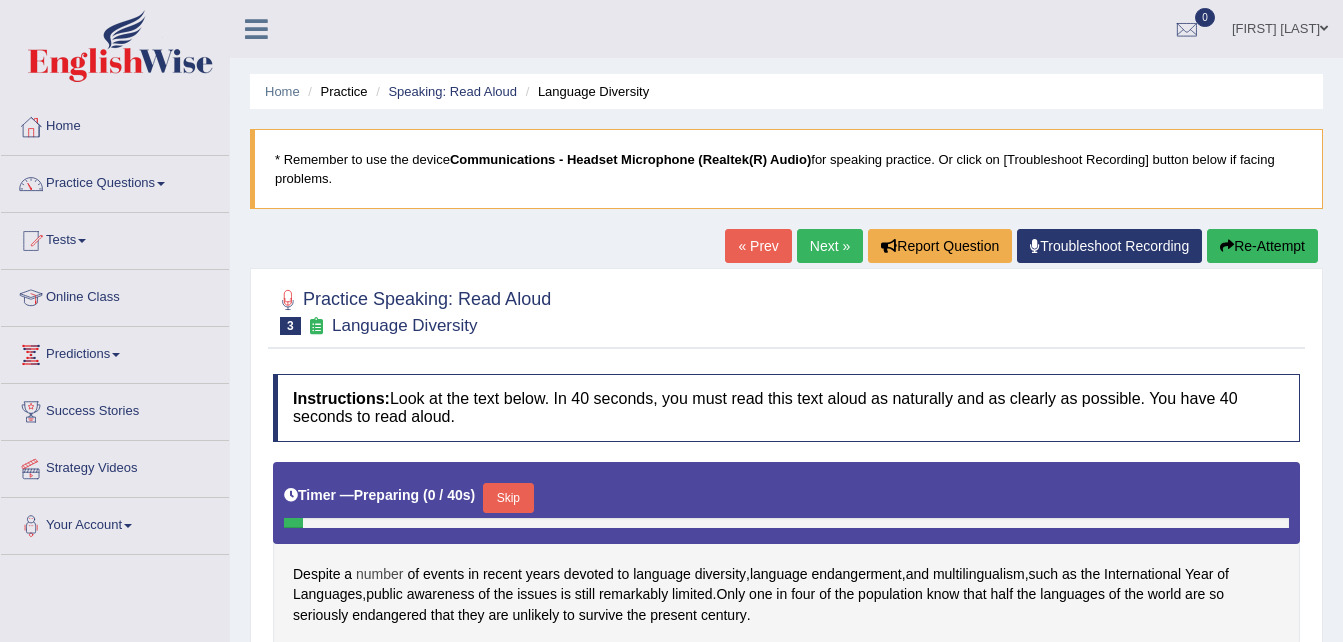 scroll, scrollTop: 226, scrollLeft: 0, axis: vertical 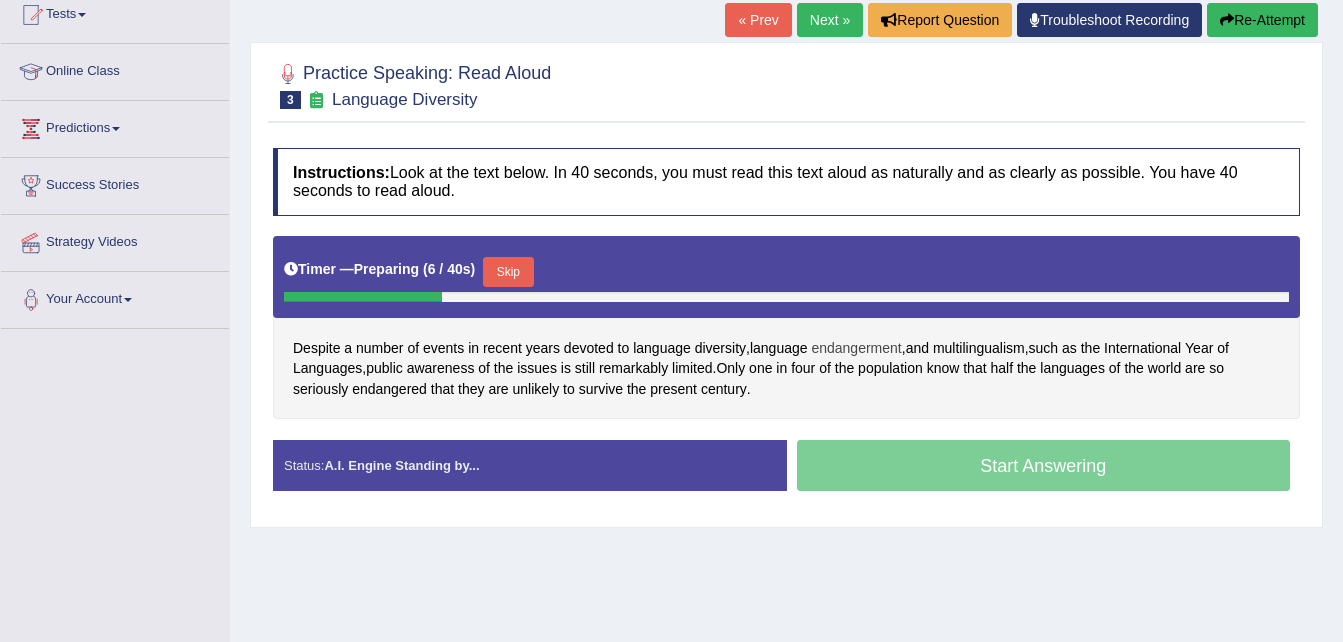 click on "endangerment" at bounding box center (856, 348) 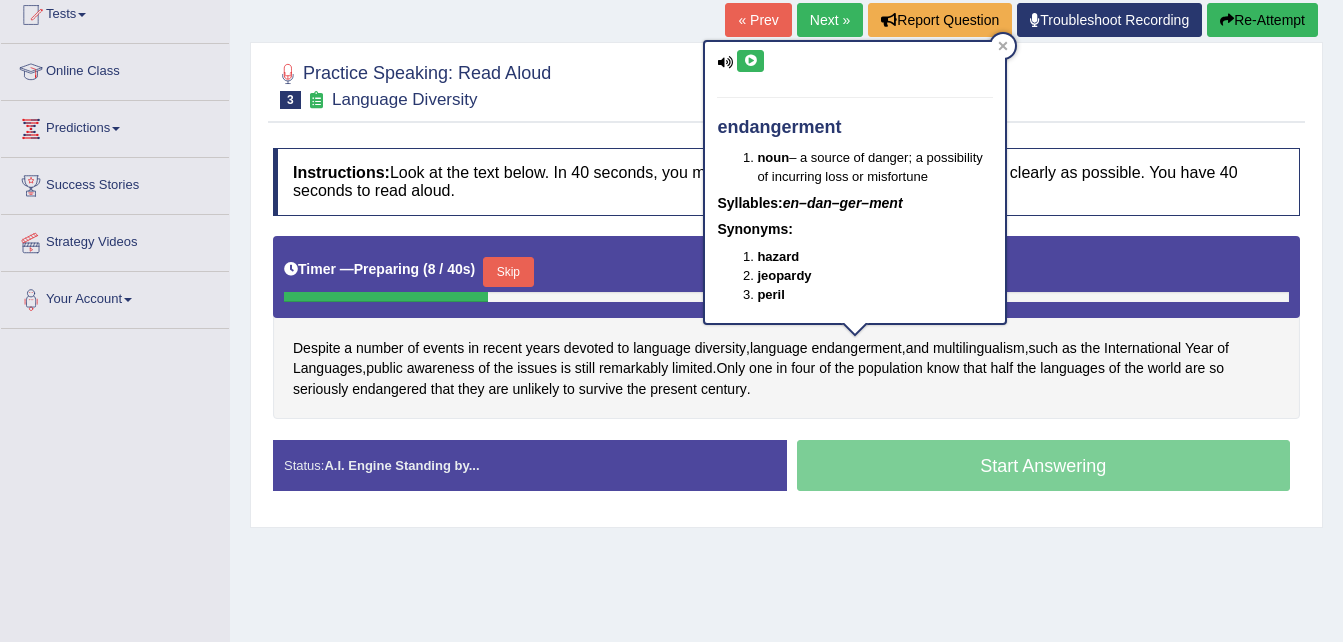 click at bounding box center (750, 61) 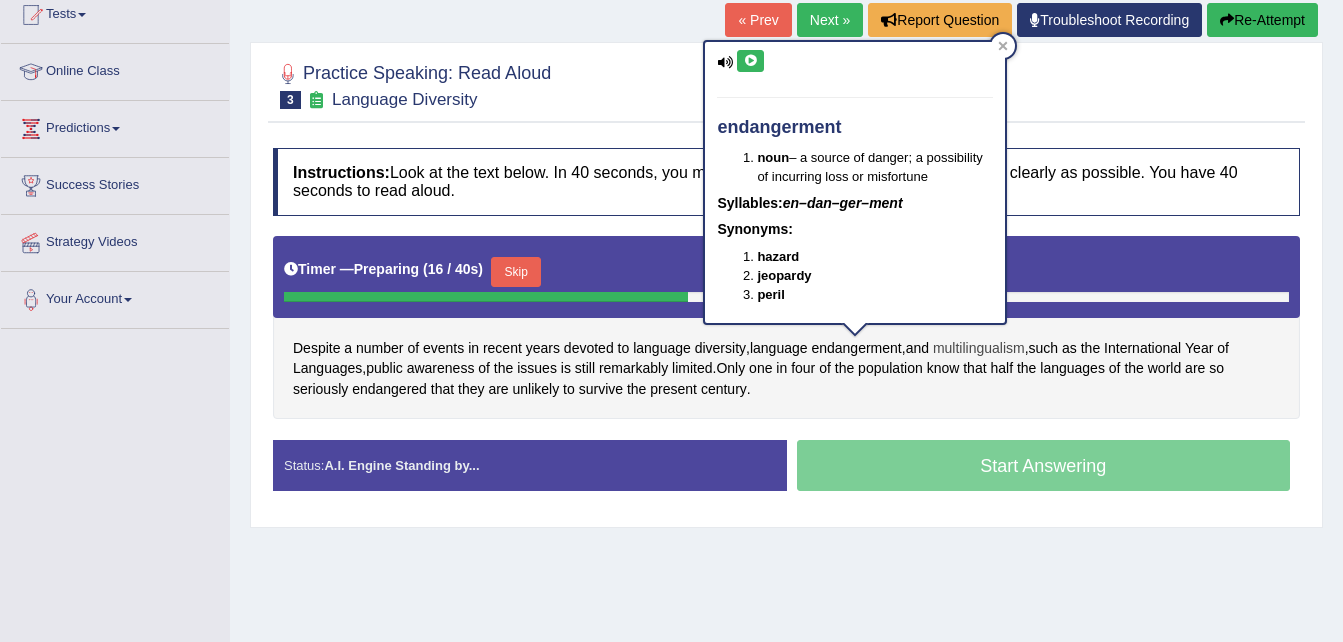 click on "multilingualism" at bounding box center [979, 348] 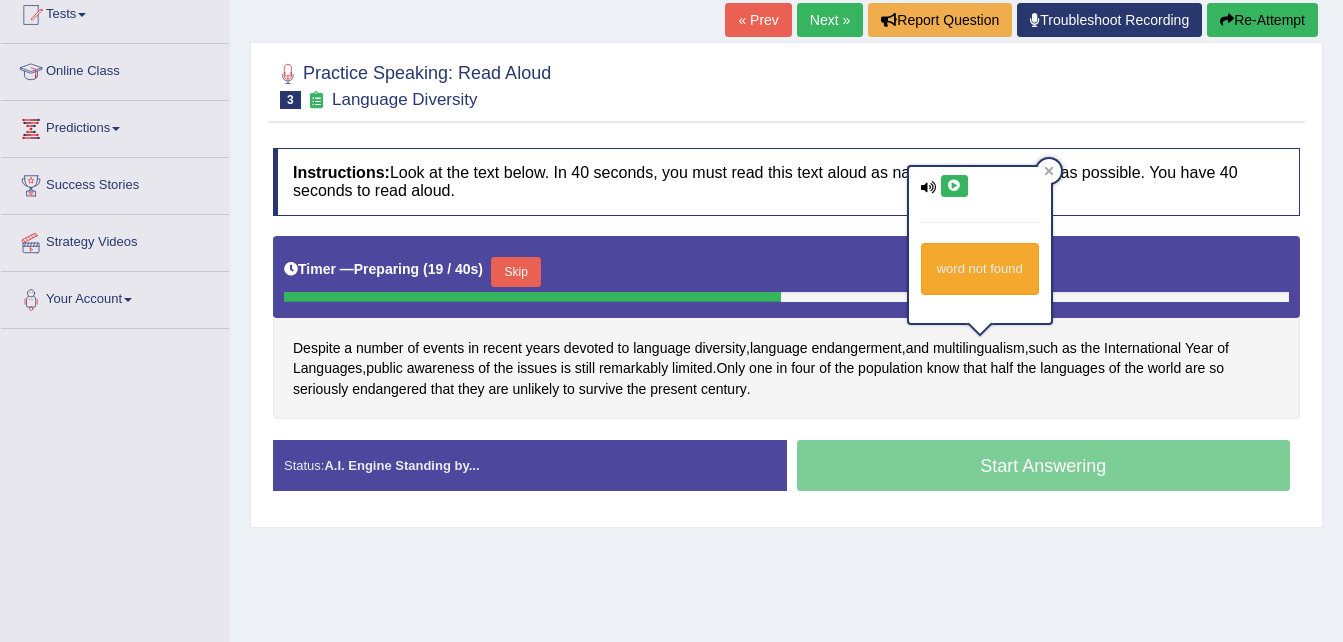 click at bounding box center (954, 186) 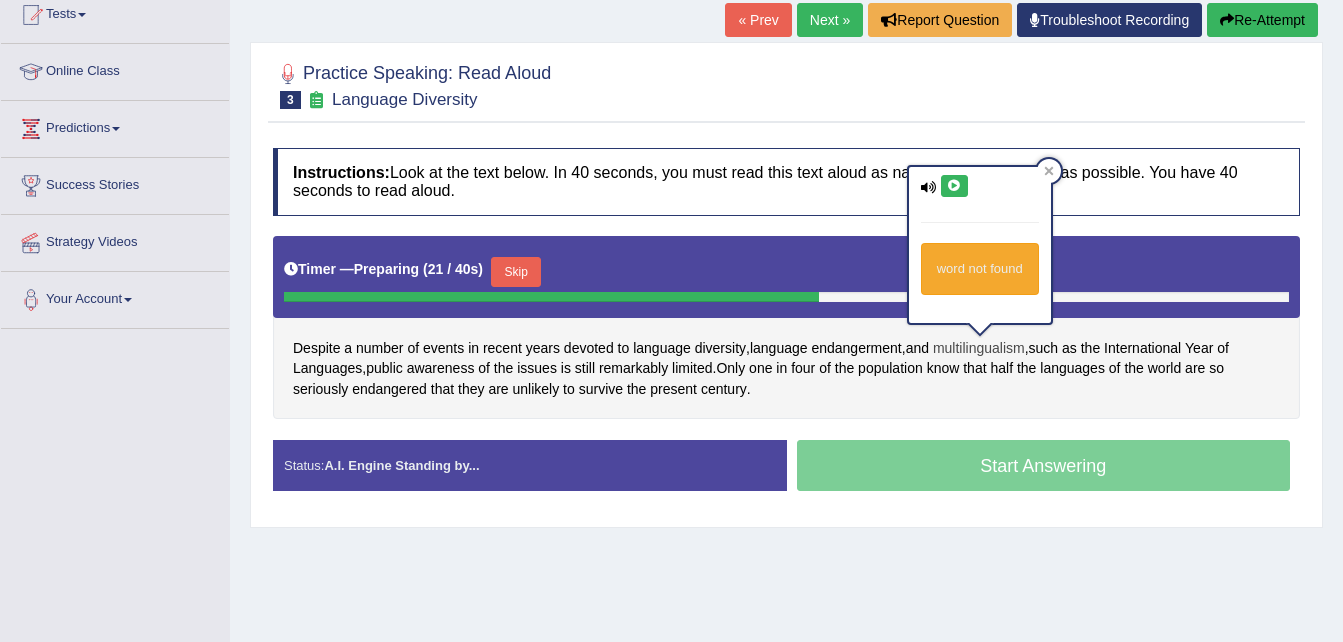 click on "multilingualism" at bounding box center (979, 348) 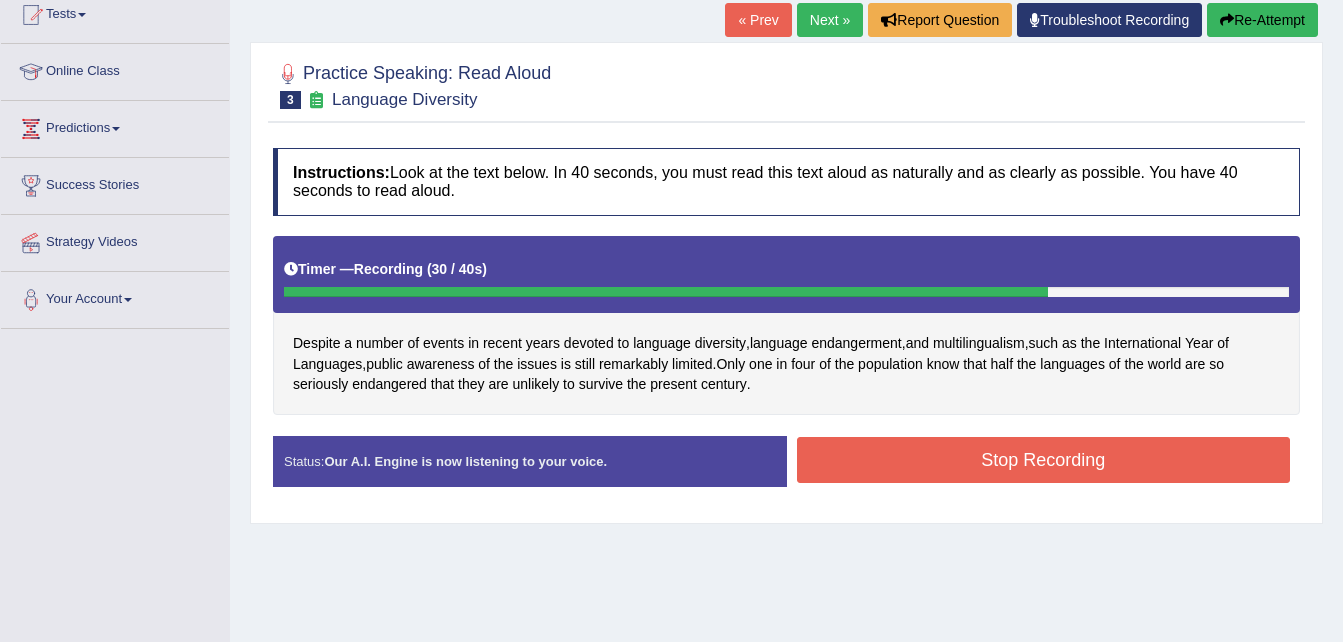 click on "Stop Recording" at bounding box center [1044, 460] 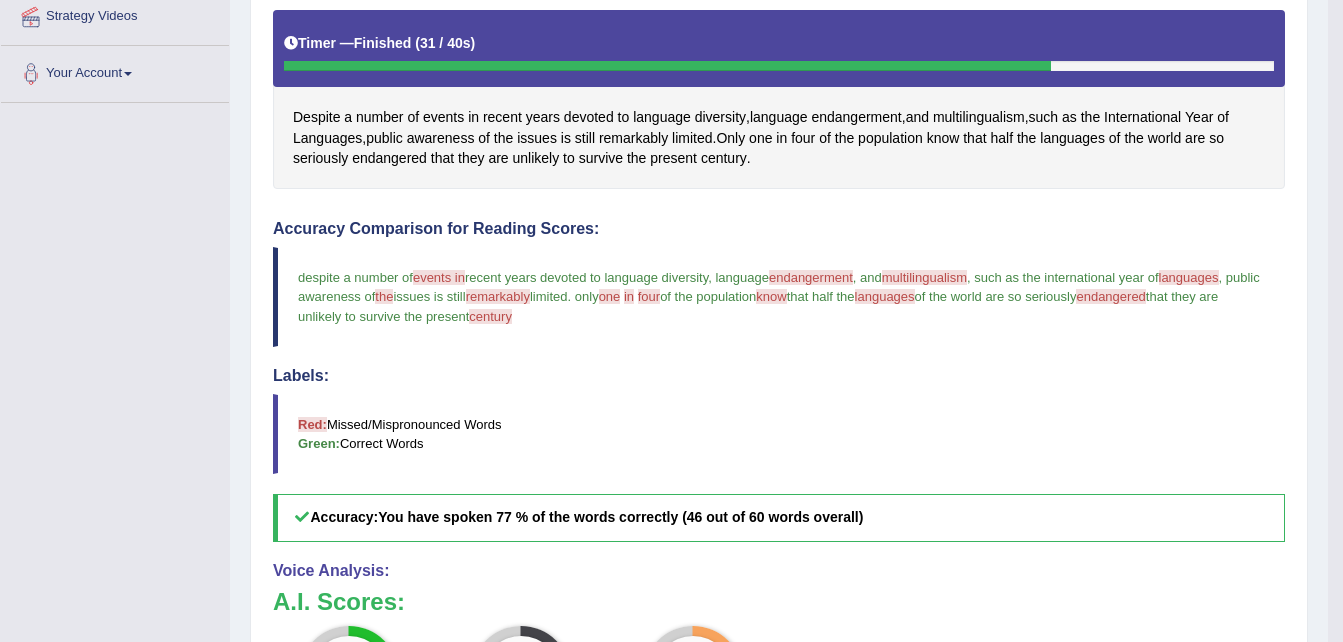 scroll, scrollTop: 426, scrollLeft: 0, axis: vertical 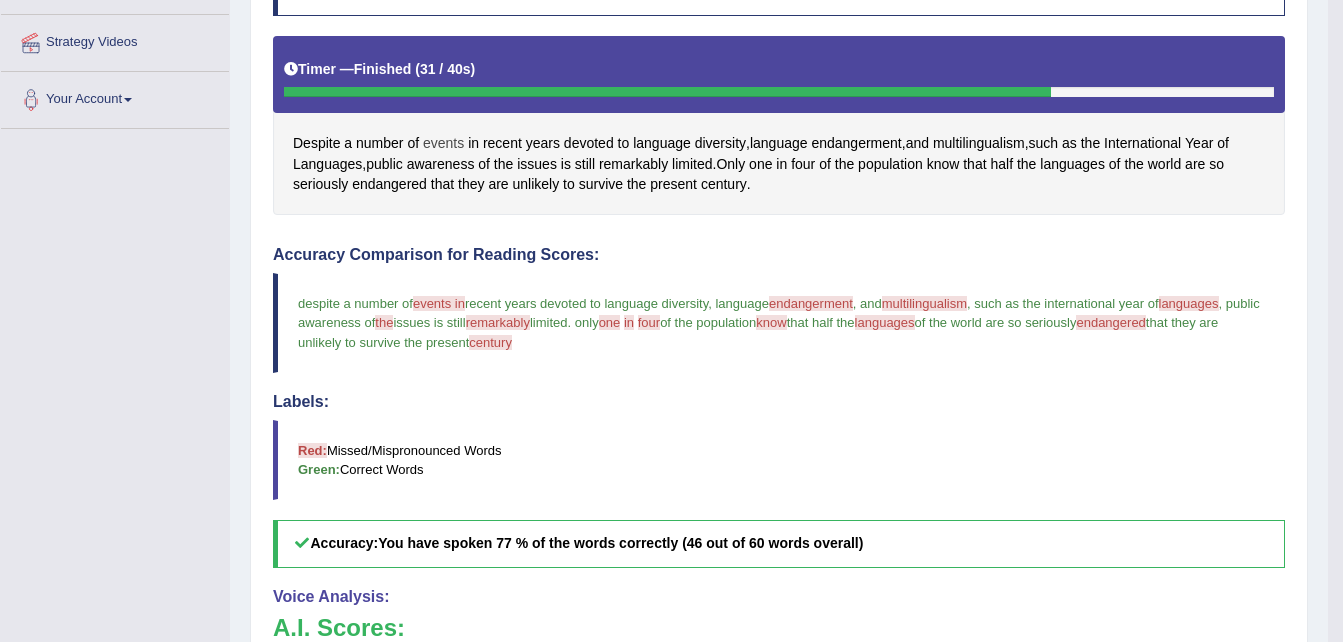 click on "events" at bounding box center [443, 143] 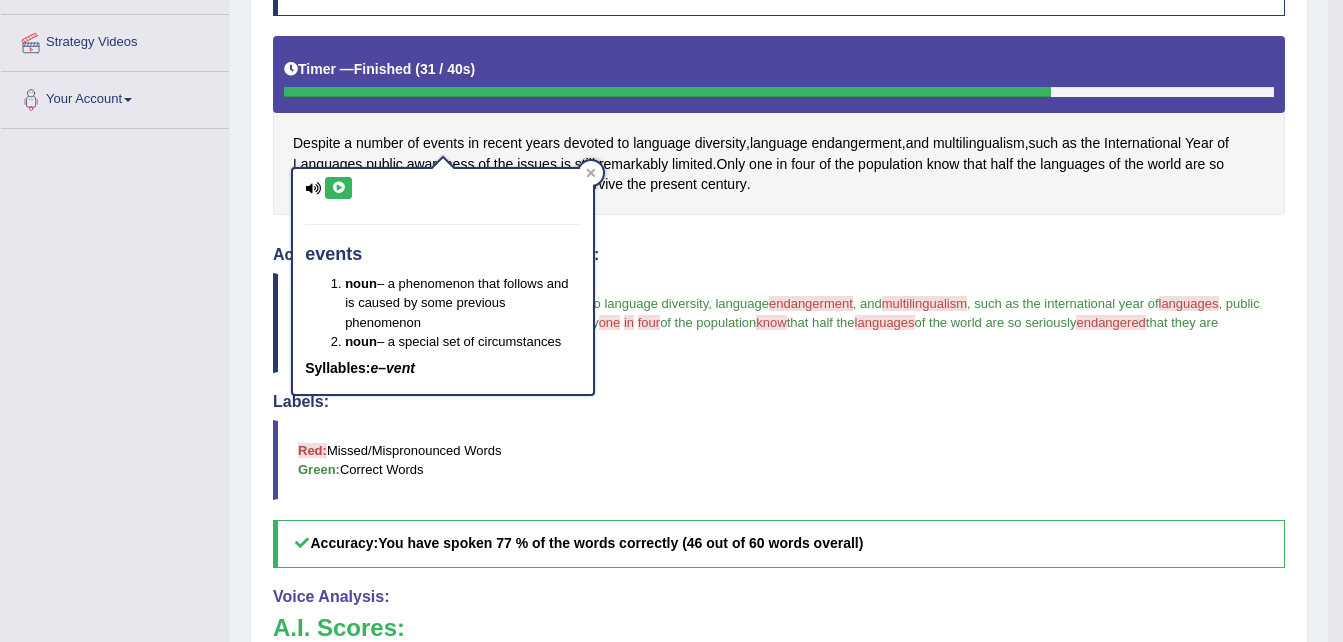 click at bounding box center [338, 188] 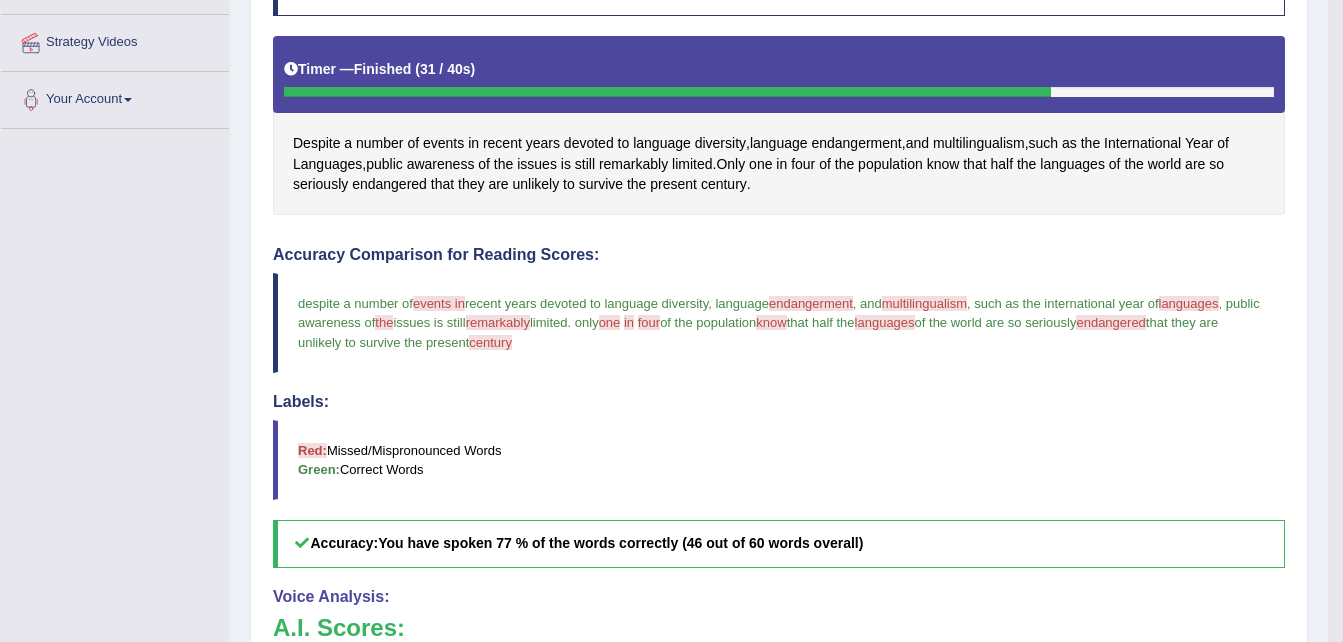 click on "endangerment" at bounding box center (811, 303) 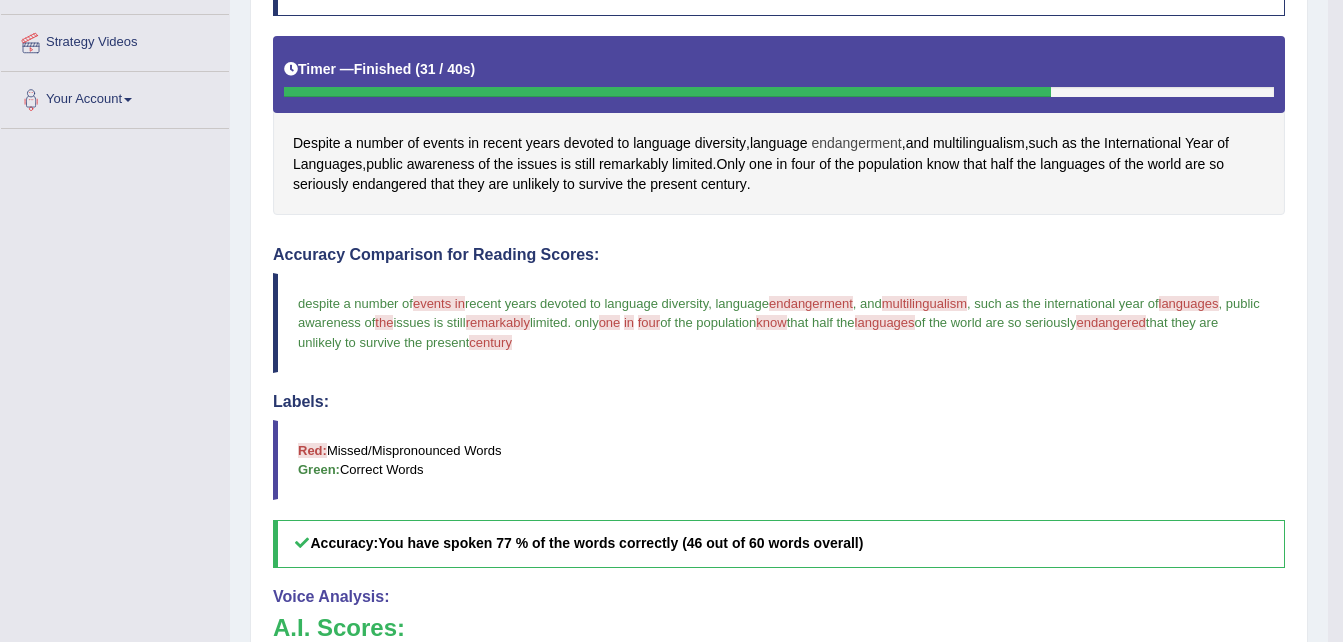 click on "endangerment" at bounding box center (856, 143) 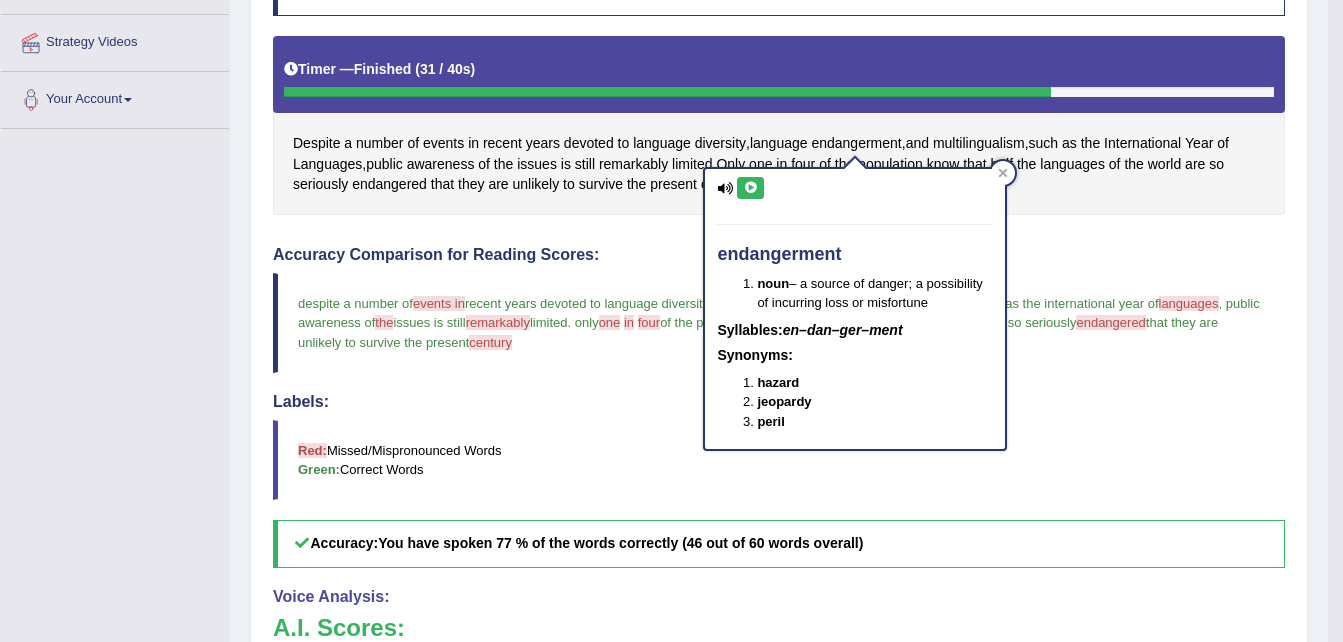 click at bounding box center [750, 188] 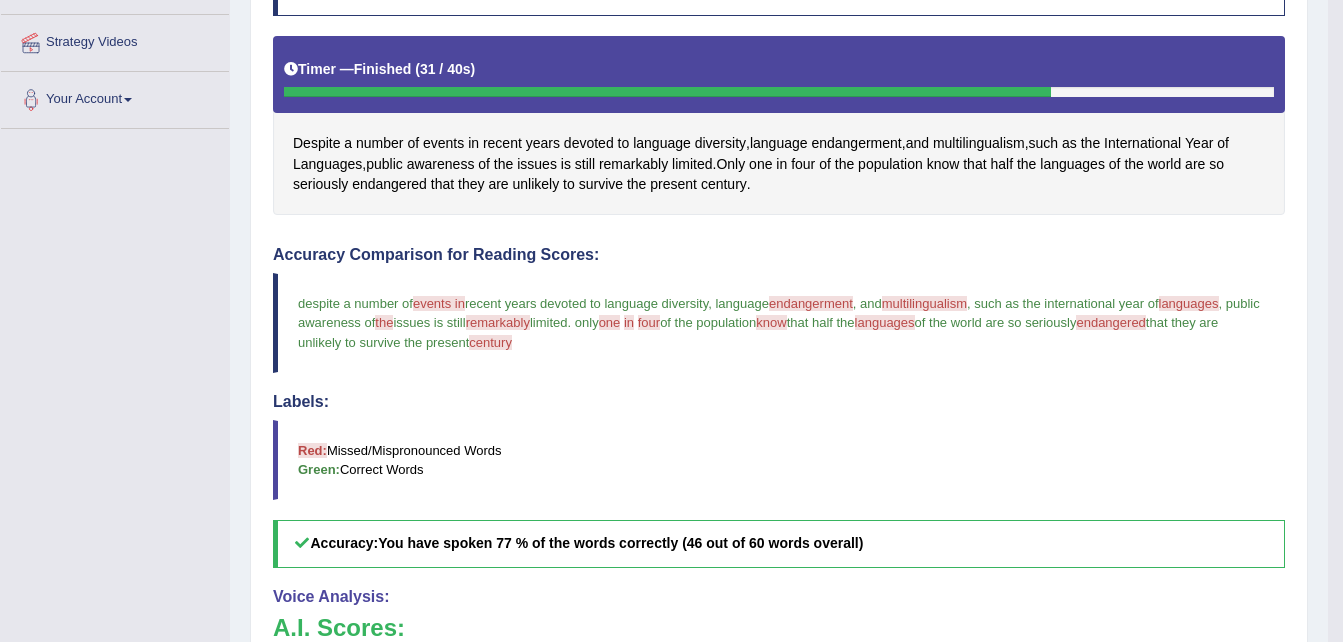 click on "multilingualism" at bounding box center (924, 303) 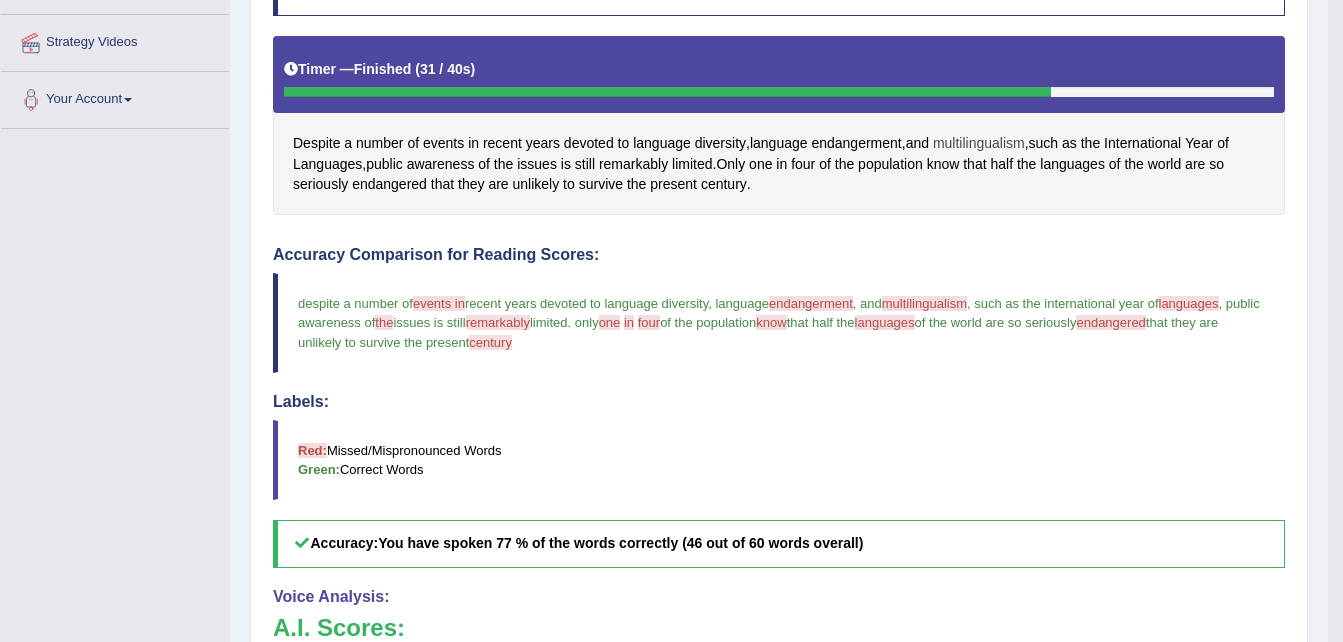 click on "multilingualism" at bounding box center (979, 143) 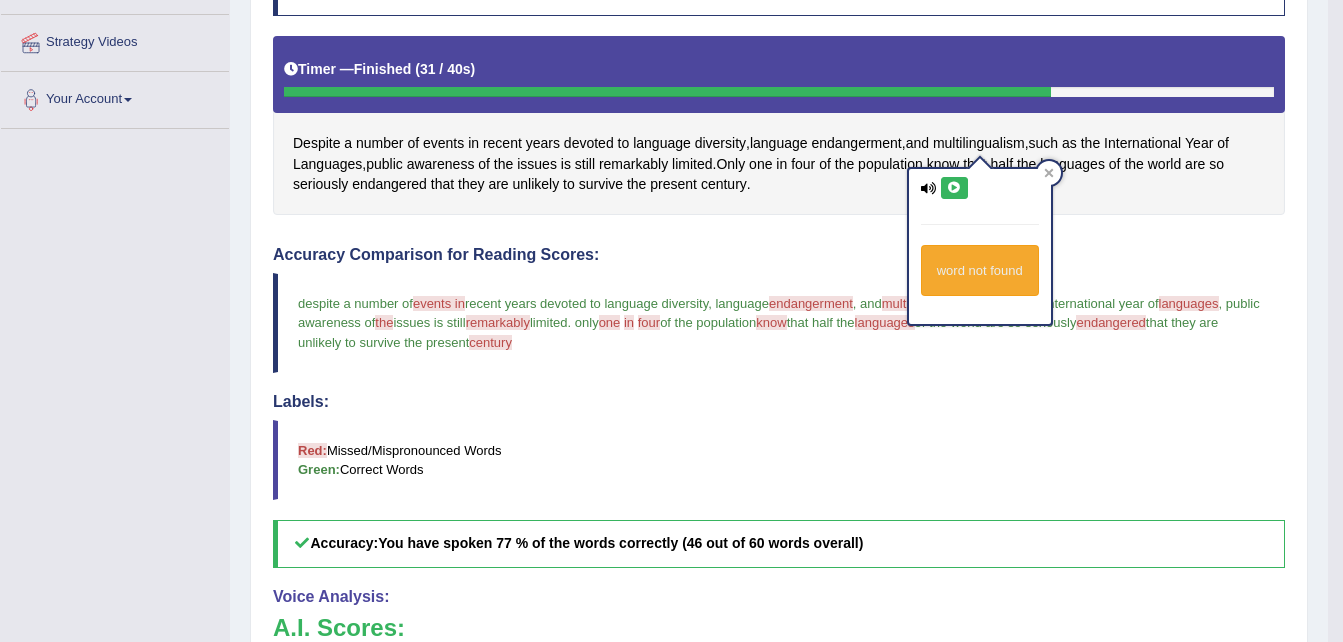 click at bounding box center (954, 188) 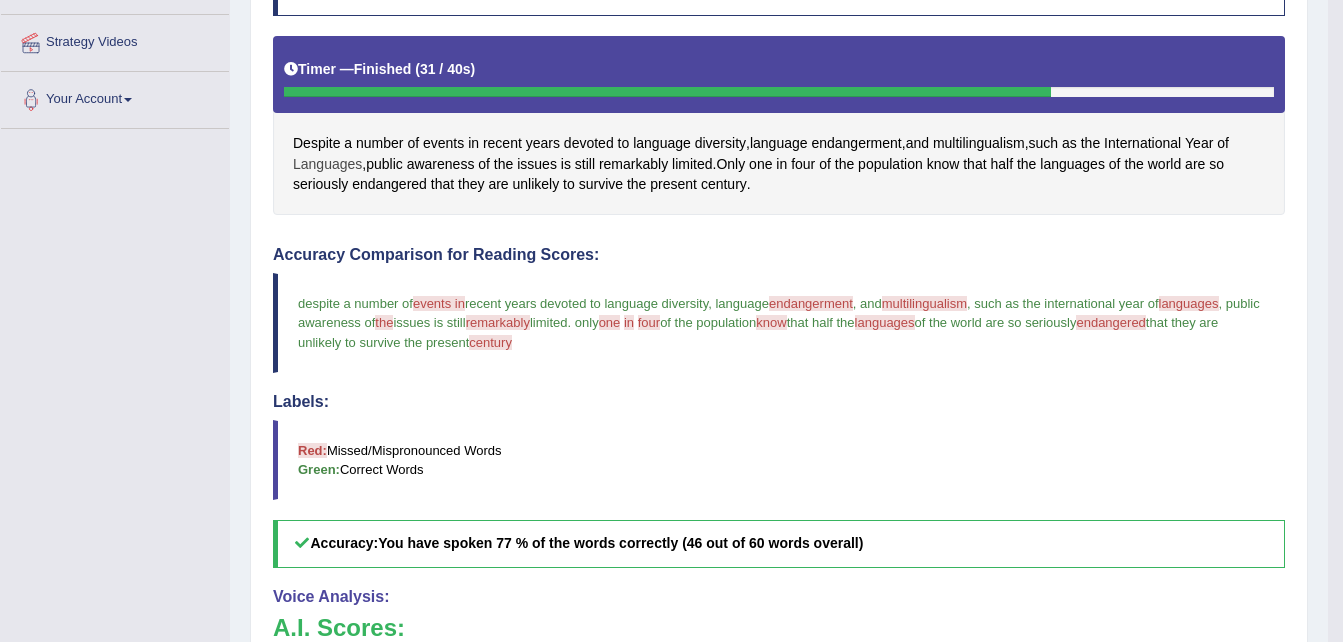 click on "Languages" at bounding box center (327, 164) 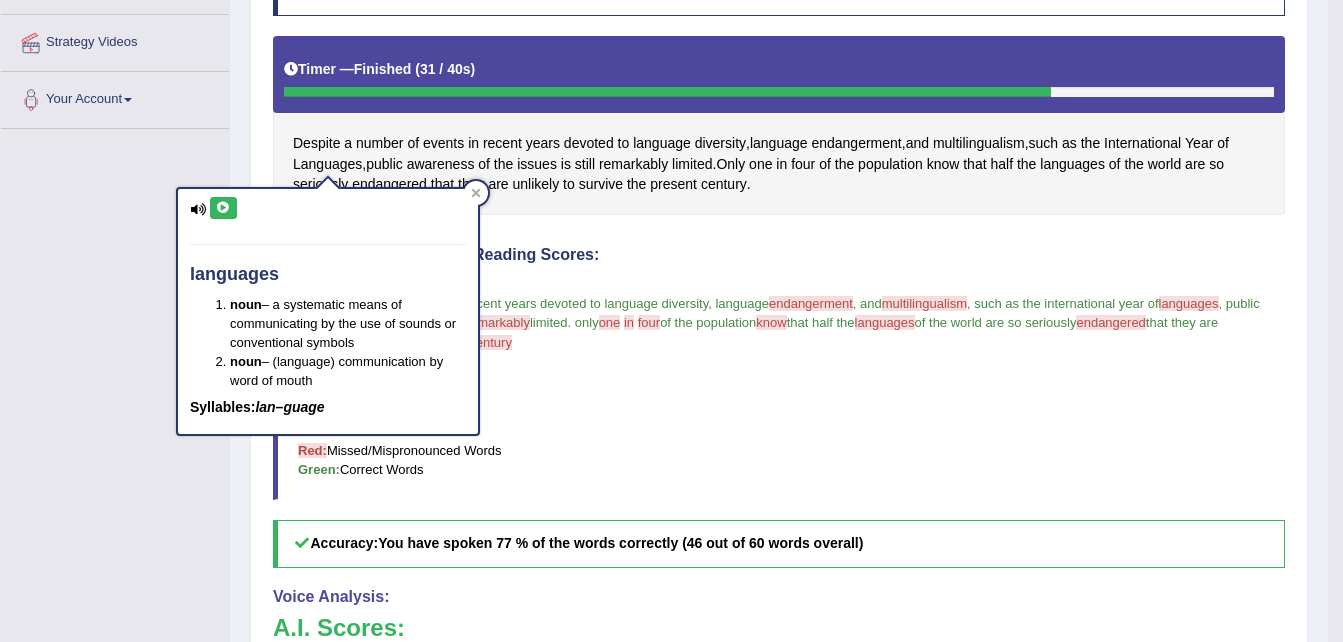 click at bounding box center [223, 208] 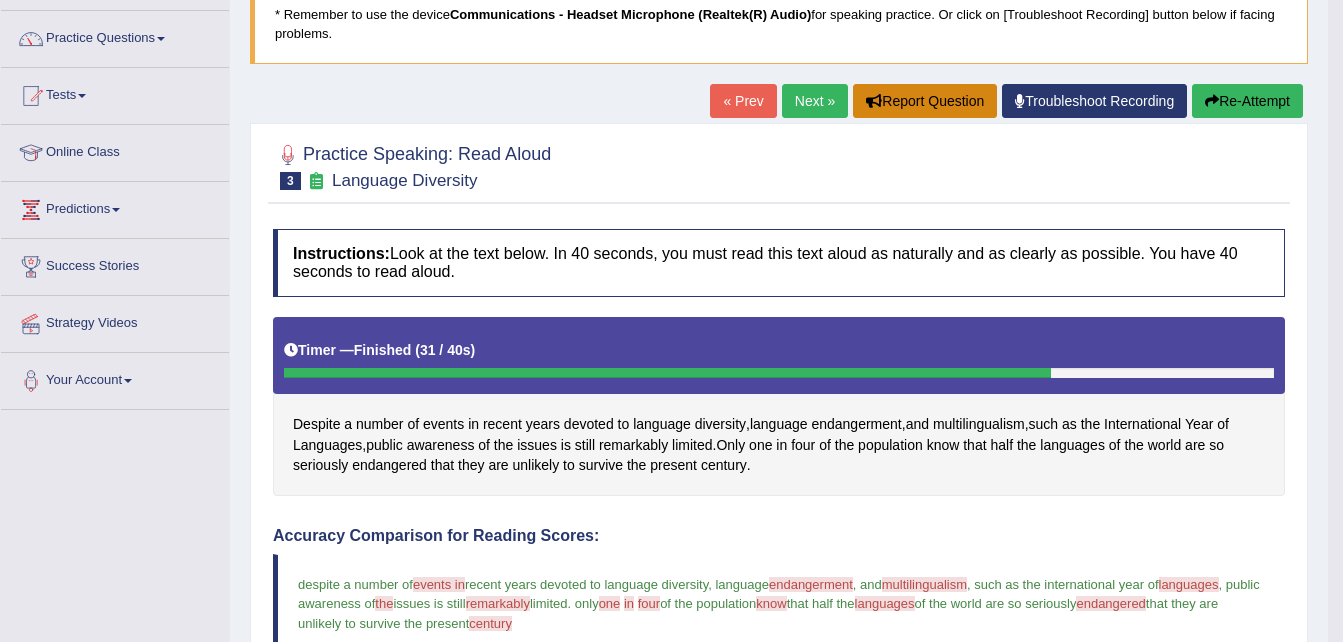 scroll, scrollTop: 126, scrollLeft: 0, axis: vertical 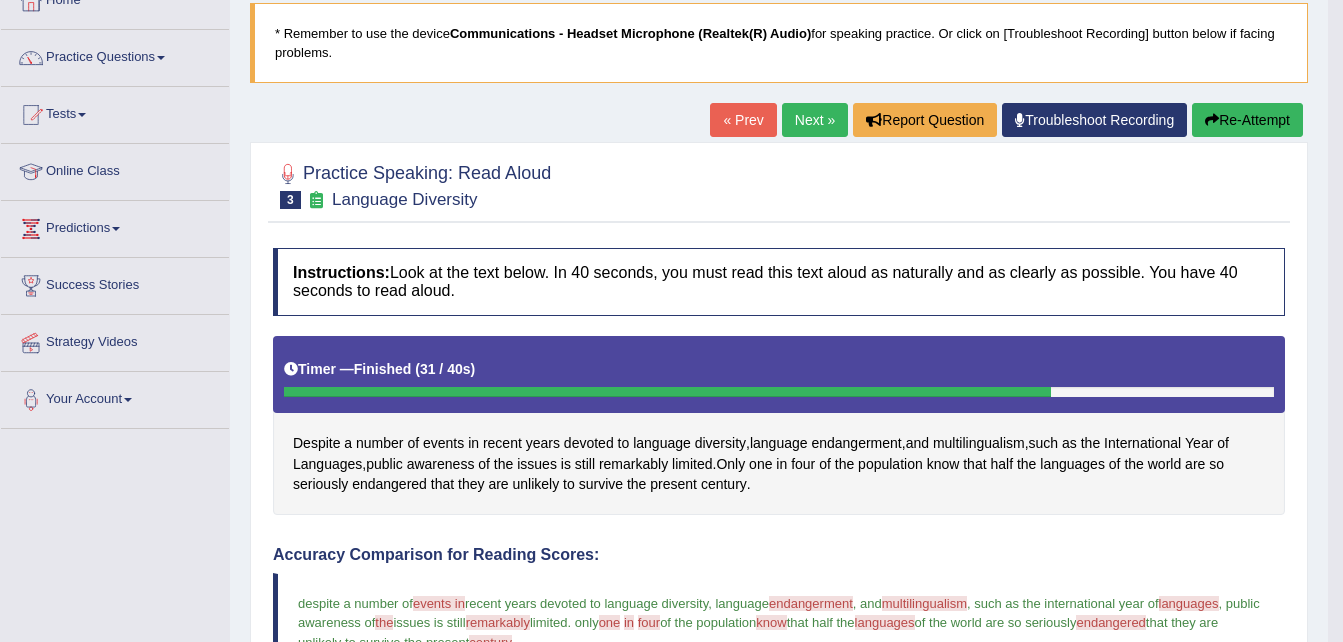 click on "Re-Attempt" at bounding box center (1247, 120) 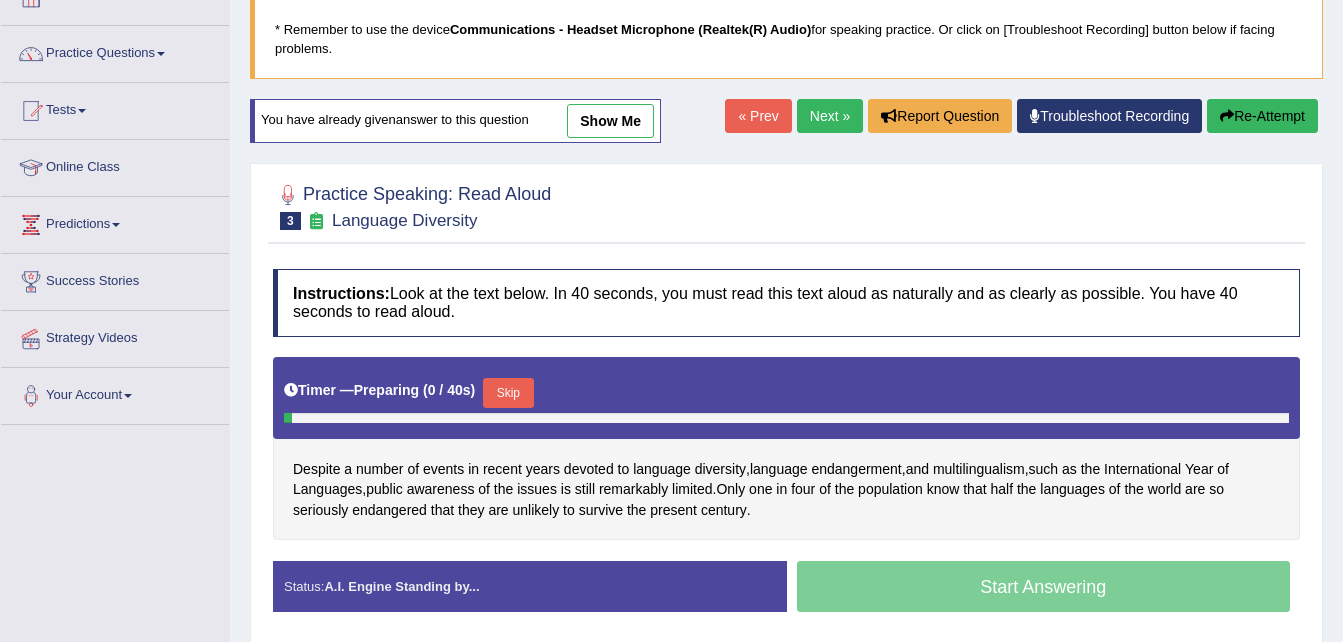 scroll, scrollTop: 0, scrollLeft: 0, axis: both 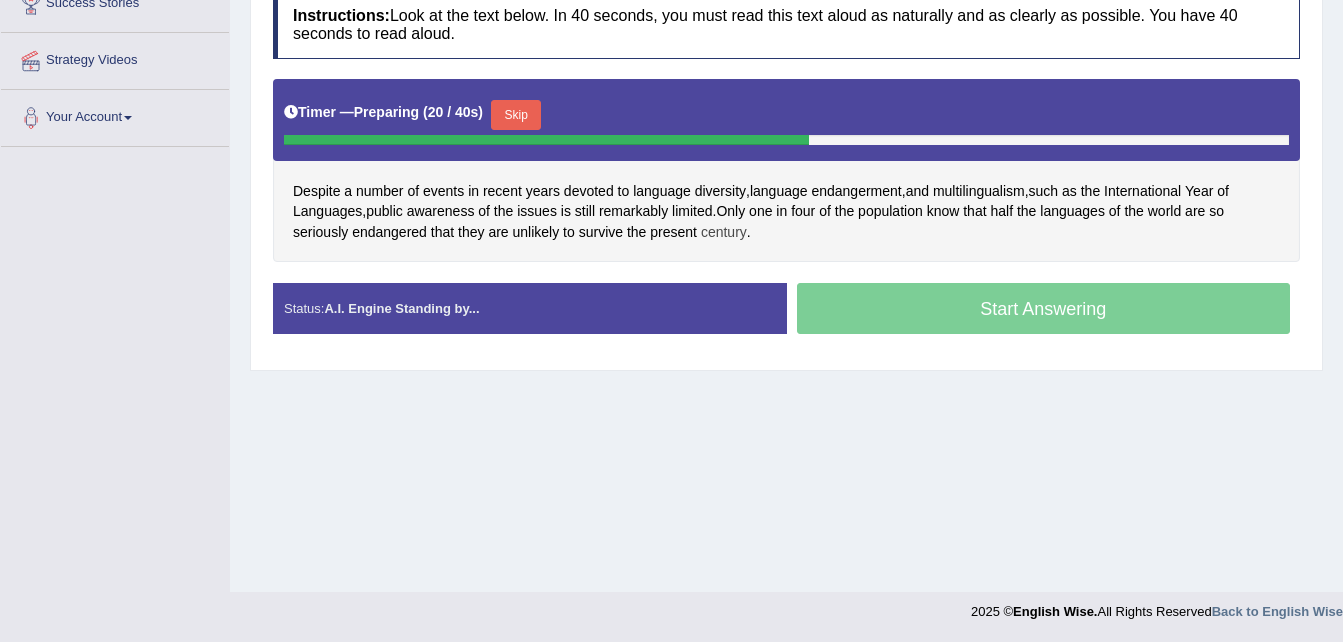click on "century" at bounding box center [724, 232] 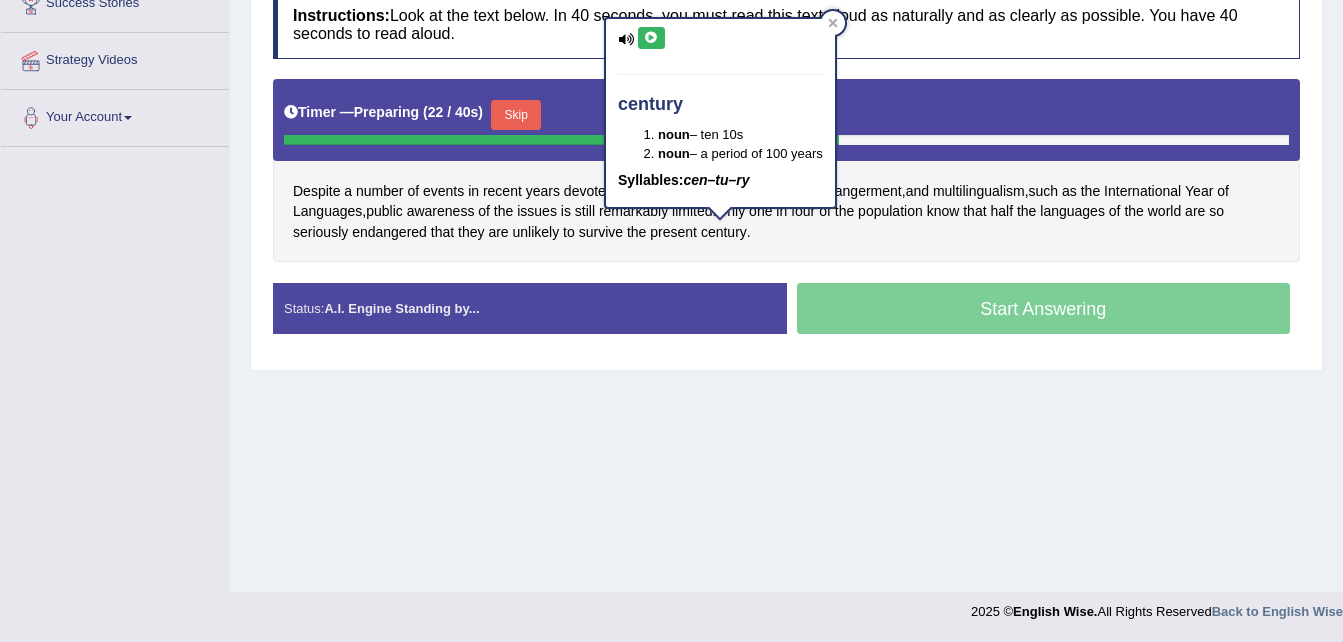 click at bounding box center [651, 38] 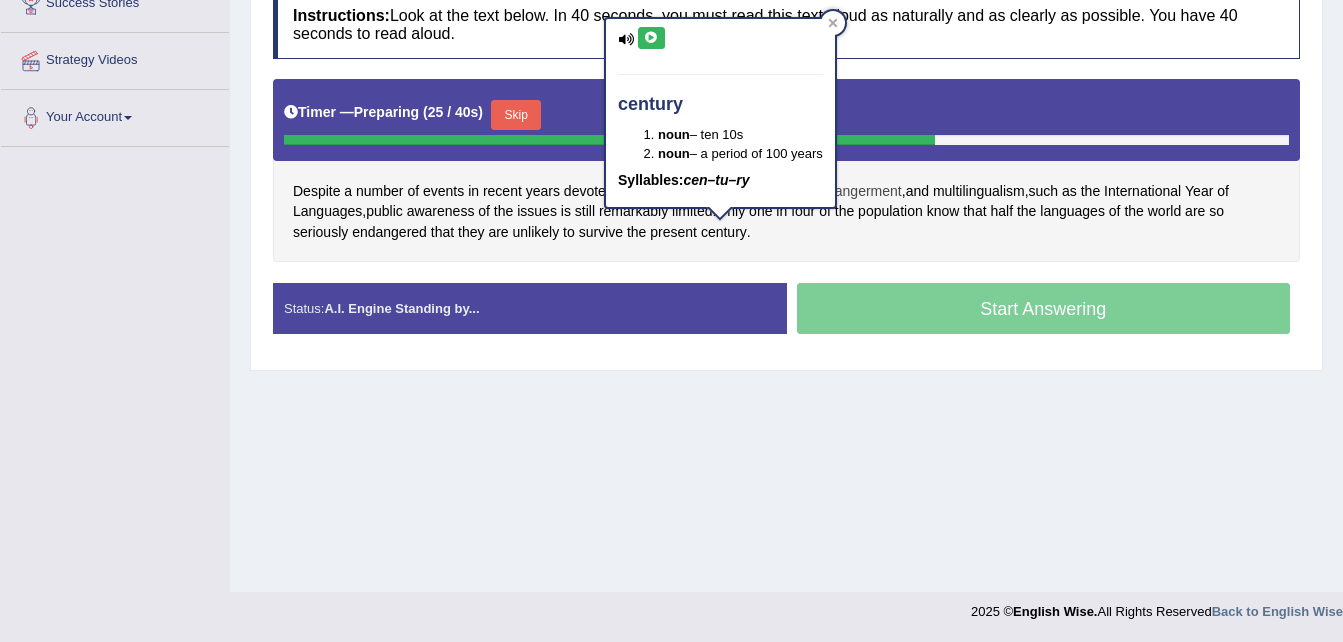 click on "endangerment" at bounding box center [856, 191] 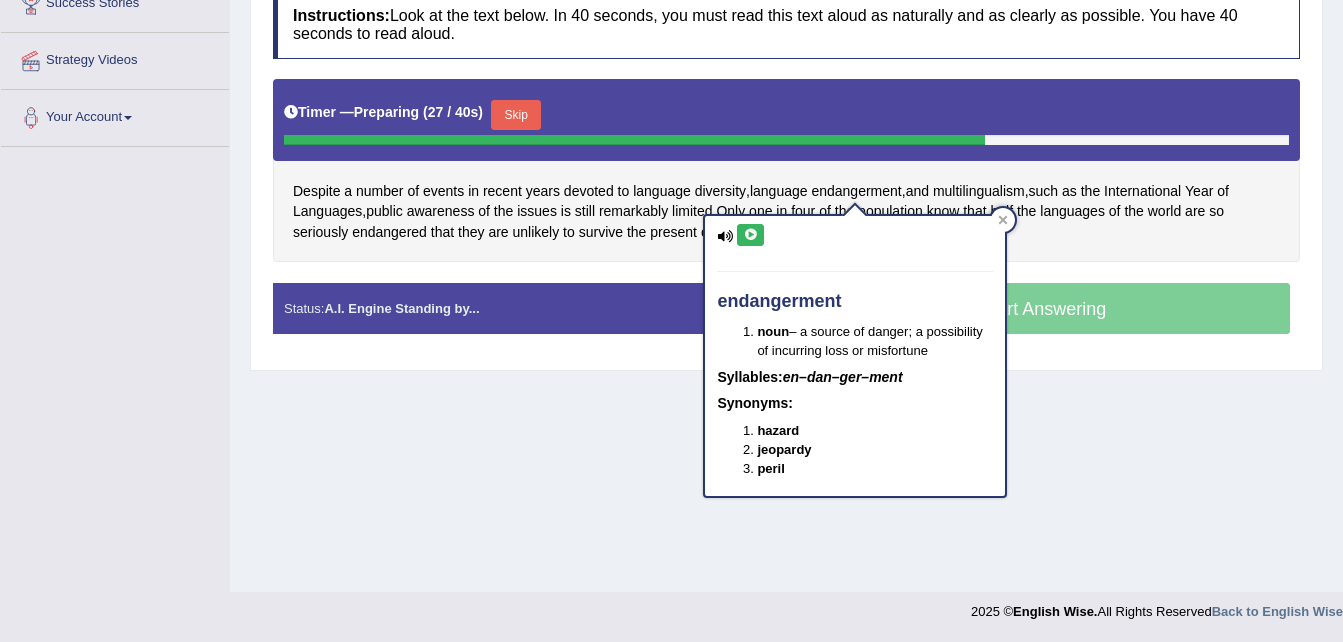 click at bounding box center (750, 235) 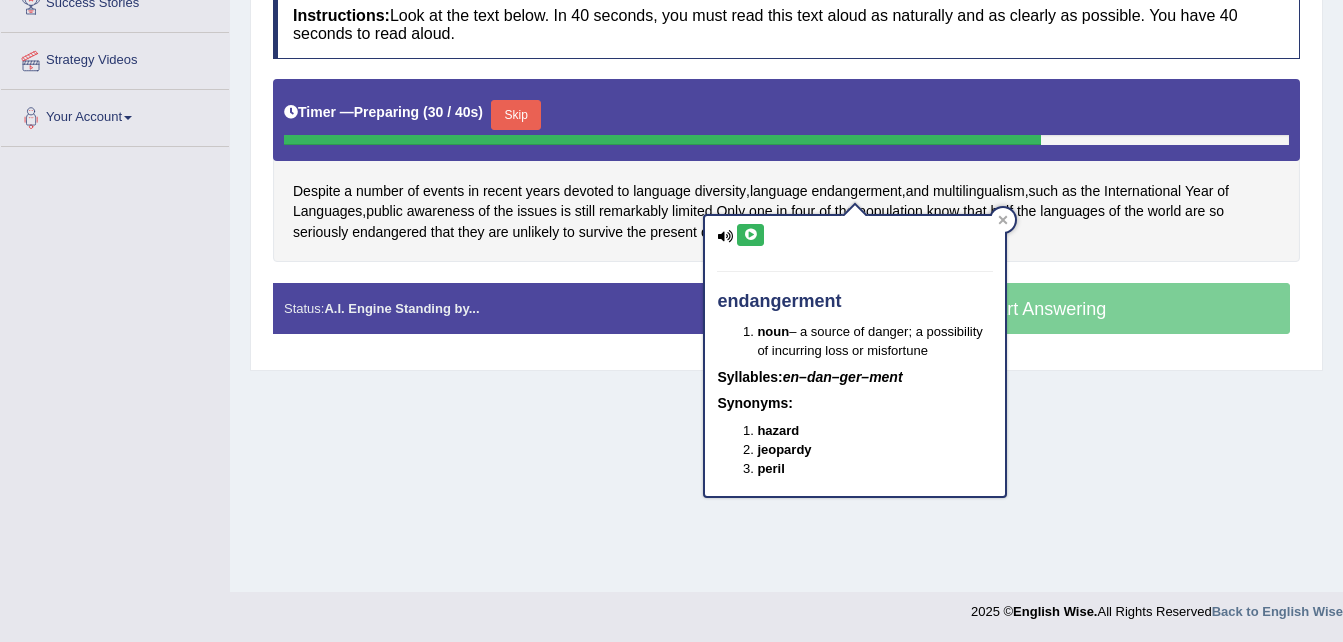 click on "Despite   a   number   of   events   in   recent   years   devoted   to   language   diversity ,  language   endangerment ,  and   multilingualism ,  such   as   the   International   Year   of   Languages ,  public   awareness   of   the   issues   is   still   remarkably   limited .  Only   one   in   four   of   the   population   know   that   half   the   languages   of   the   world   are   so   seriously   endangered   that   they   are   unlikely   to   survive   the   present   century ." at bounding box center [786, 171] 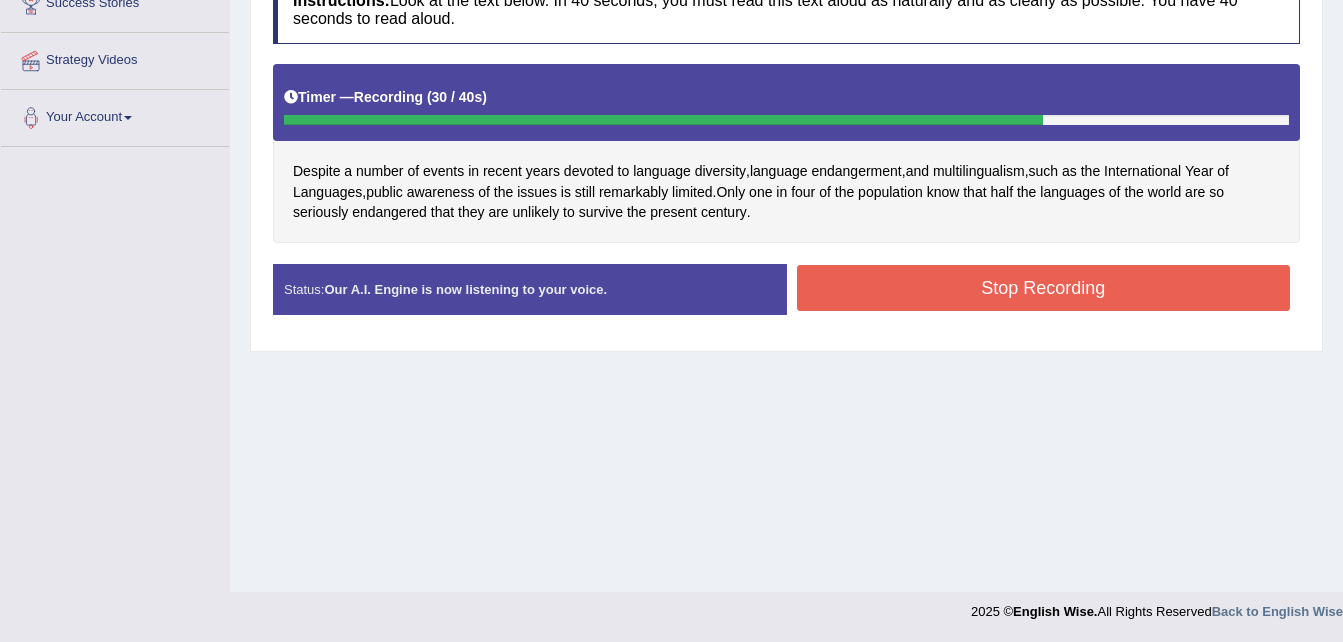 click on "Stop Recording" at bounding box center [1044, 288] 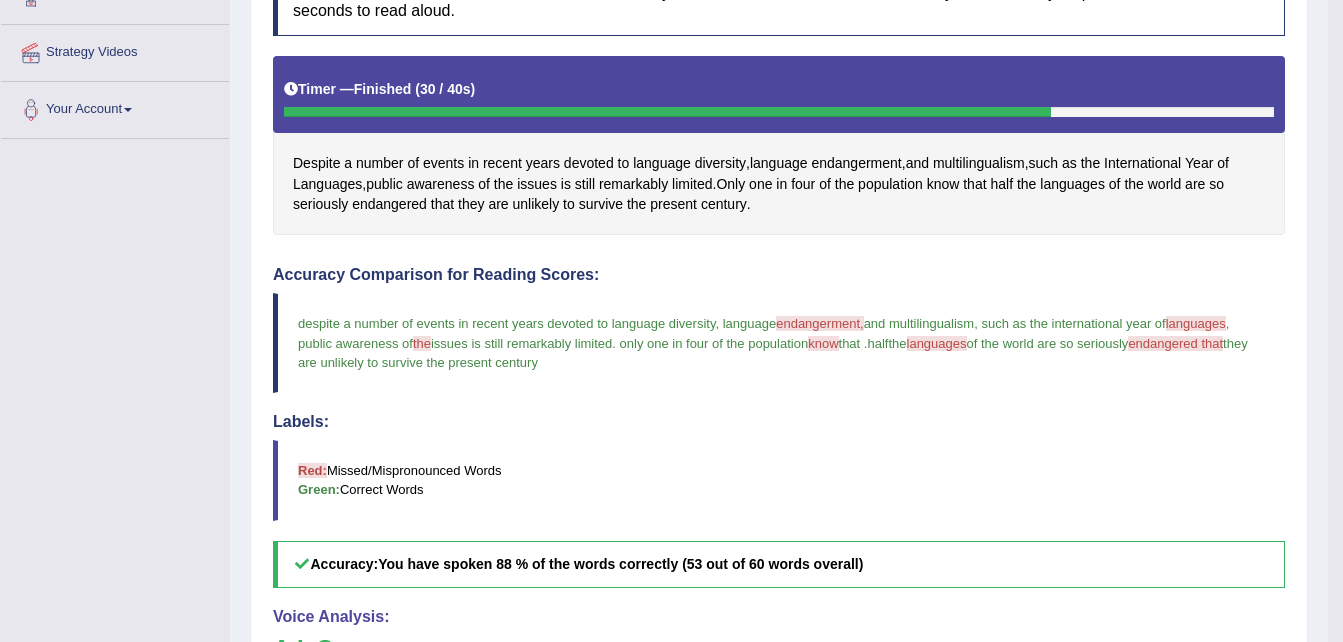 scroll, scrollTop: 408, scrollLeft: 0, axis: vertical 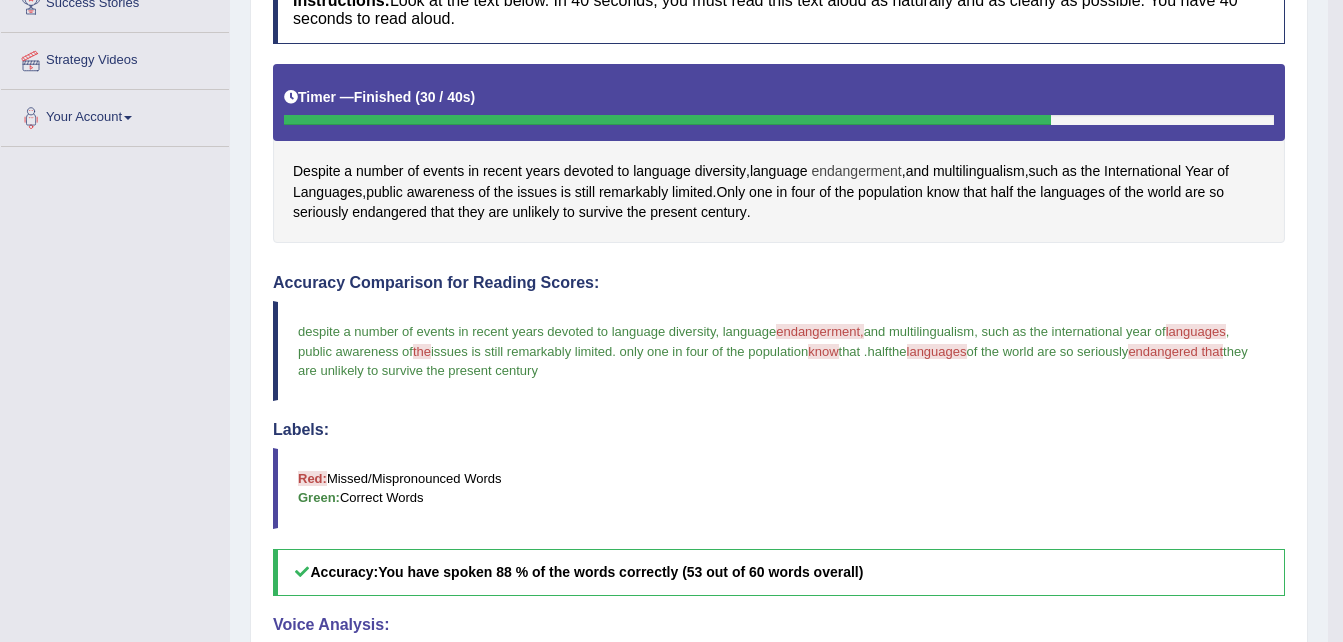 click on "endangerment" at bounding box center (856, 171) 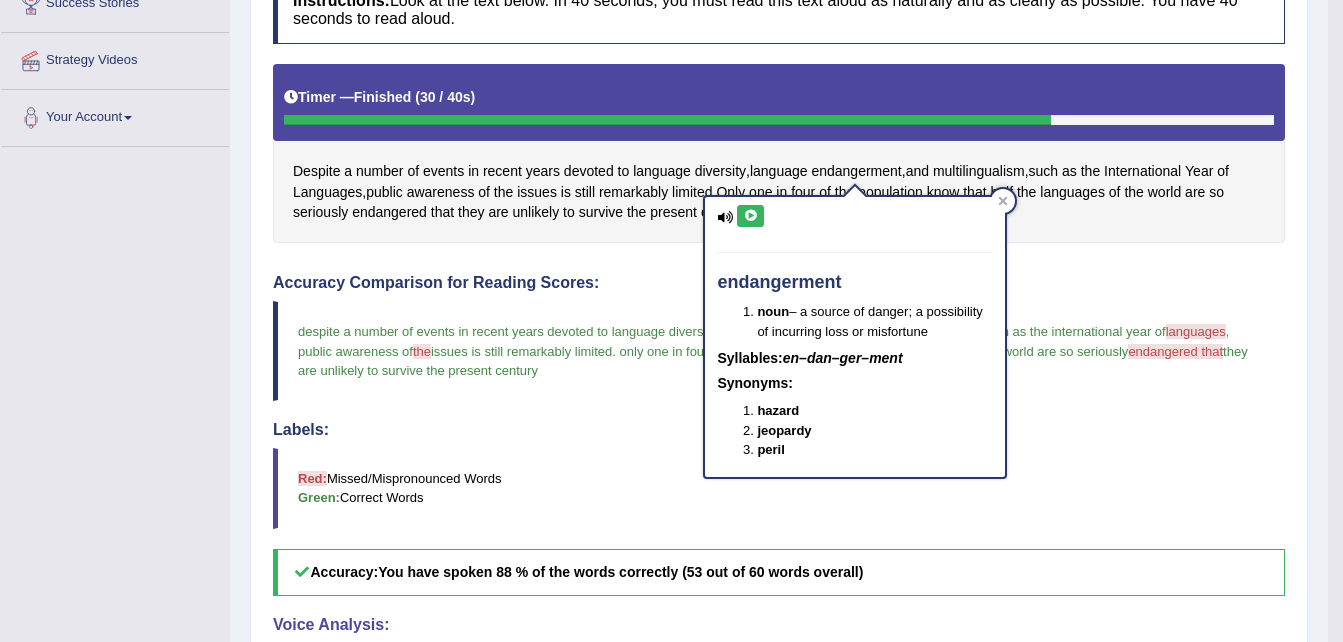 click at bounding box center [750, 216] 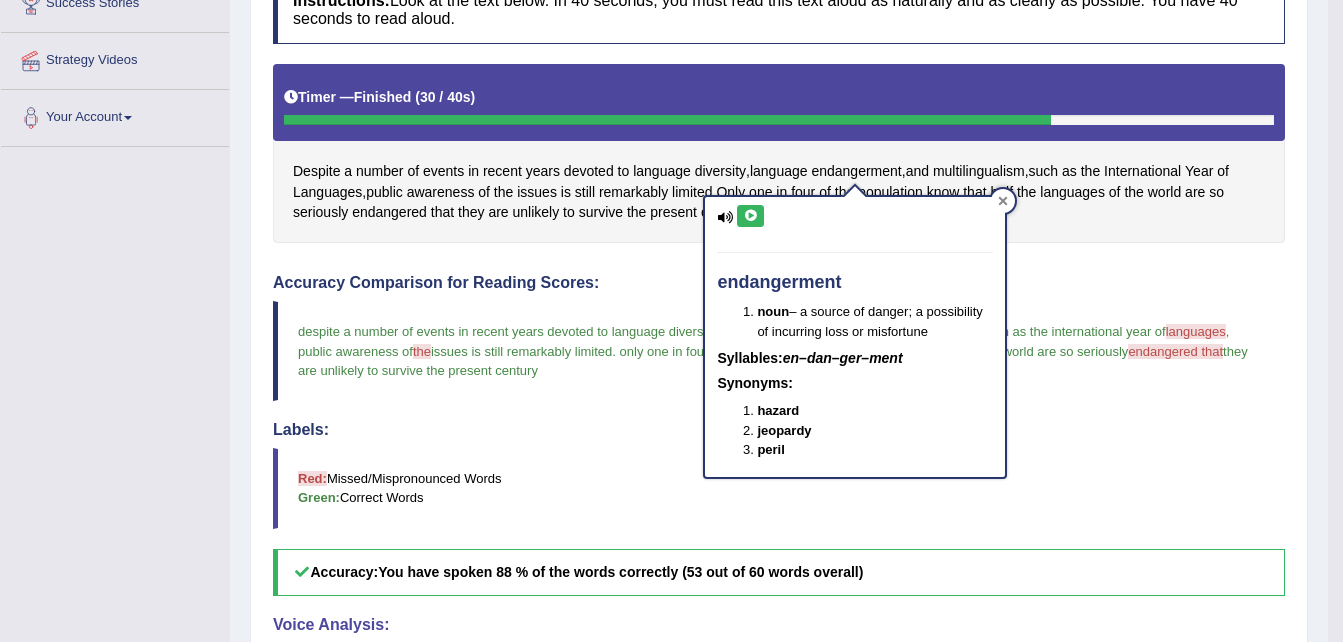 click 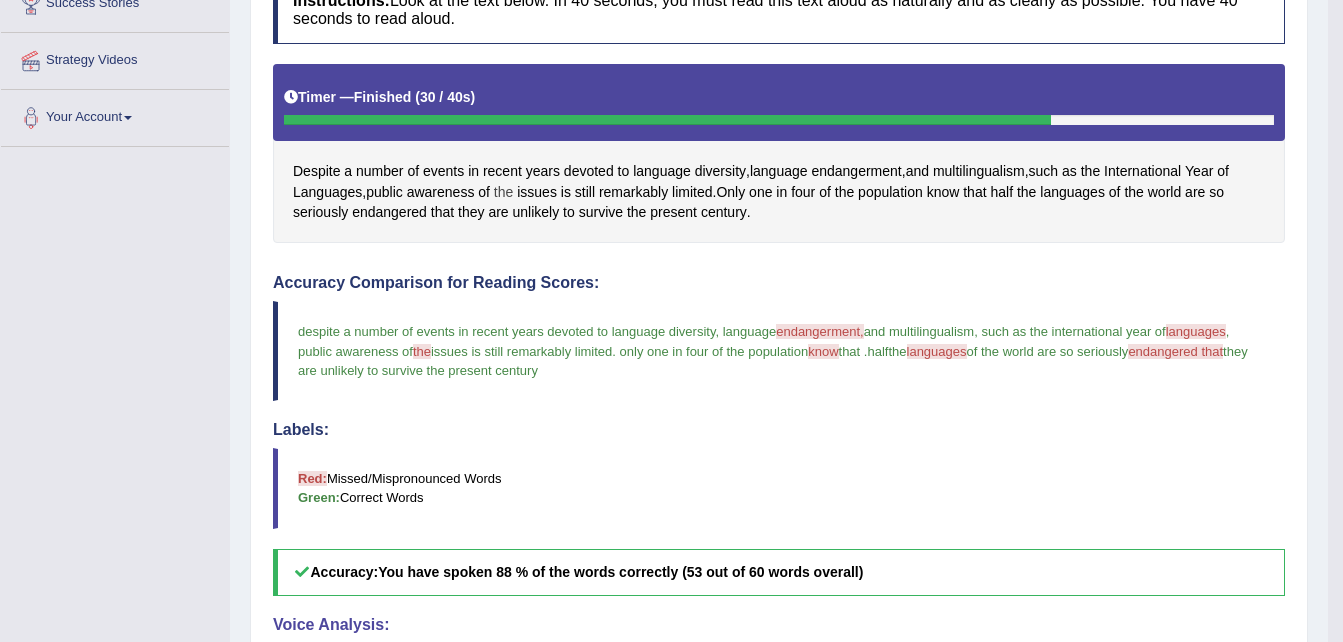 click on "the" at bounding box center (503, 192) 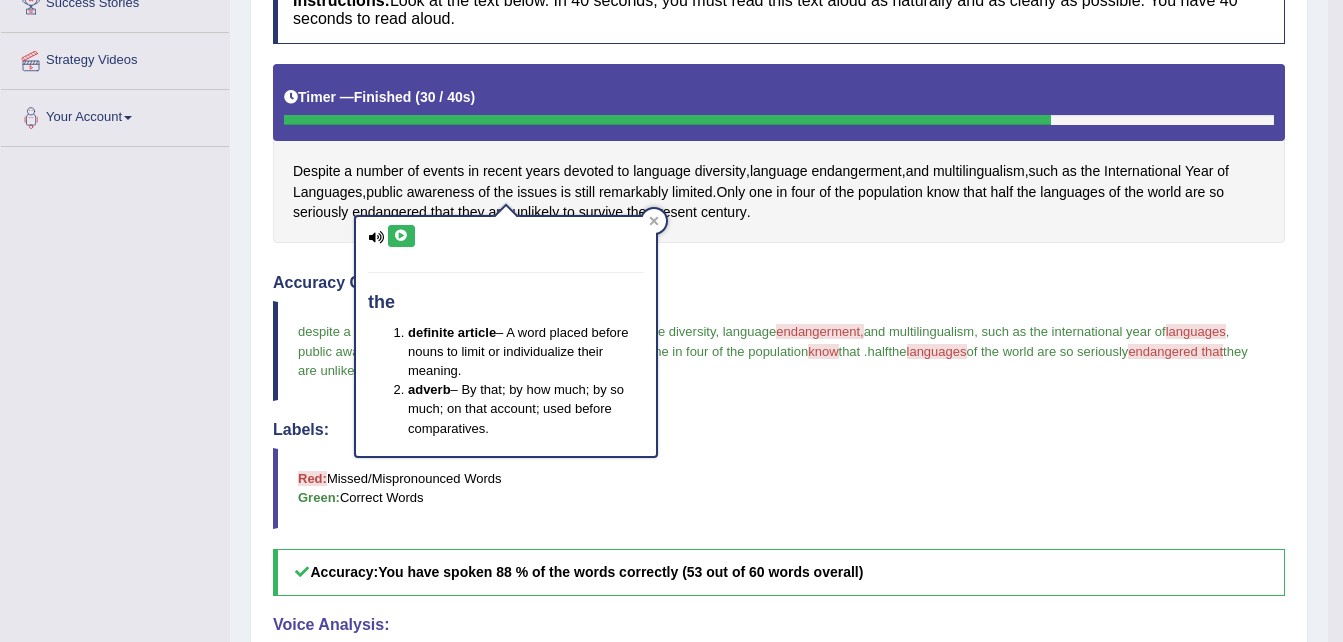 click at bounding box center (401, 236) 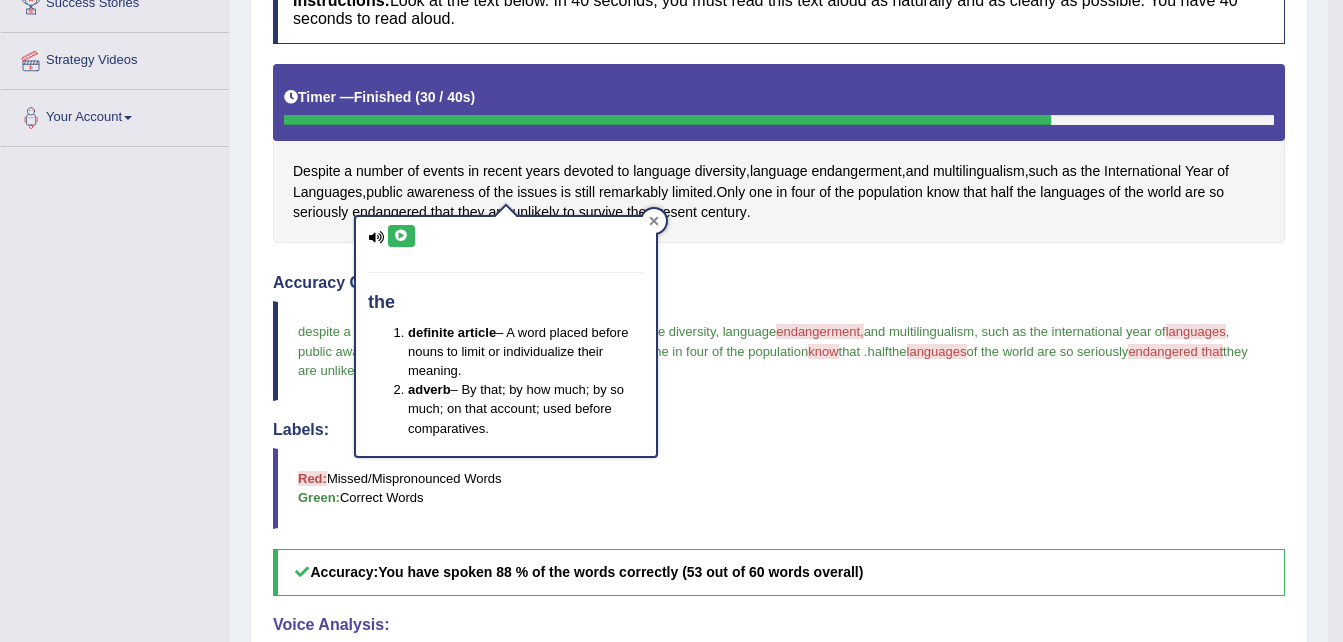 click at bounding box center (654, 221) 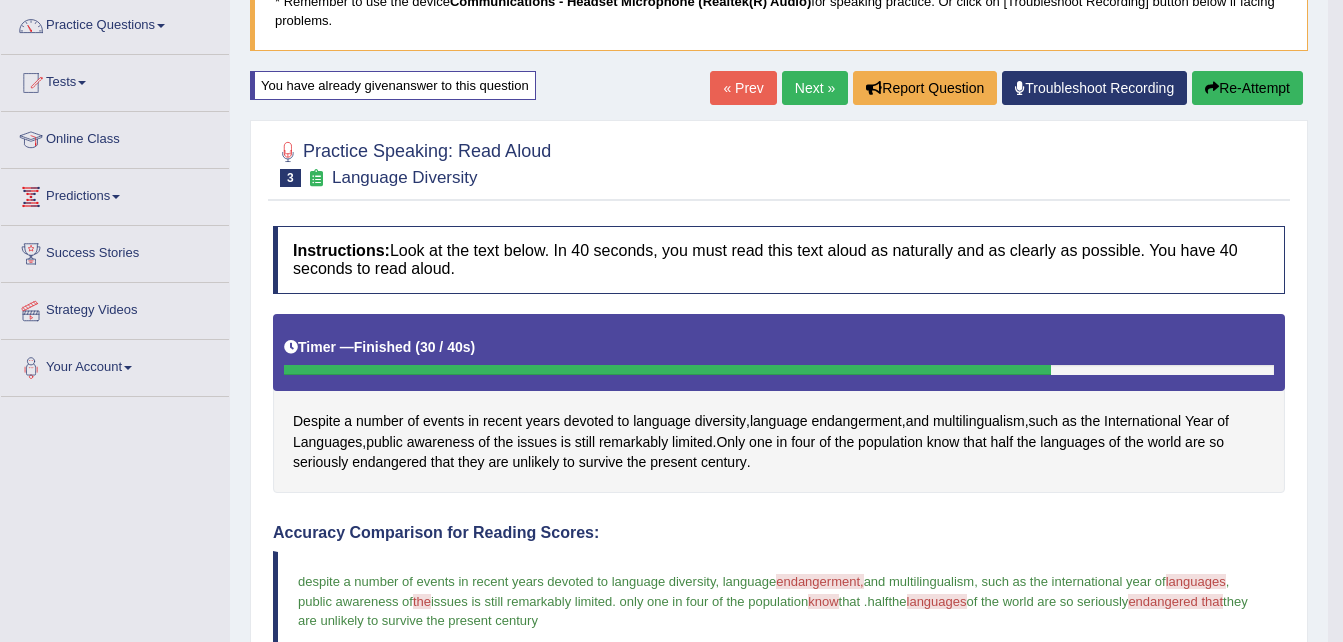 scroll, scrollTop: 108, scrollLeft: 0, axis: vertical 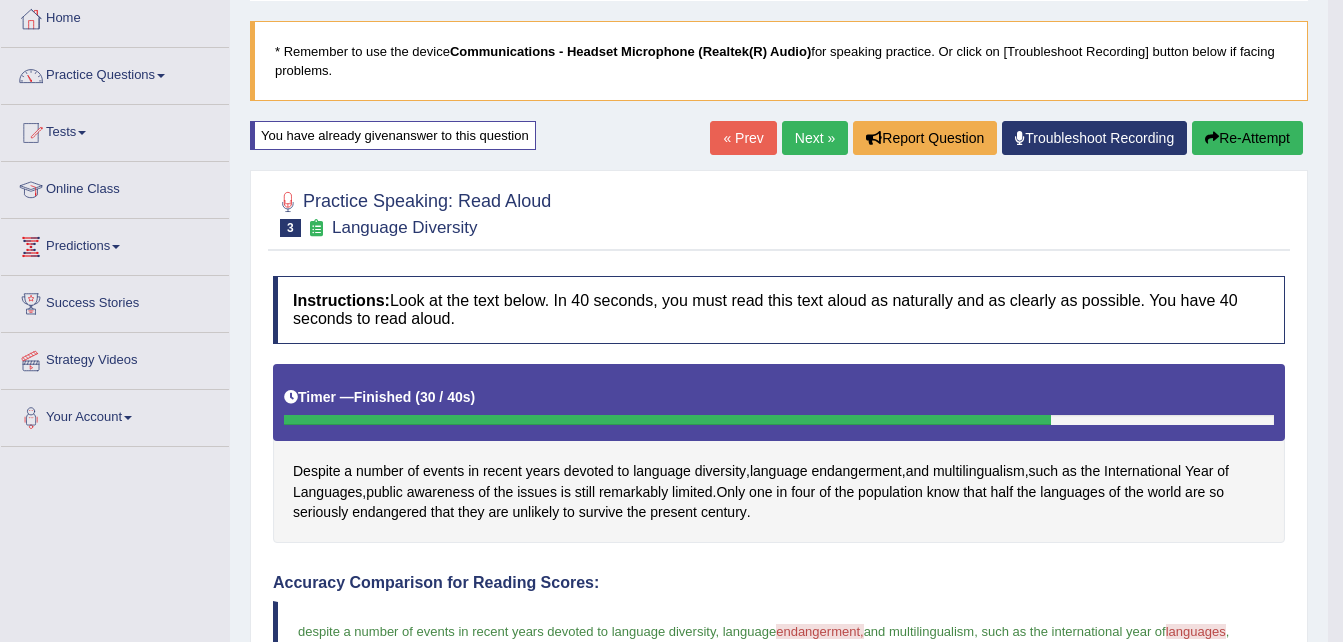 click on "Re-Attempt" at bounding box center (1247, 138) 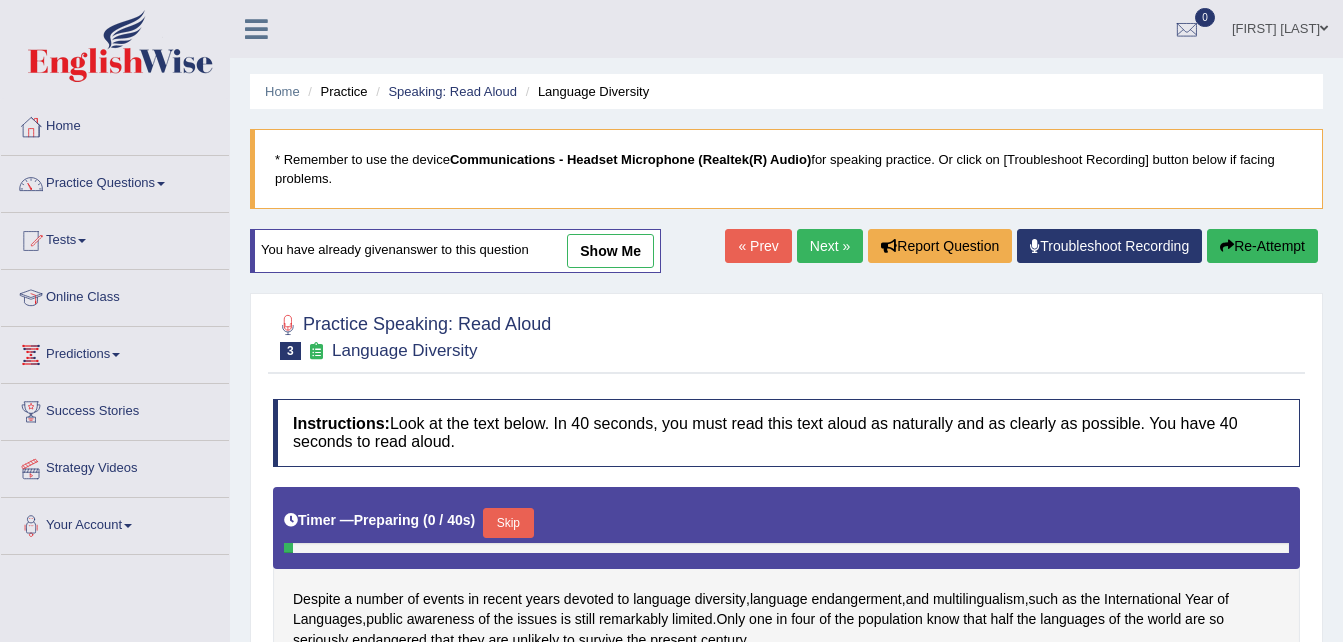 scroll, scrollTop: 345, scrollLeft: 0, axis: vertical 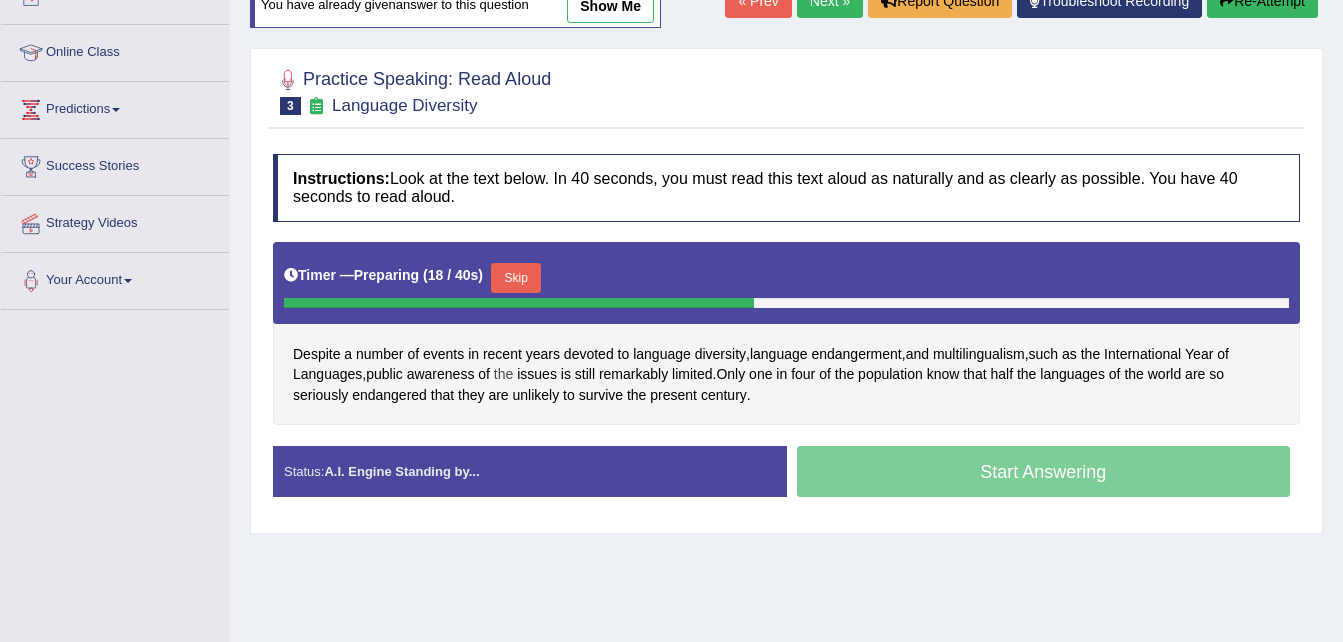 click on "the" at bounding box center (503, 374) 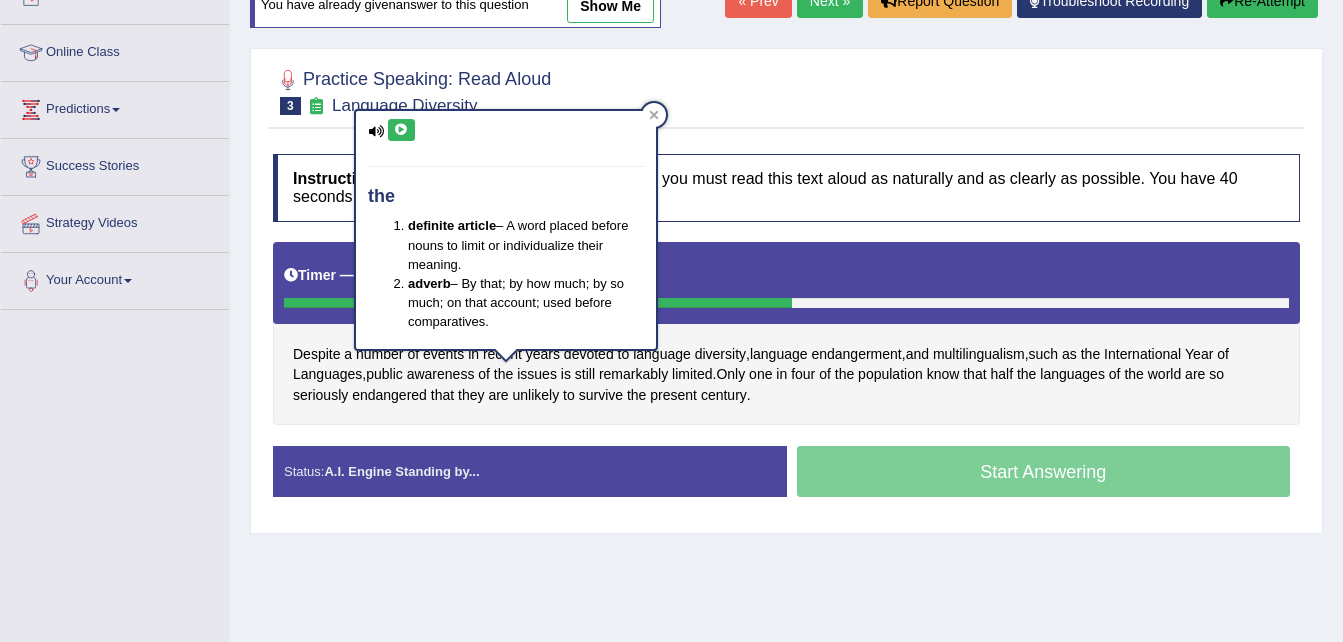 click at bounding box center (401, 130) 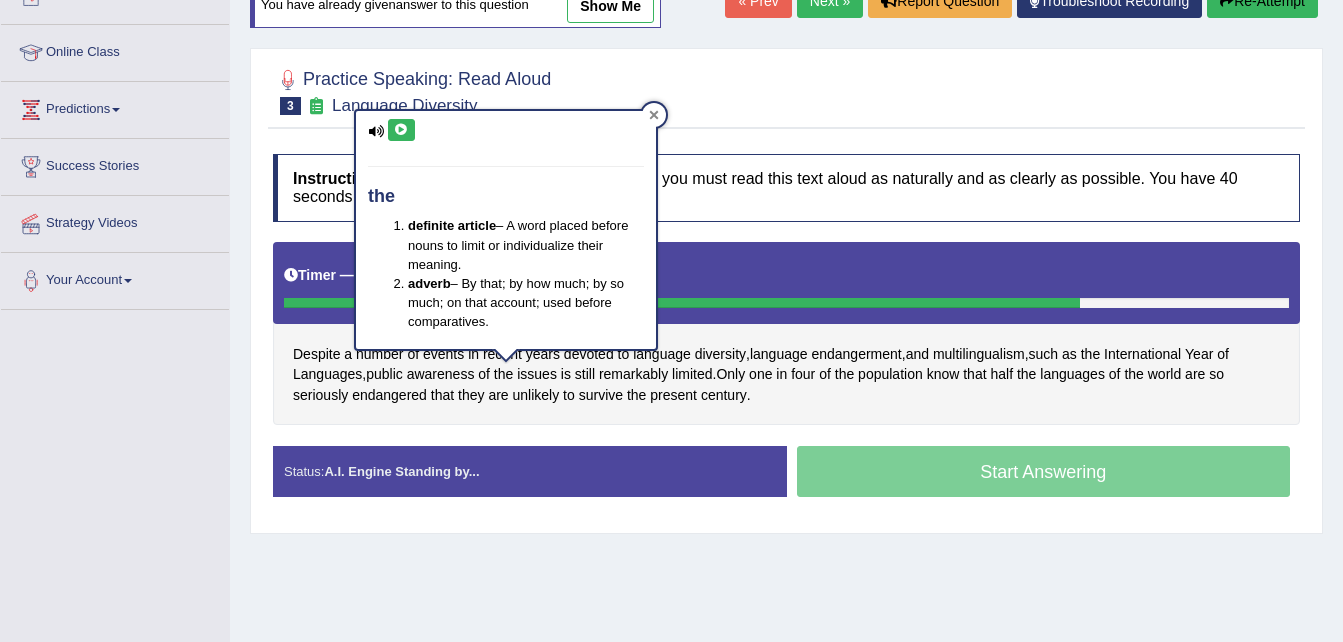click 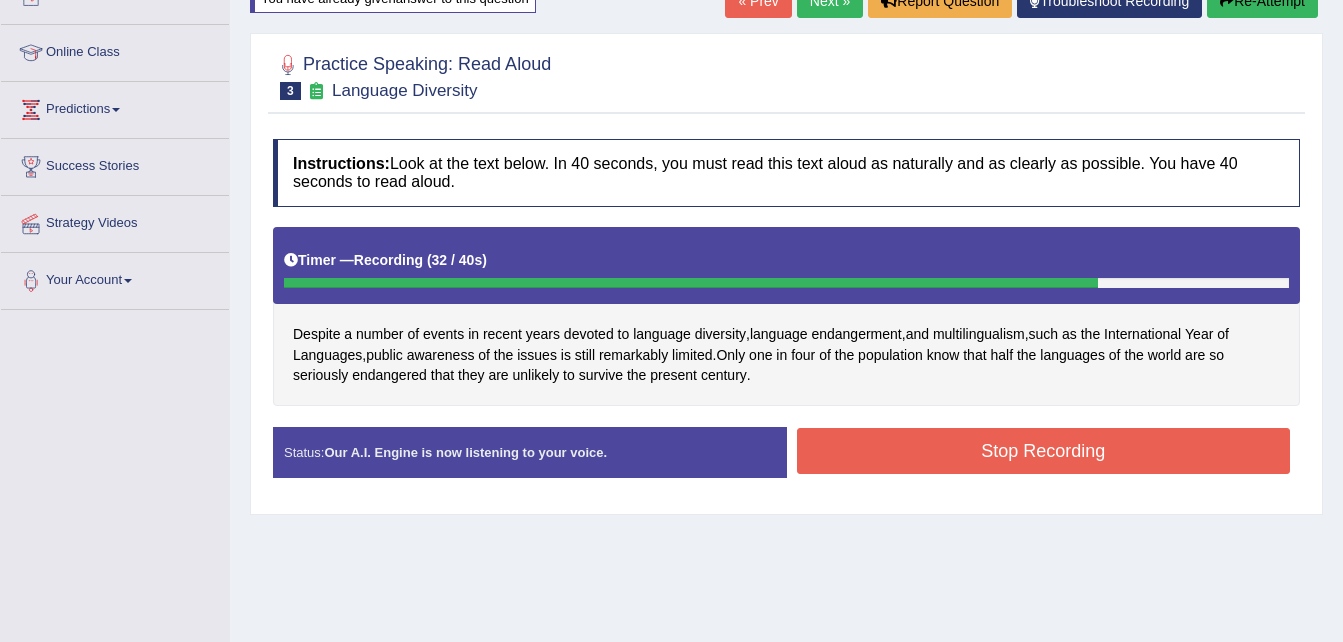 click on "Stop Recording" at bounding box center [1044, 451] 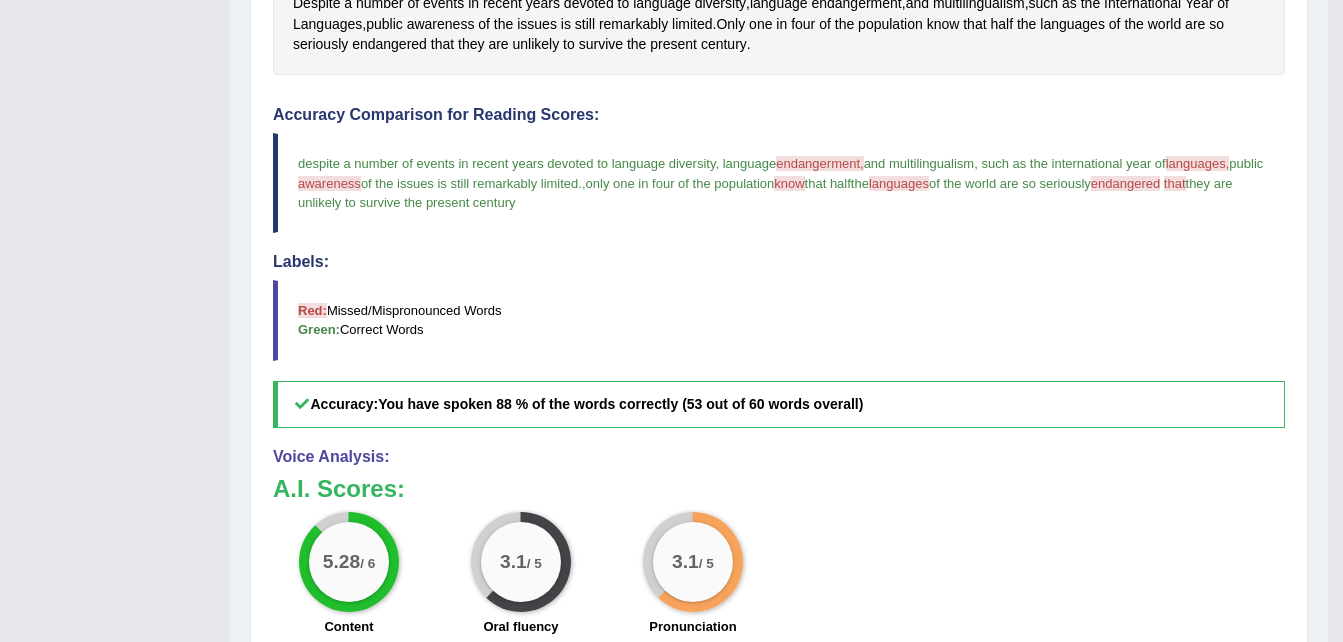 scroll, scrollTop: 445, scrollLeft: 0, axis: vertical 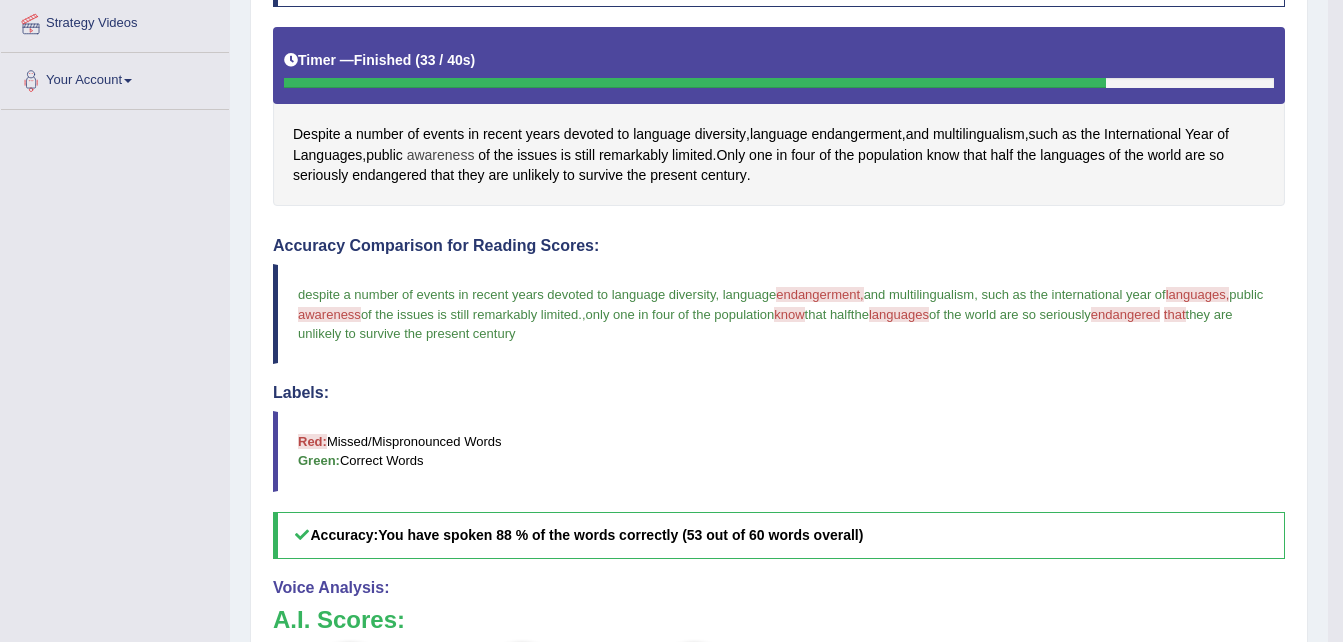 click on "awareness" at bounding box center [441, 155] 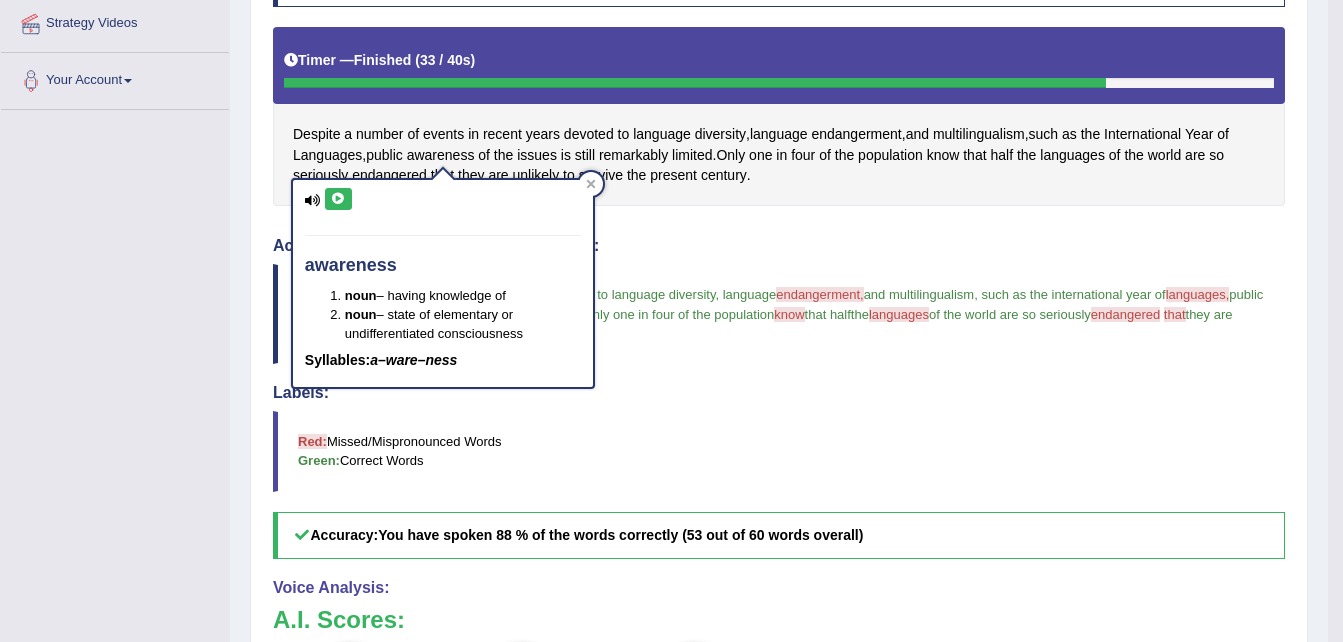 click at bounding box center [338, 199] 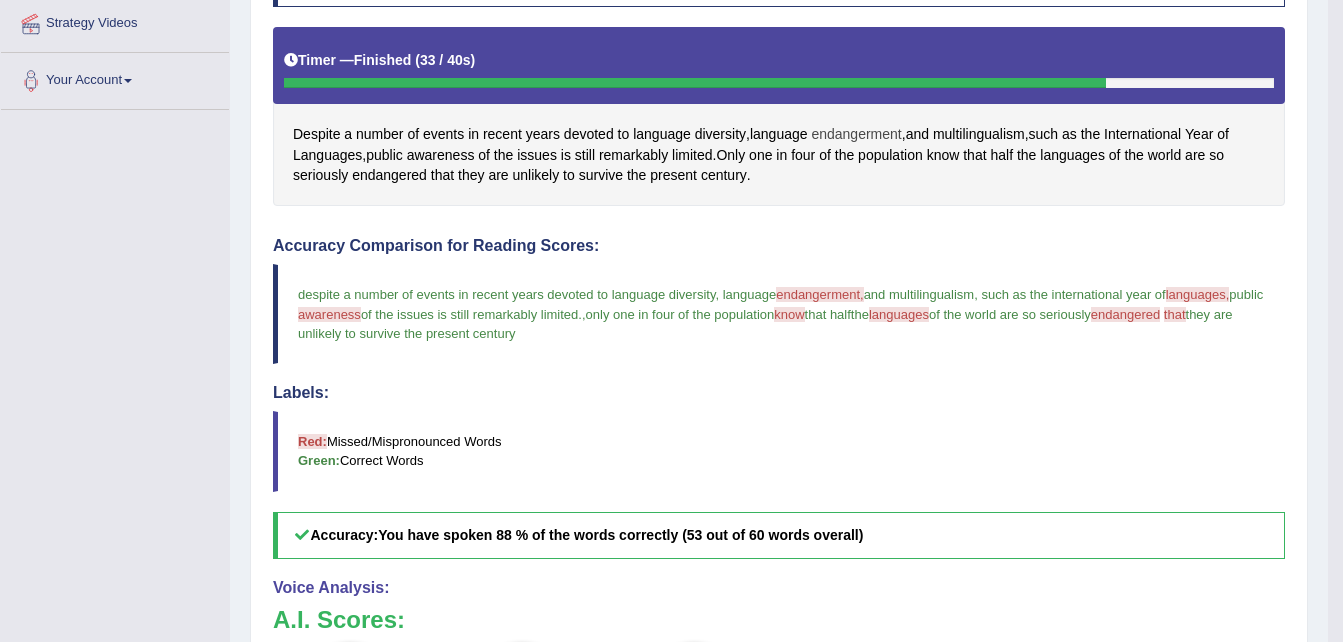 click on "endangerment" at bounding box center (856, 134) 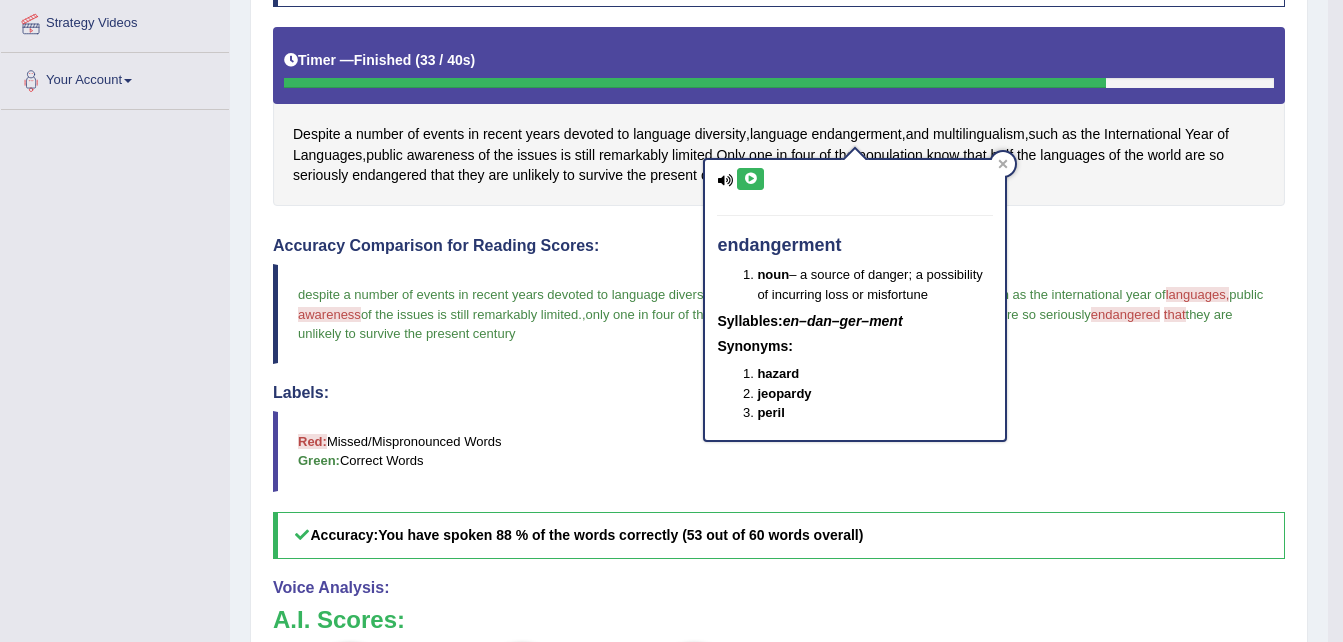 click at bounding box center (750, 179) 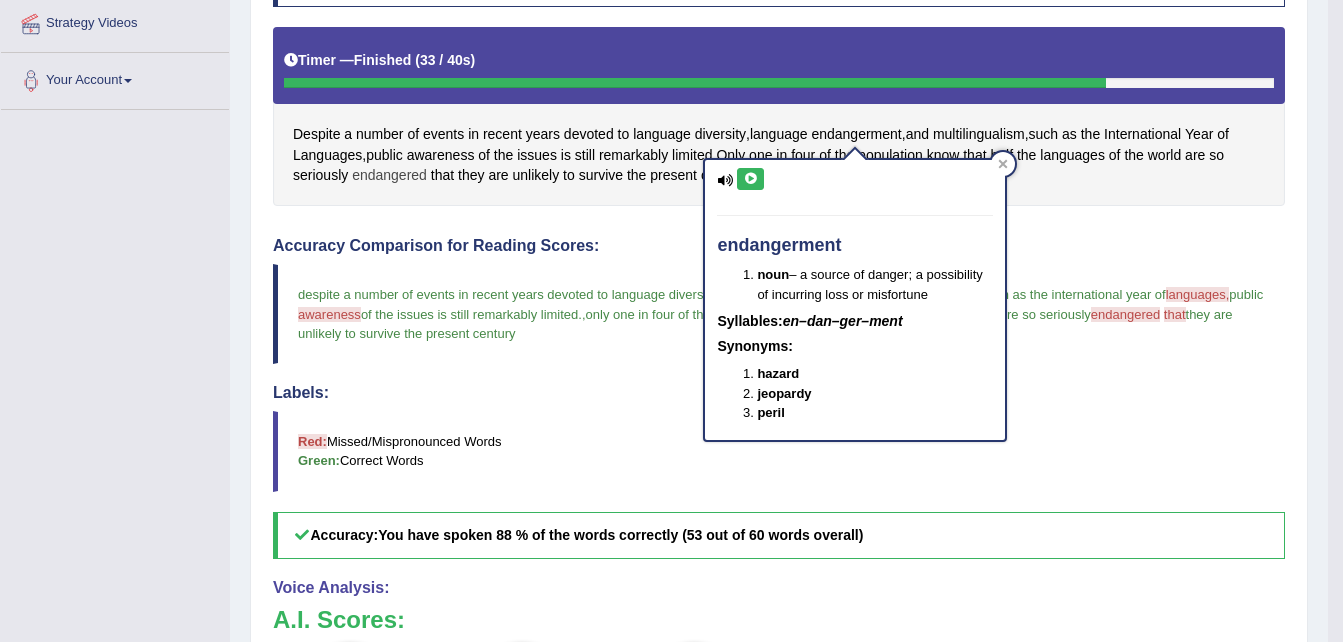 click on "endangered" at bounding box center [389, 175] 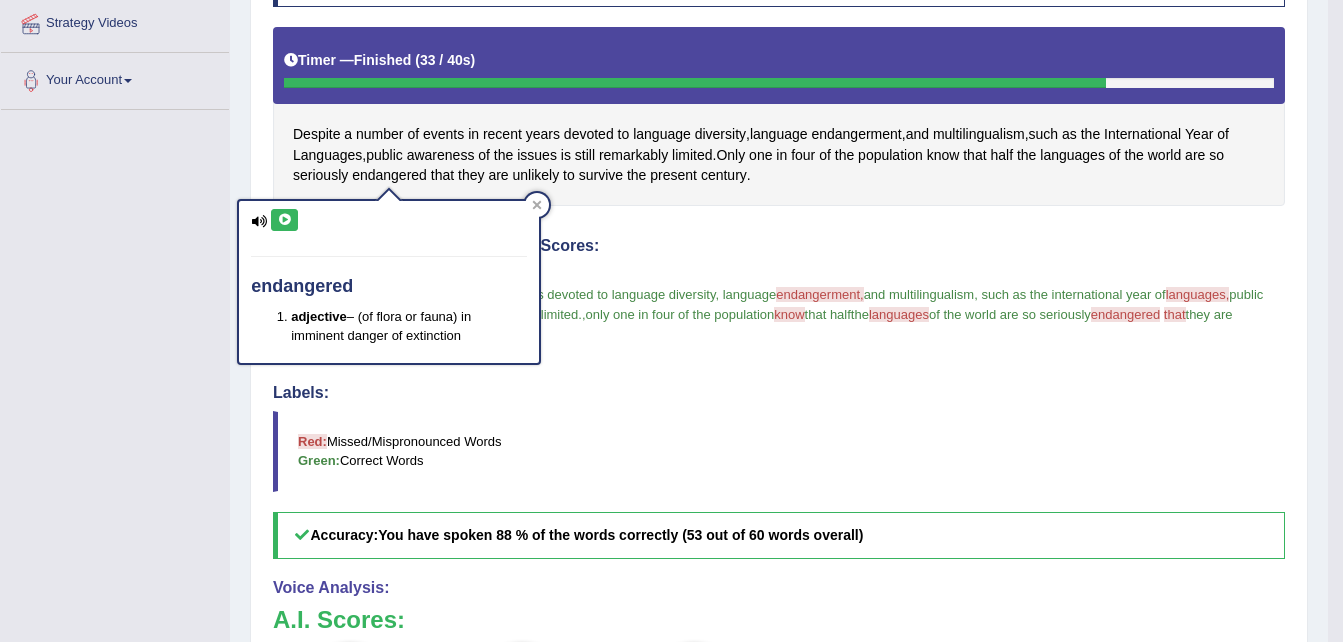click at bounding box center [284, 220] 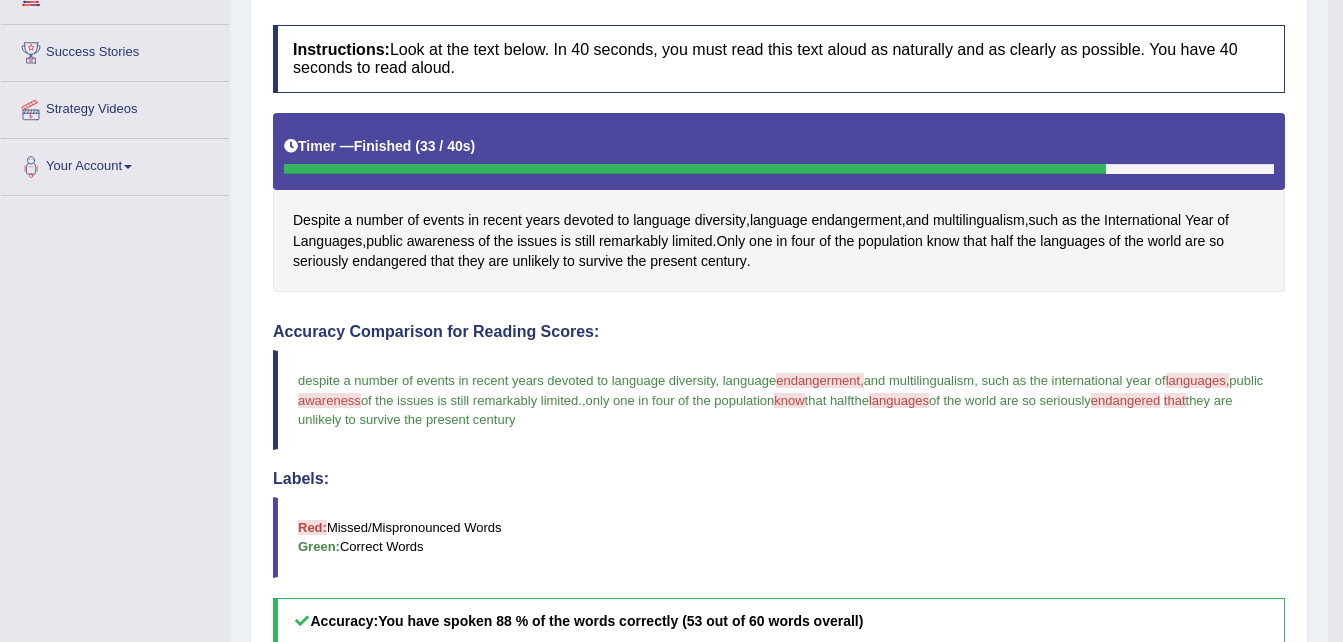 scroll, scrollTop: 245, scrollLeft: 0, axis: vertical 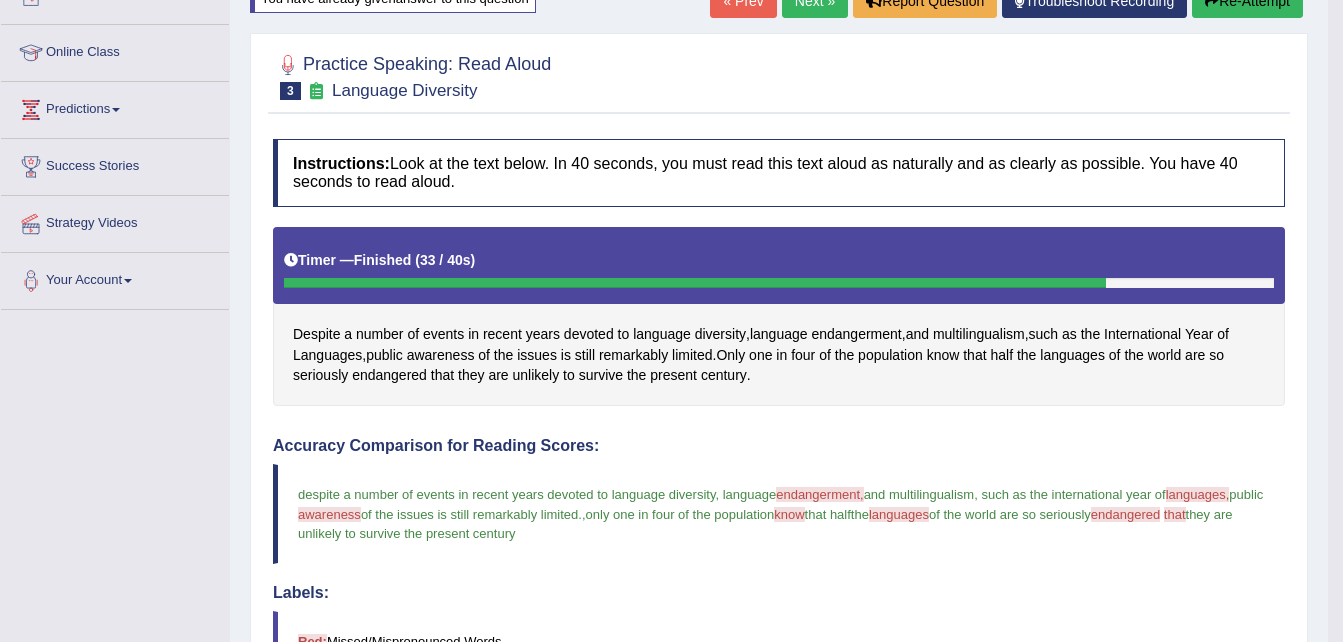click on "Re-Attempt" at bounding box center [1247, 1] 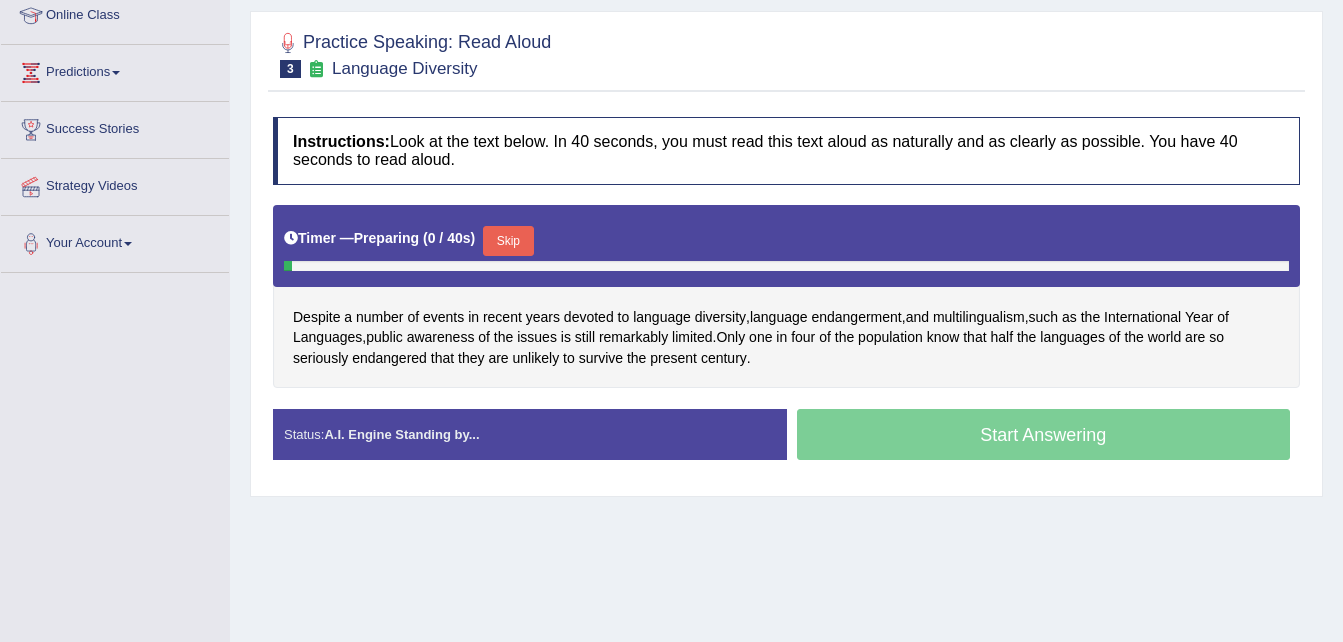 scroll, scrollTop: 0, scrollLeft: 0, axis: both 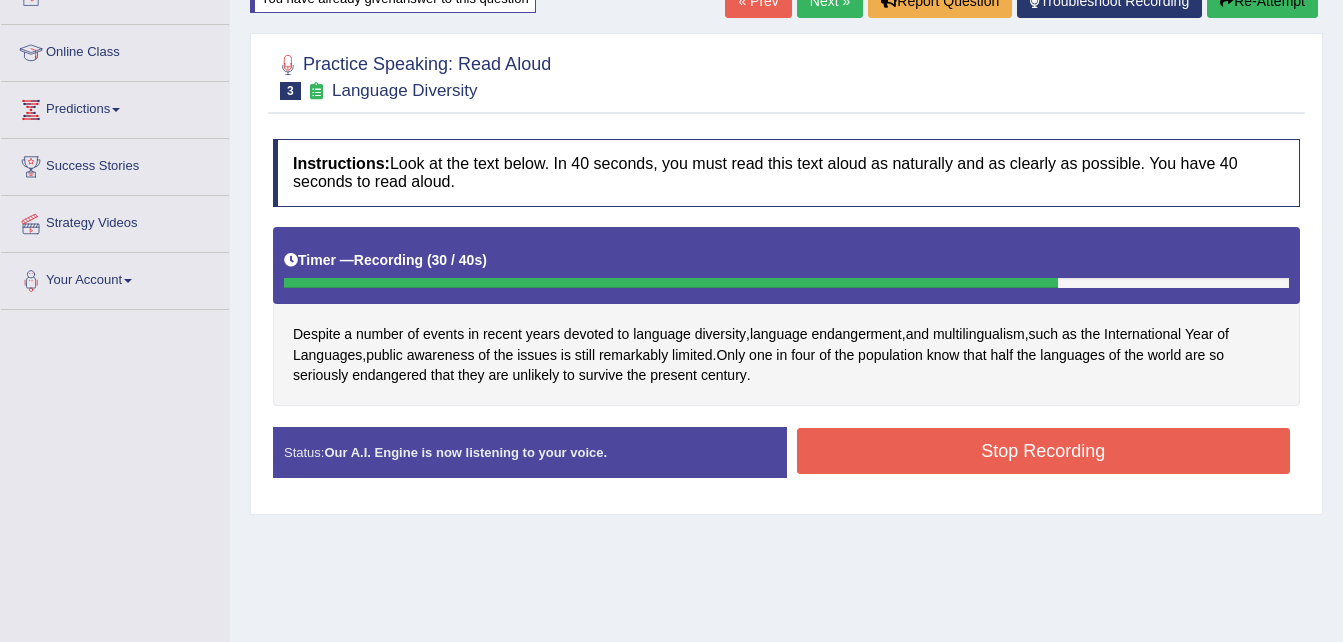 click on "Stop Recording" at bounding box center (1044, 451) 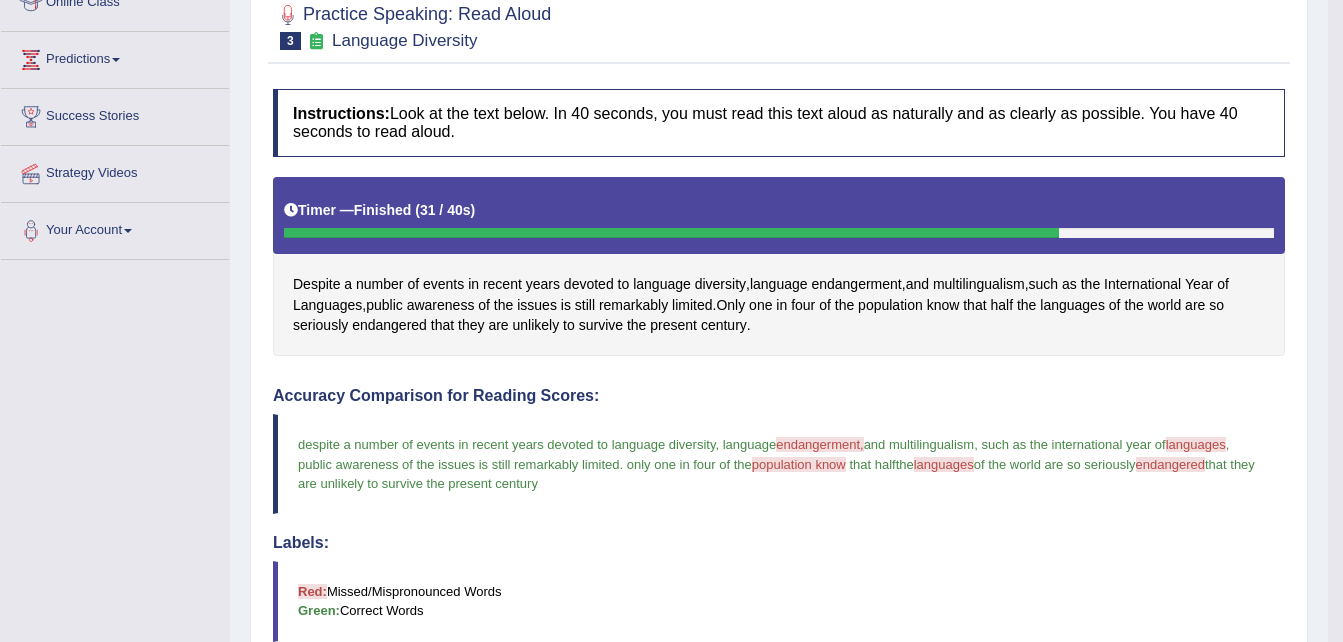 scroll, scrollTop: 345, scrollLeft: 0, axis: vertical 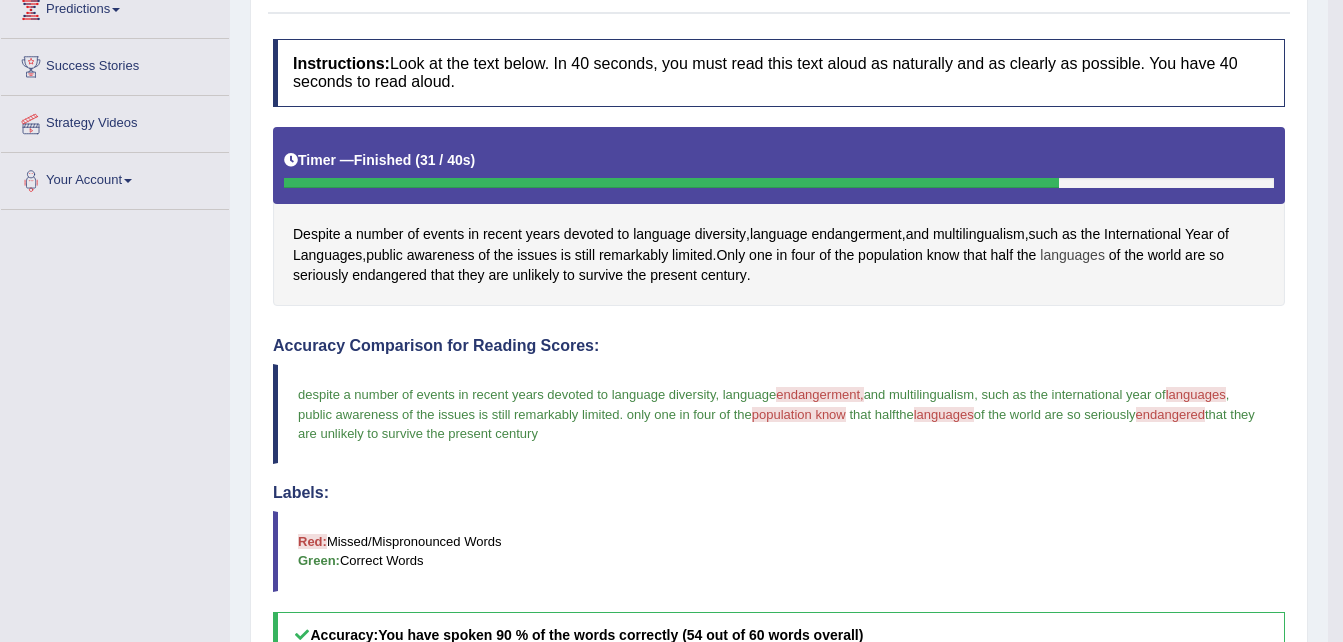 click on "languages" at bounding box center (1072, 255) 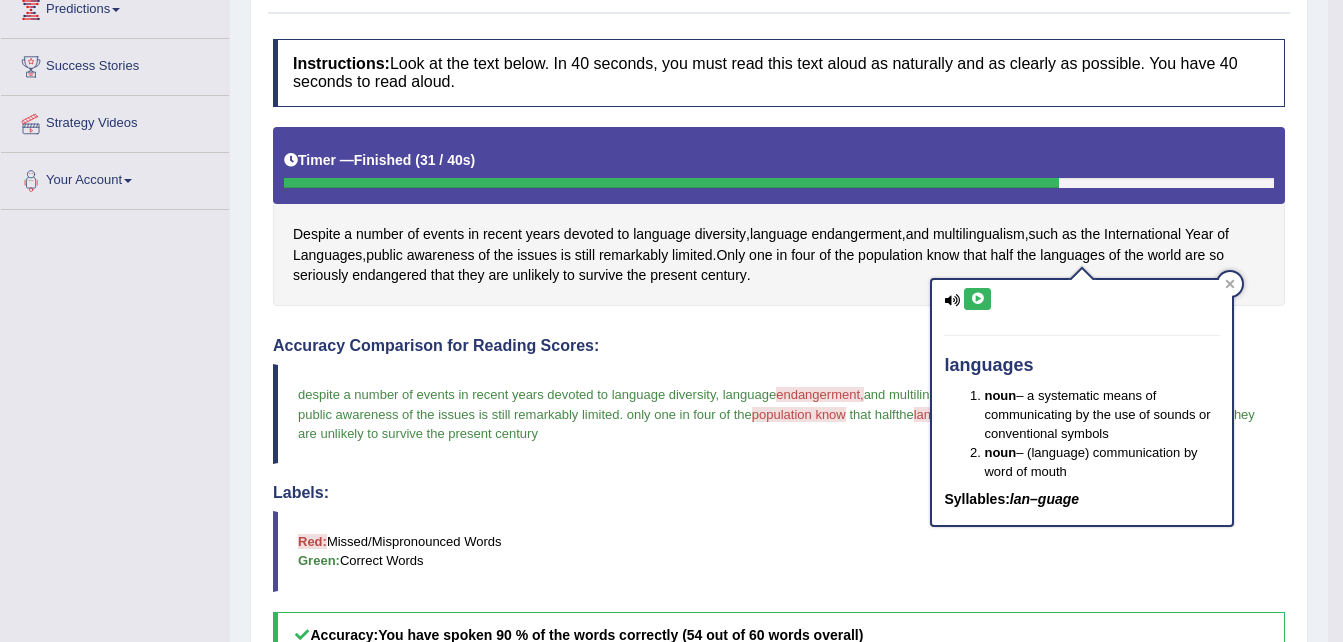 click at bounding box center (977, 299) 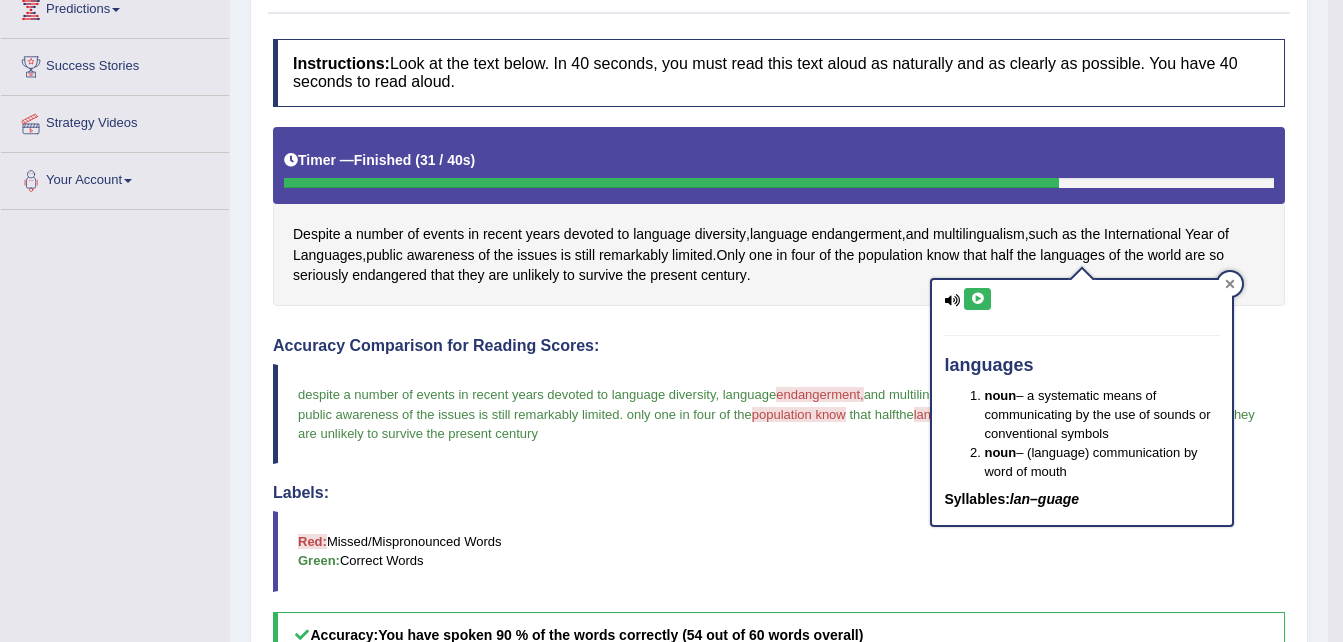 click 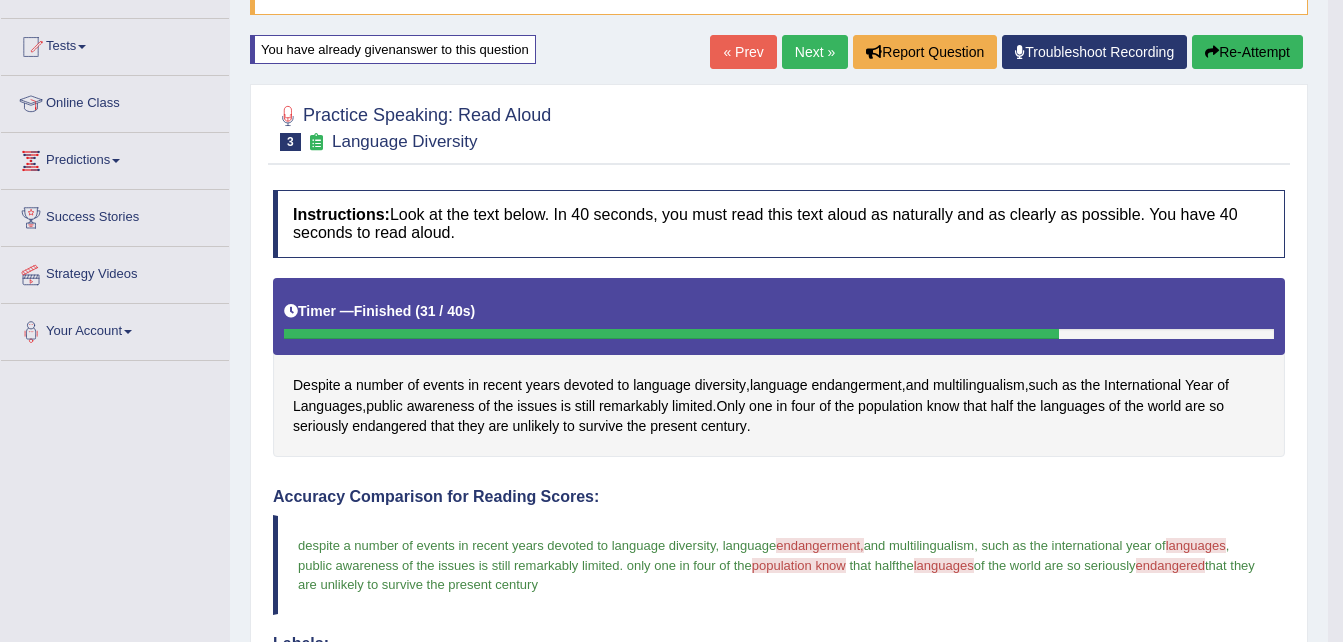 scroll, scrollTop: 145, scrollLeft: 0, axis: vertical 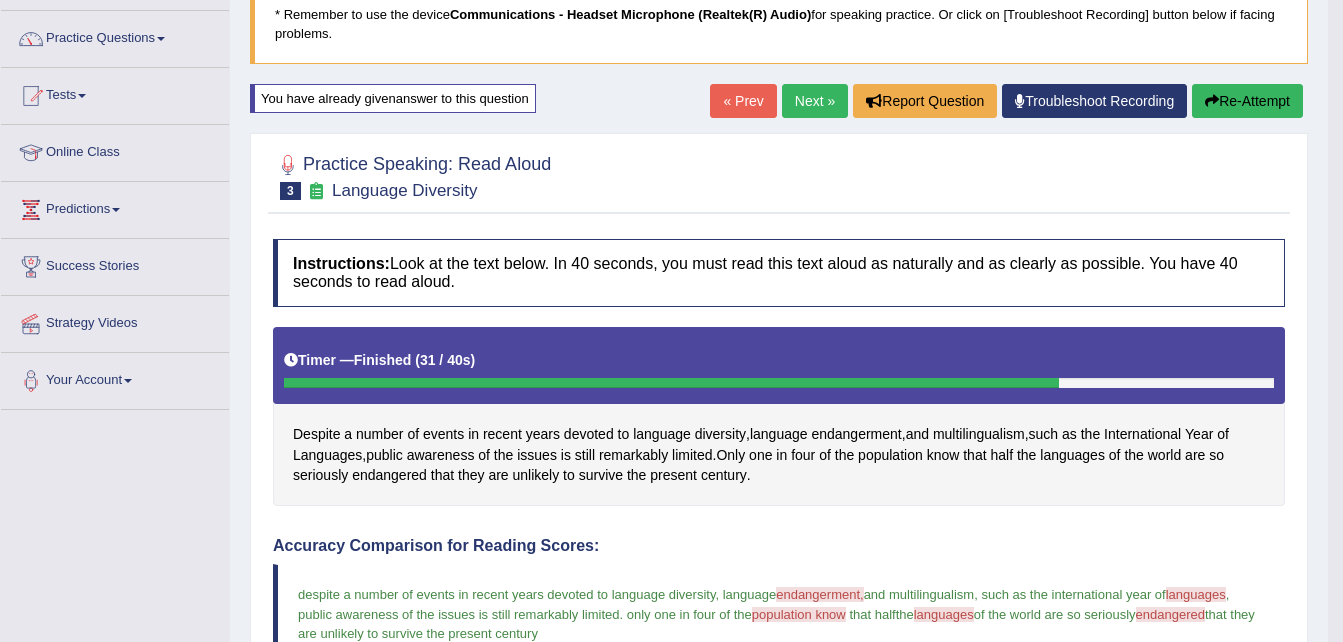 click at bounding box center (1212, 101) 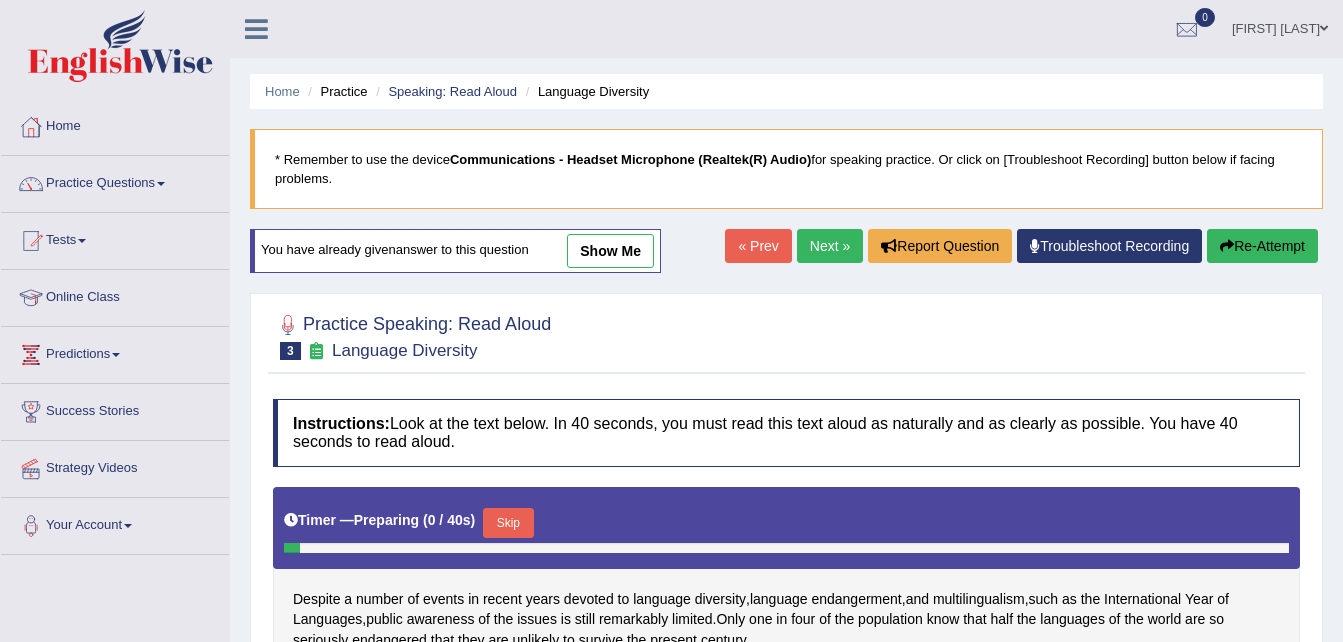 scroll, scrollTop: 145, scrollLeft: 0, axis: vertical 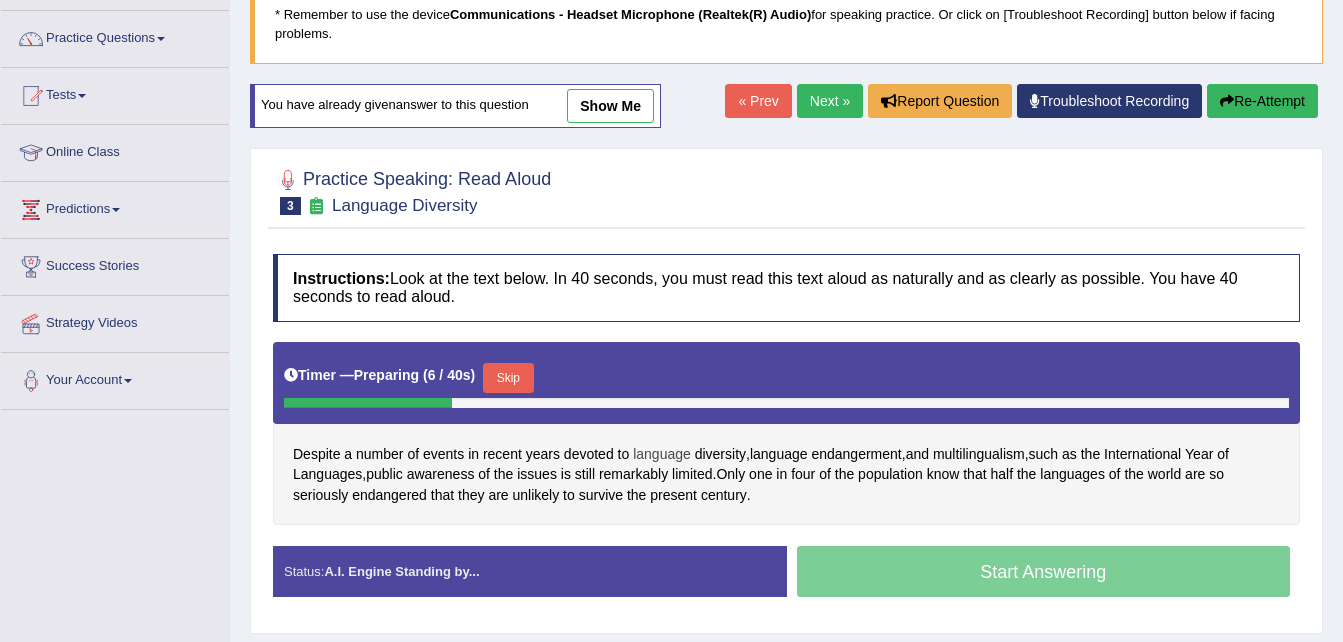 click on "language" at bounding box center (662, 454) 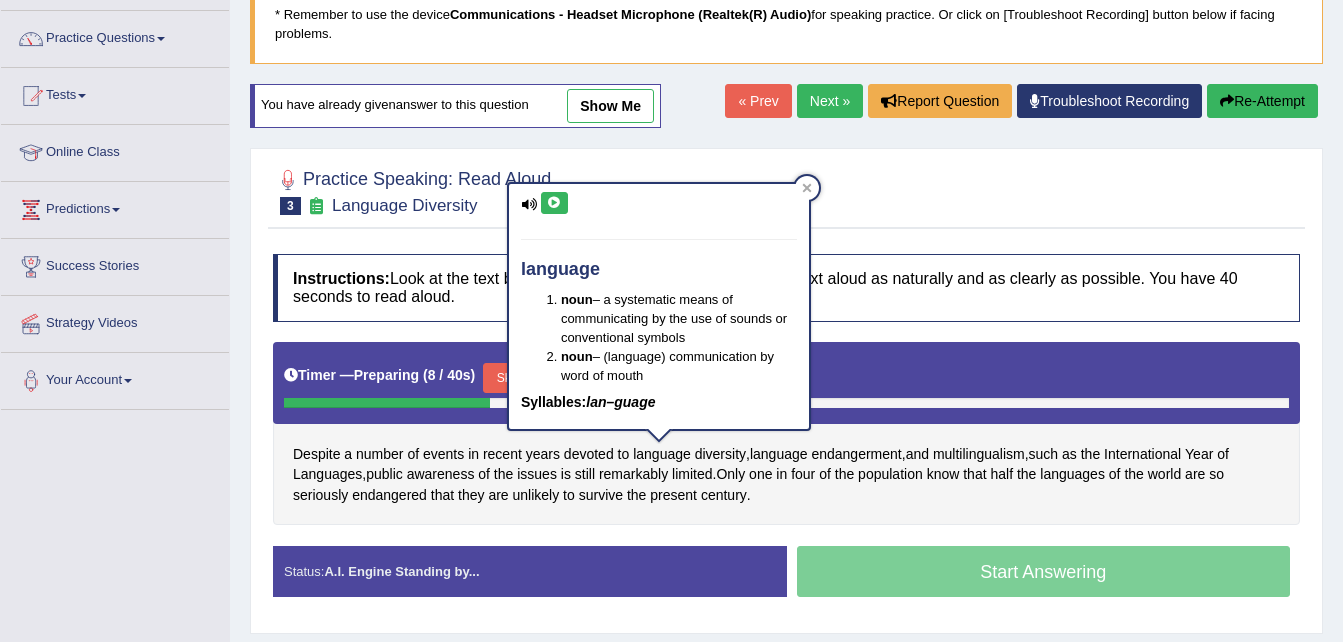 click at bounding box center [554, 203] 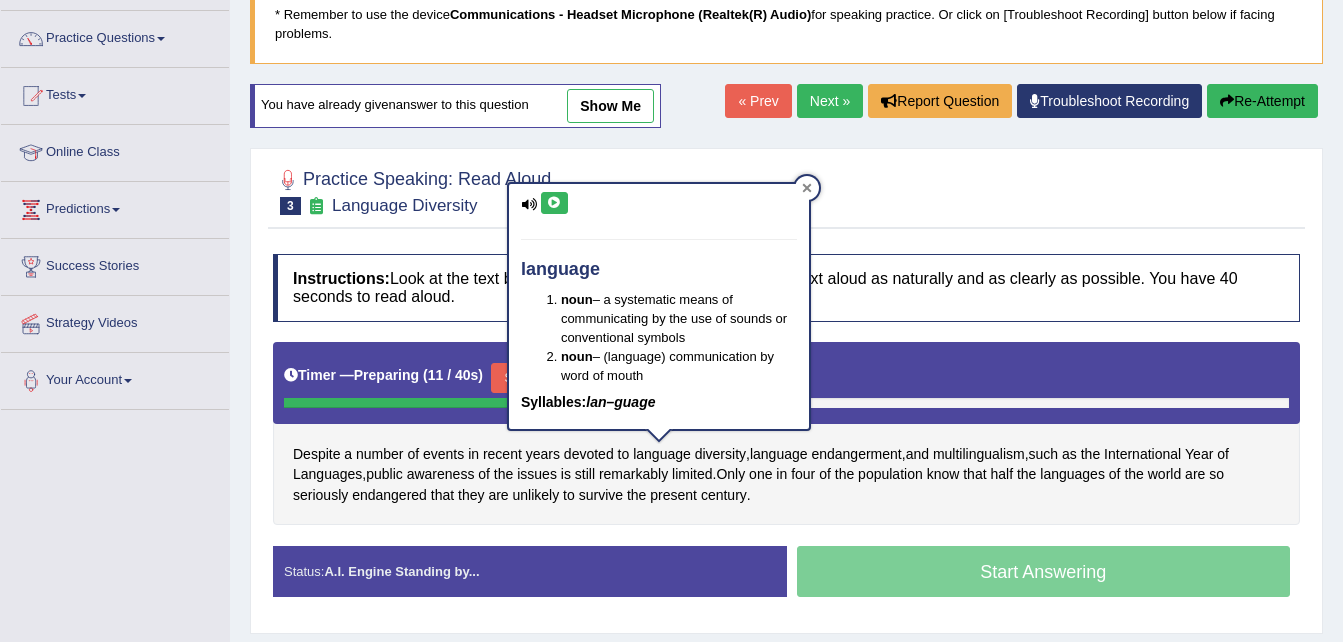 click at bounding box center (807, 188) 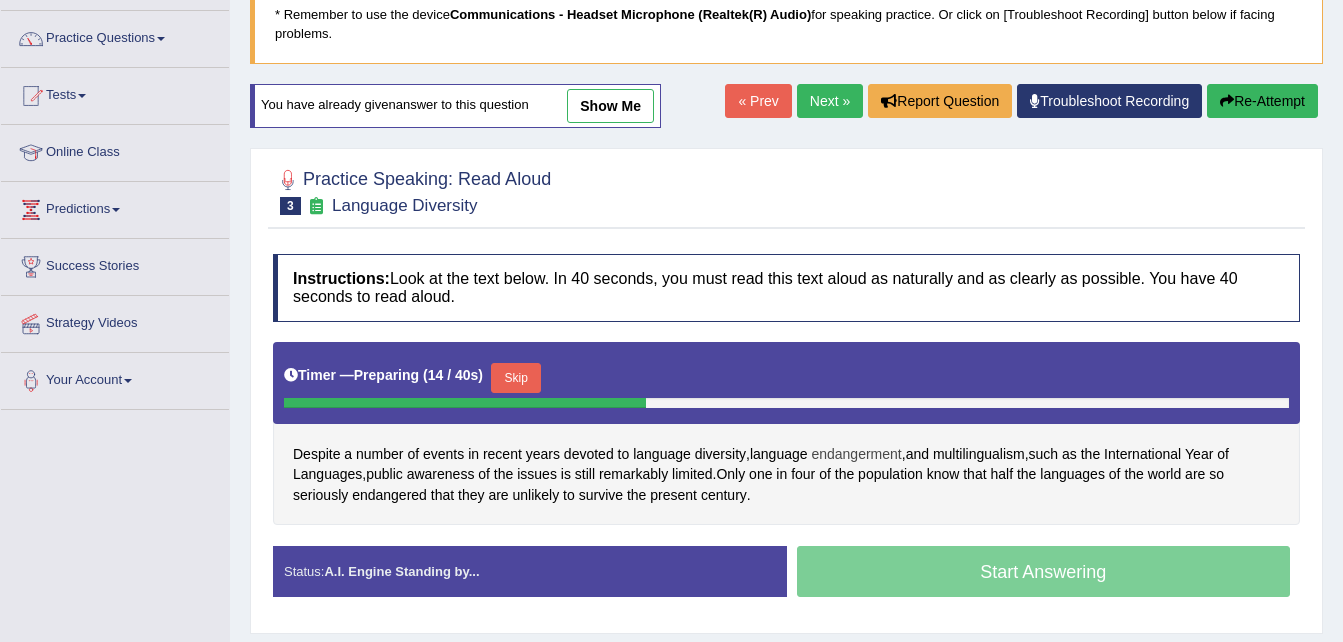 click on "endangerment" at bounding box center [856, 454] 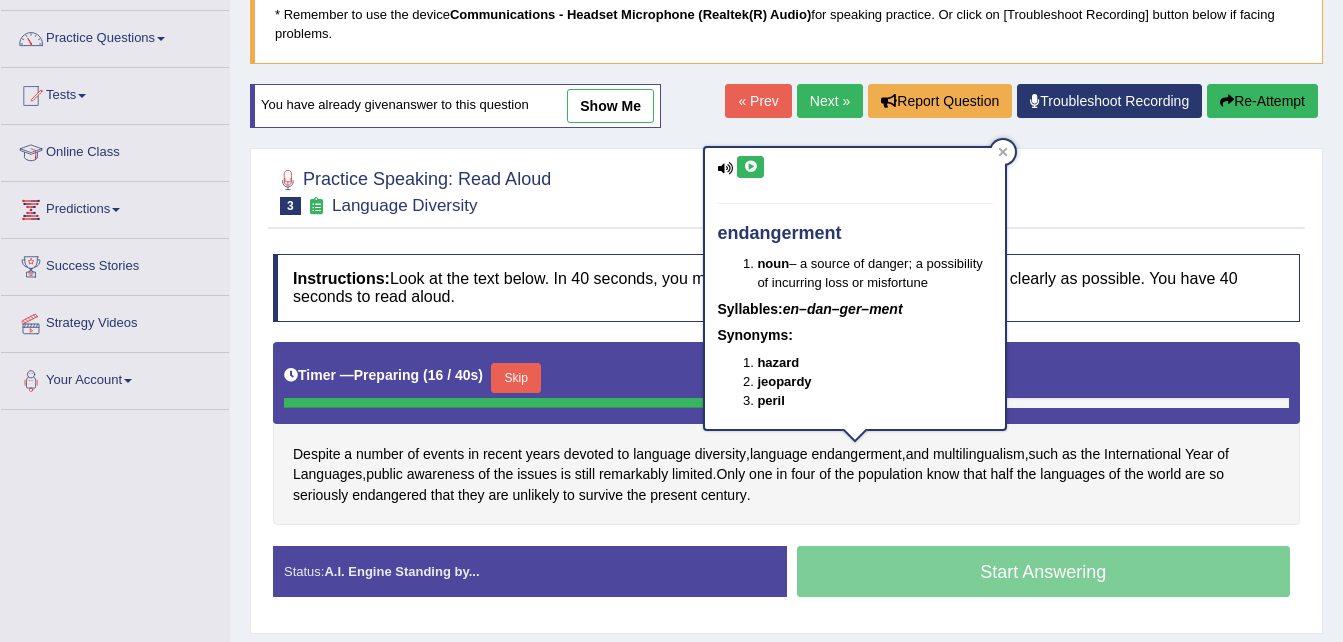 click at bounding box center (750, 167) 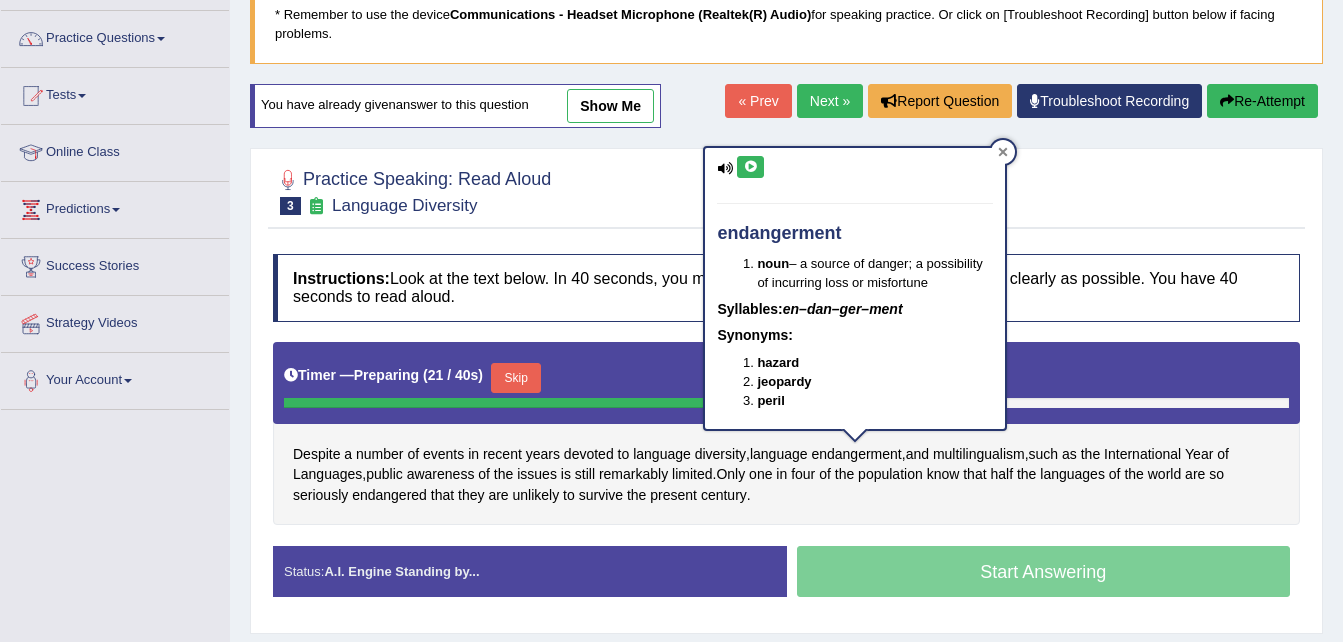 click at bounding box center [1003, 152] 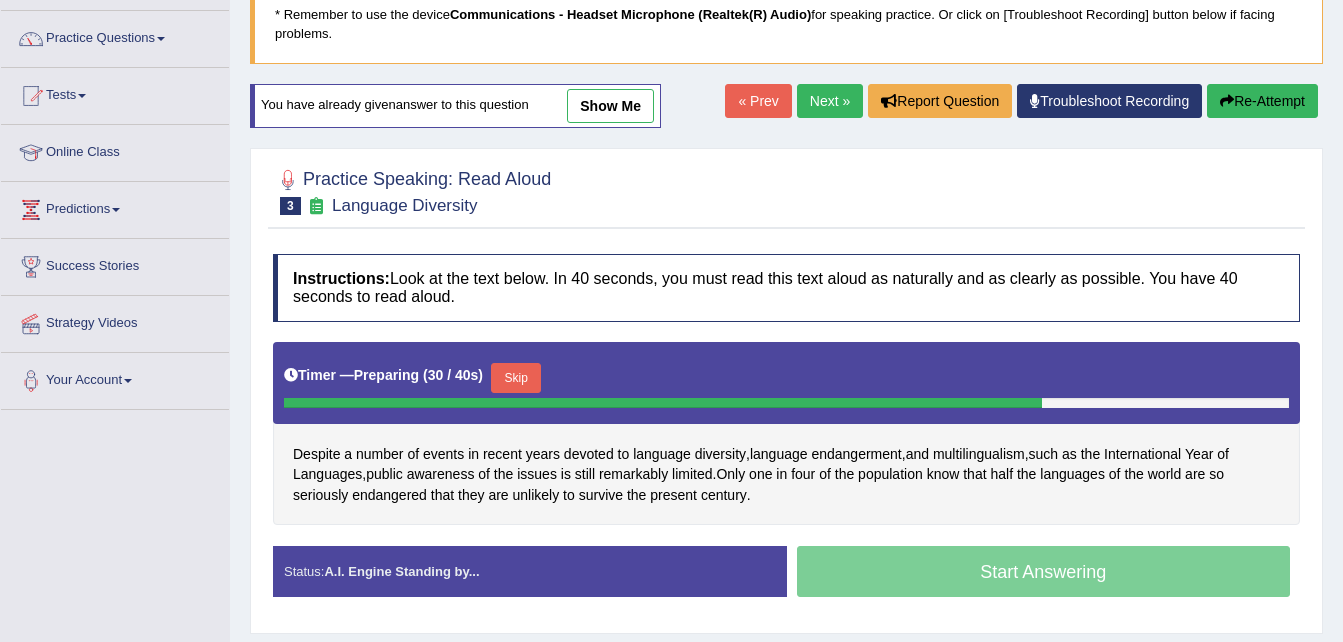 scroll, scrollTop: 245, scrollLeft: 0, axis: vertical 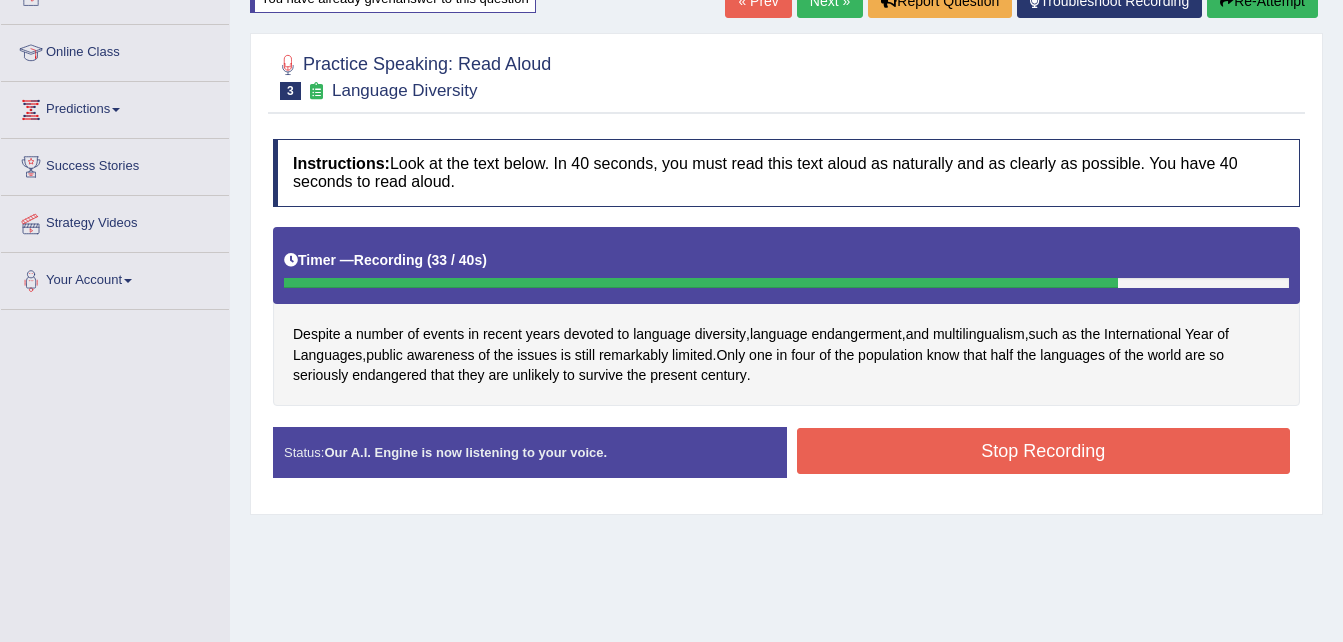 click on "Stop Recording" at bounding box center (1044, 451) 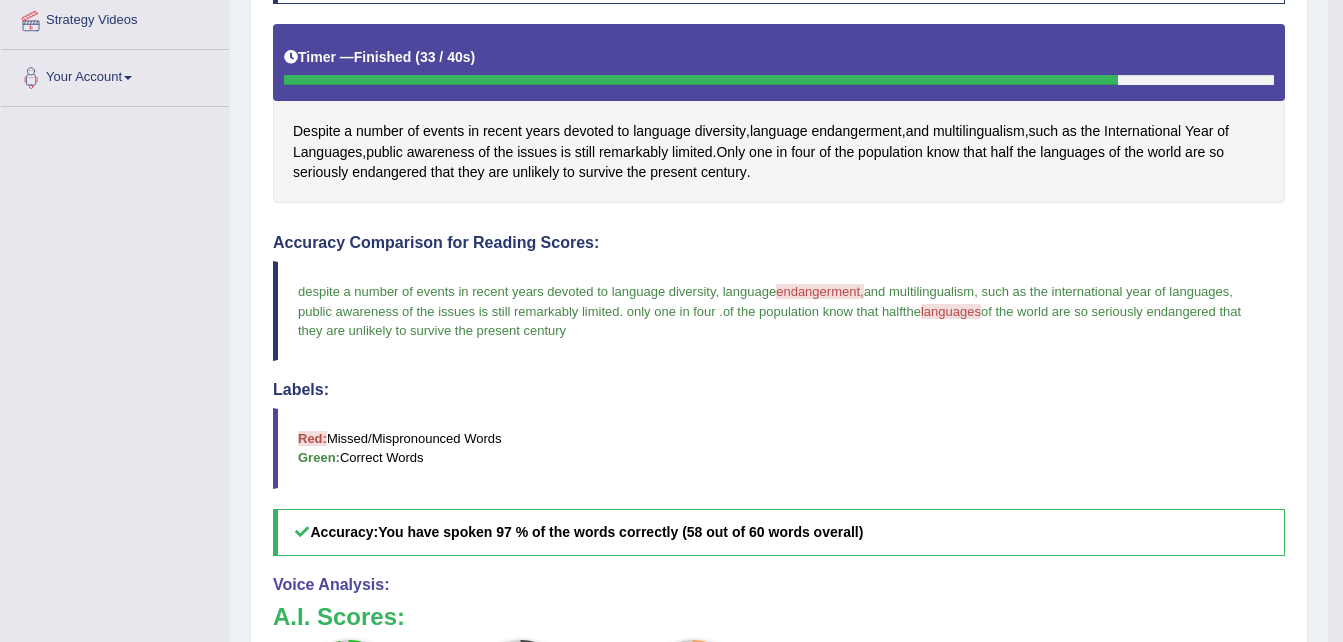 scroll, scrollTop: 511, scrollLeft: 0, axis: vertical 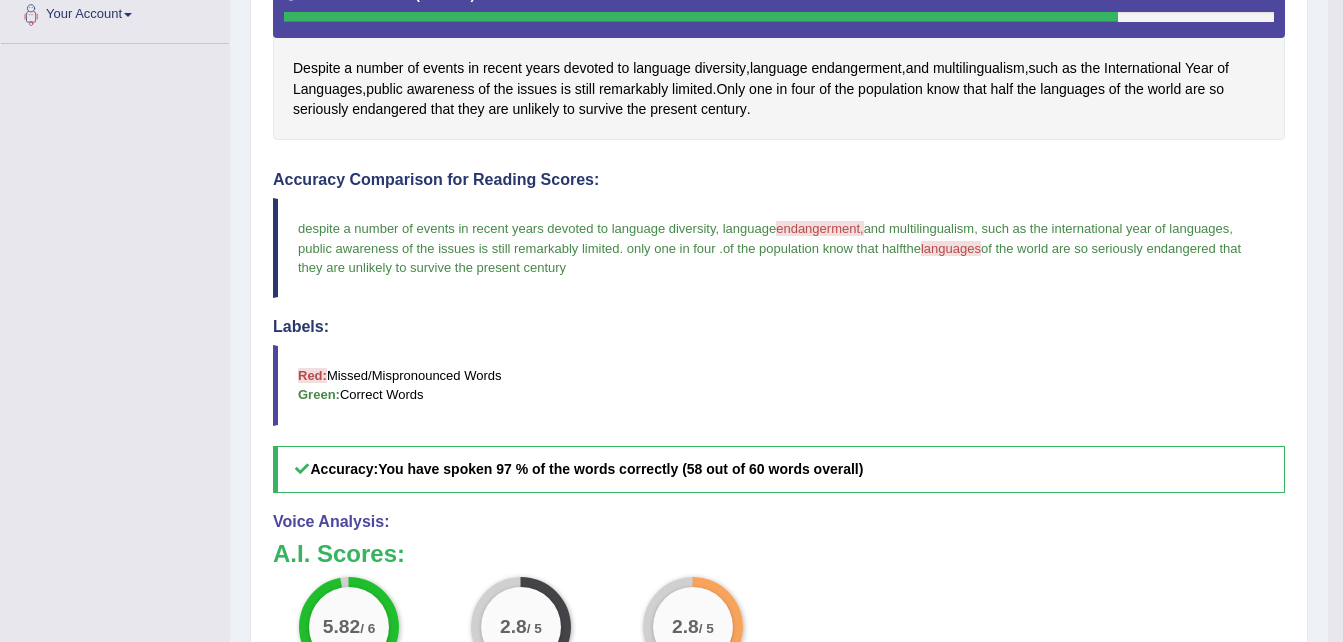 click on "endangerment," at bounding box center (819, 228) 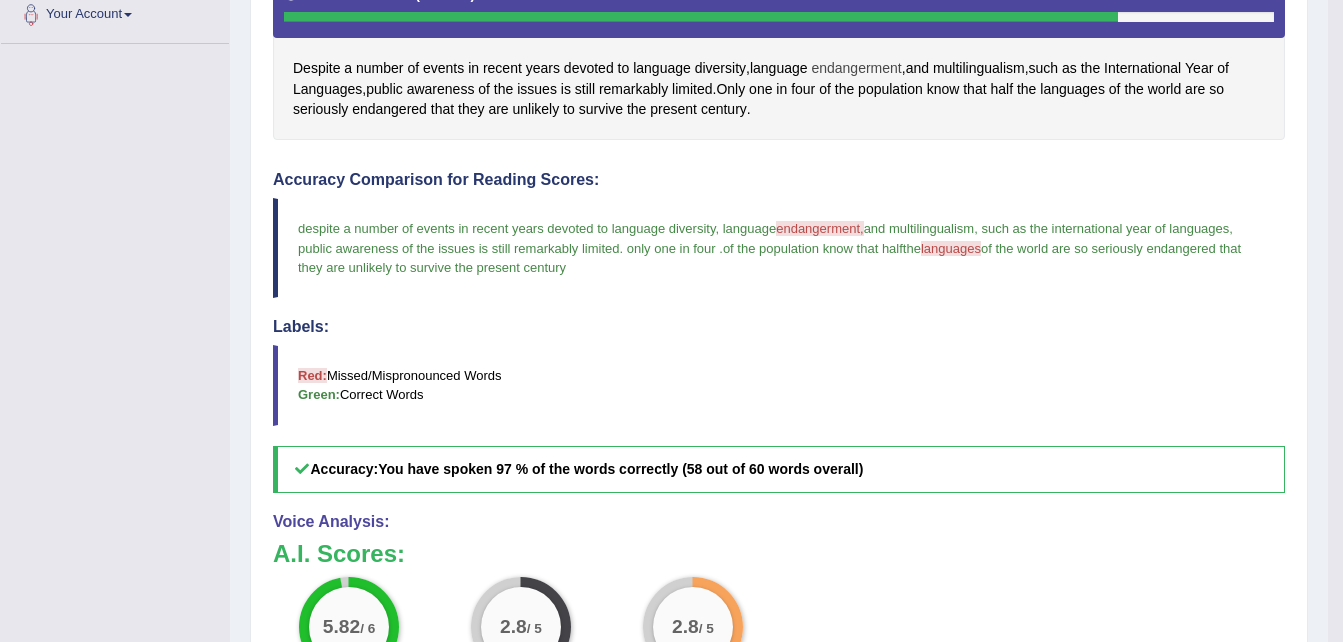 click on "endangerment" at bounding box center [856, 68] 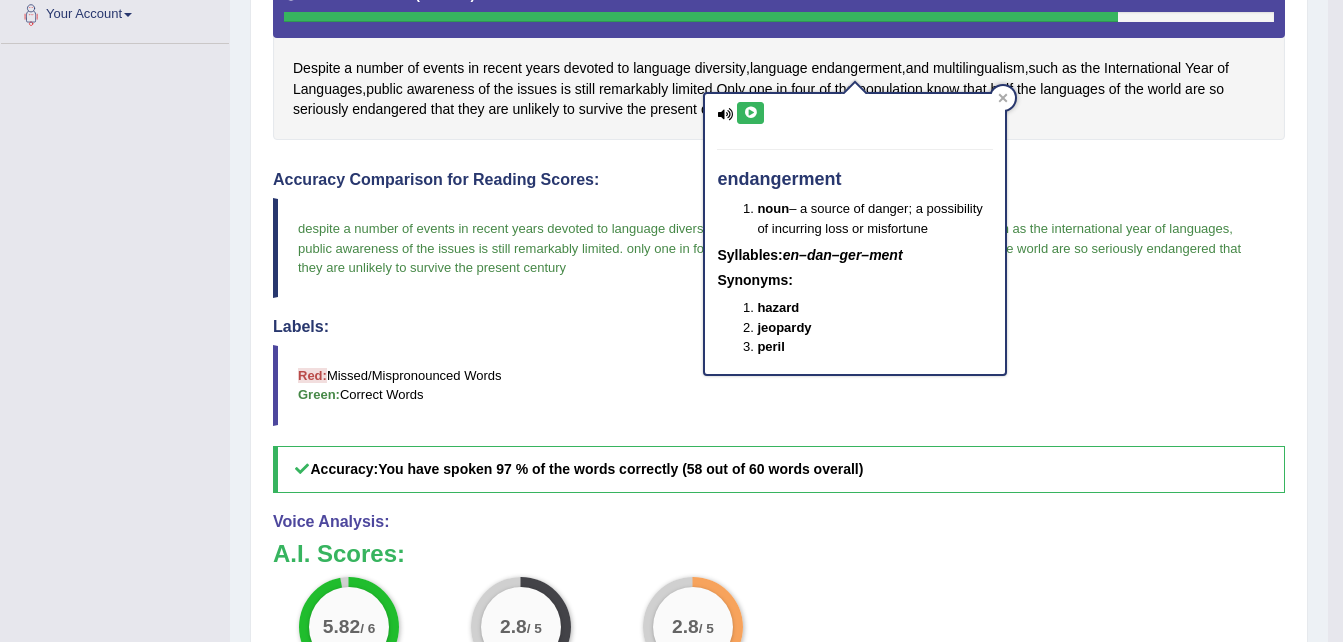 click at bounding box center (750, 113) 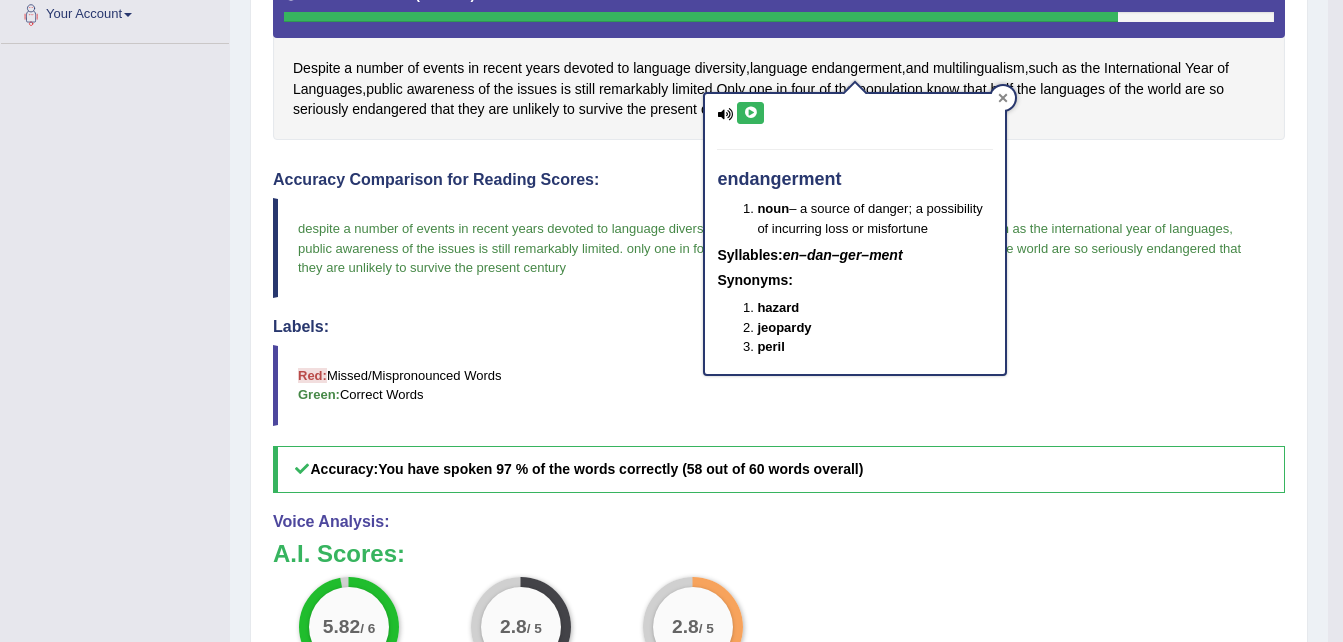 click 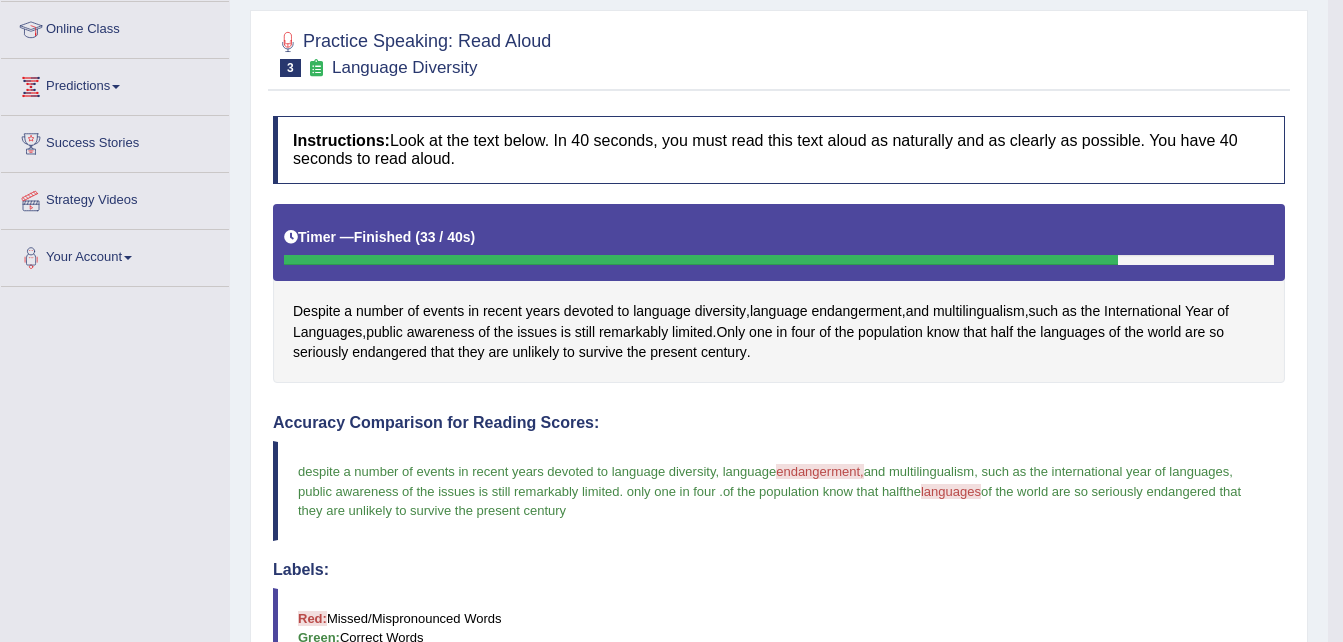 scroll, scrollTop: 211, scrollLeft: 0, axis: vertical 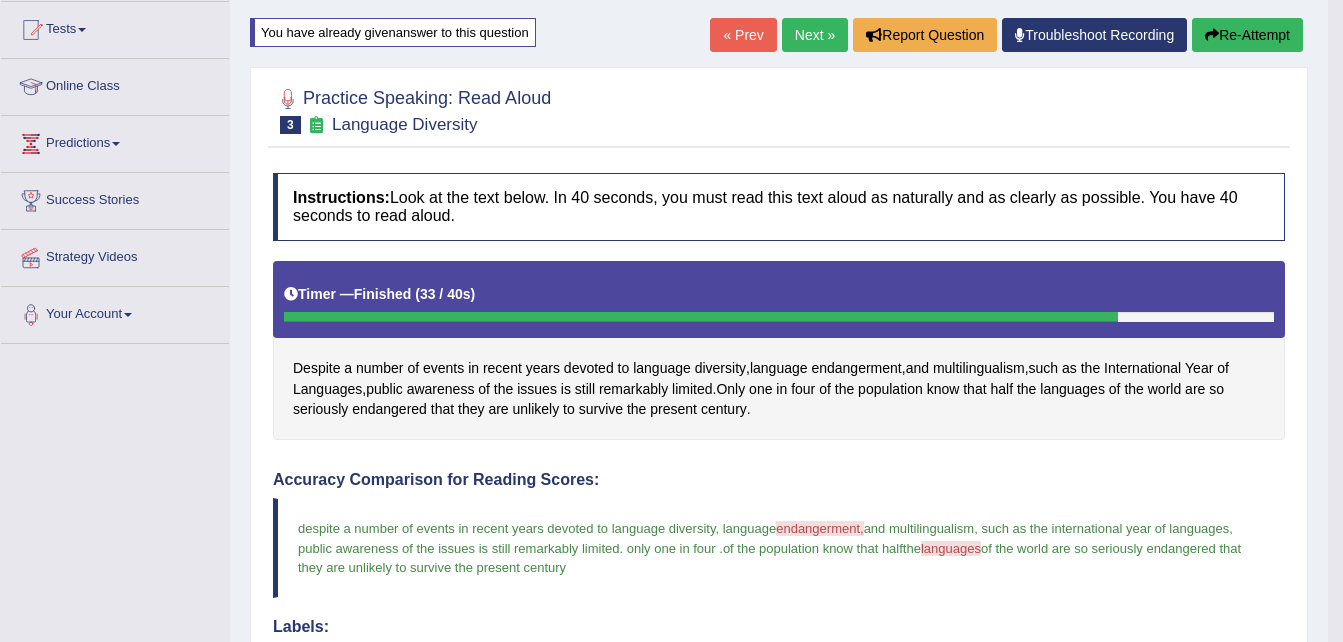 click on "Re-Attempt" at bounding box center [1247, 35] 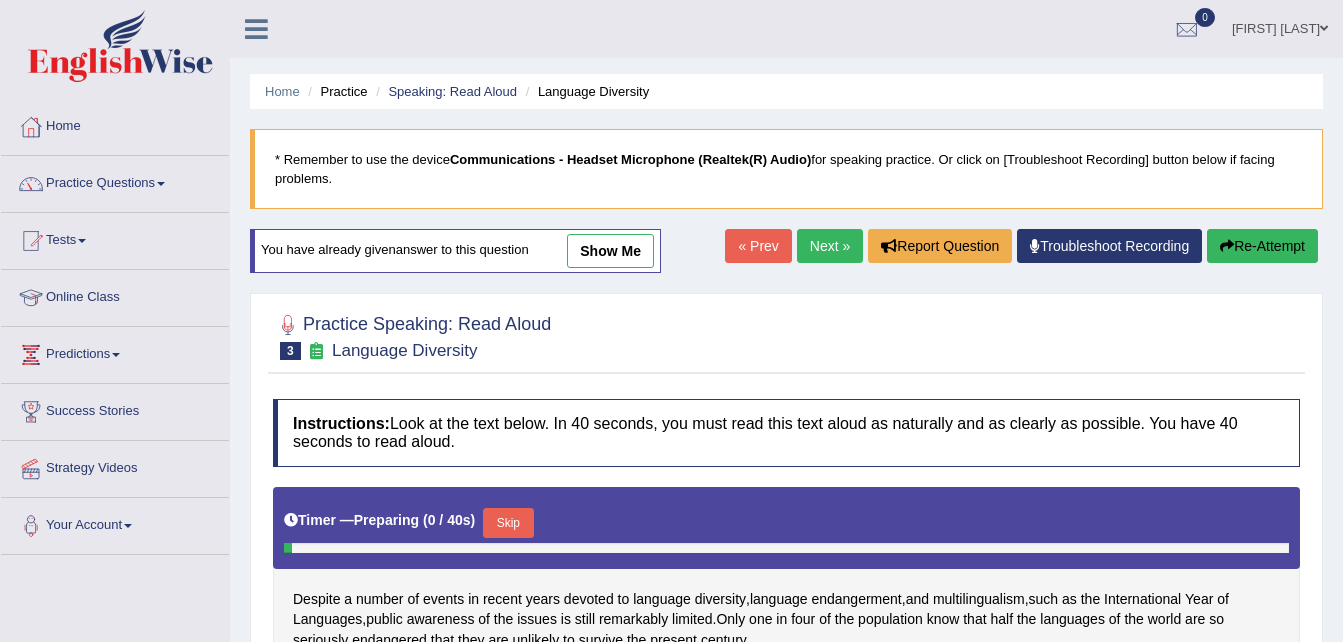 scroll, scrollTop: 226, scrollLeft: 0, axis: vertical 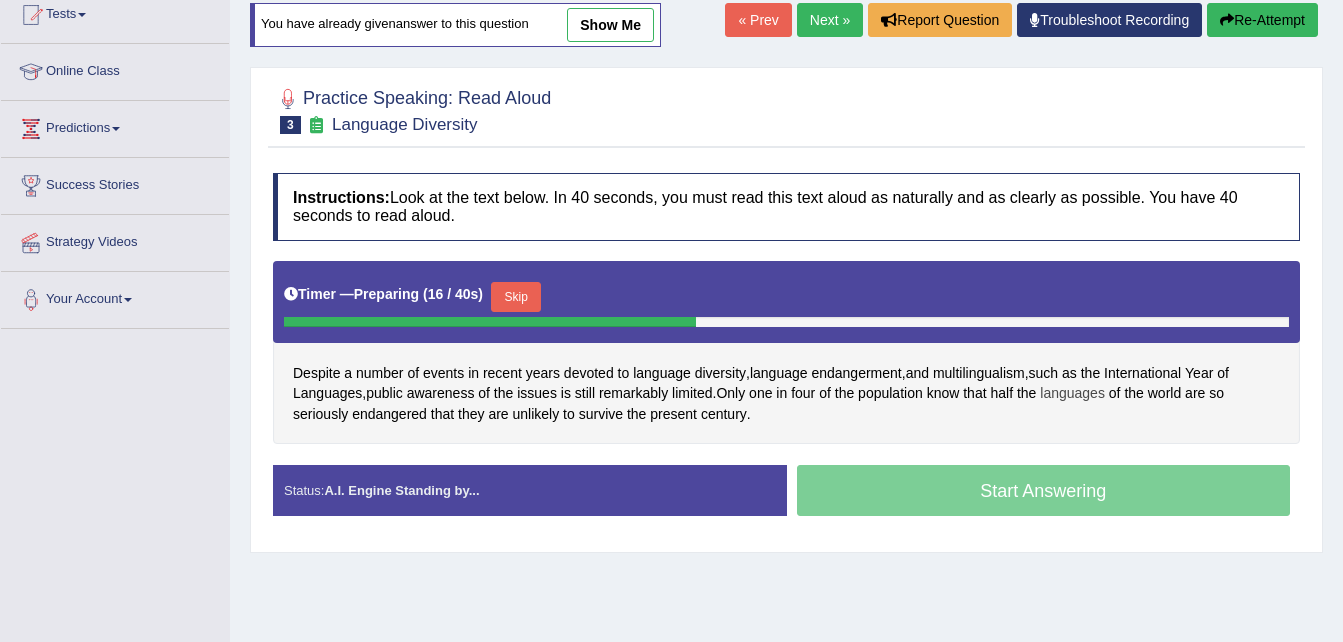 click on "languages" at bounding box center (1072, 393) 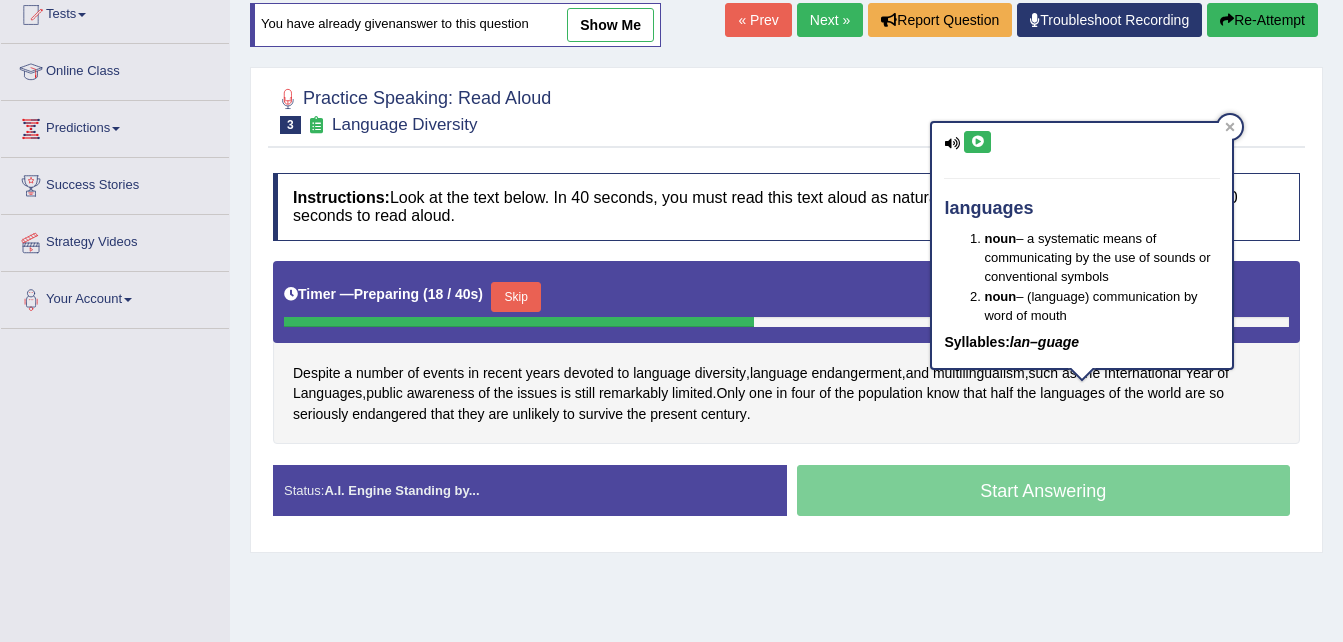 click at bounding box center [977, 142] 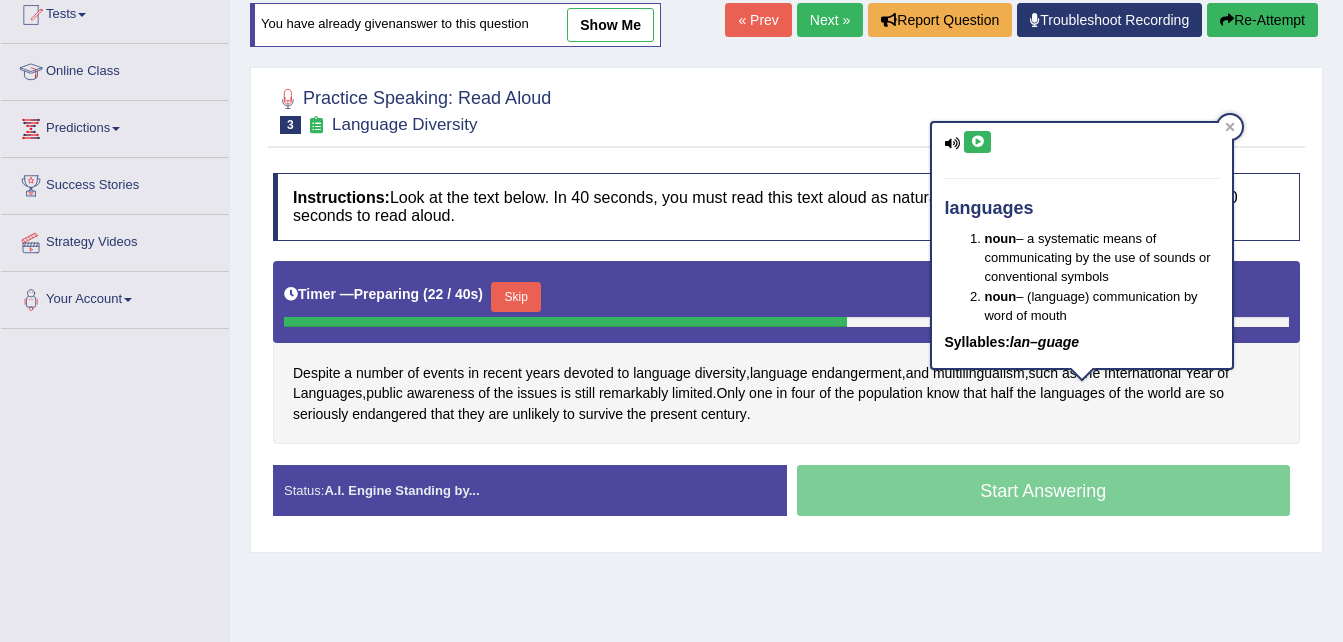 click on "Practice Speaking: Read Aloud
3
Language Diversity
Instructions:  Look at the text below. In 40 seconds, you must read this text aloud as naturally and as clearly as possible. You have 40 seconds to read aloud.
Timer —  Preparing   ( 22 / 40s ) Skip Despite   a   number   of   events   in   recent   years   devoted   to   language   diversity ,  language   endangerment ,  and   multilingualism ,  such   as   the   International   Year   of   Languages ,  public   awareness   of   the   issues   is   still   remarkably   limited .  Only   one   in   four   of   the   population   know   that   half   the   languages   of   the   world   are   so   seriously   endangered   that   they   are   unlikely   to   survive   the   present   century . Created with Highcharts 7.1.2 Too low Too high Time Pitch meter: 0 10 20 30 40 Created with Highcharts 7.1.2 Great Too slow Too fast Time Speech pace meter: 0 10 20 30 40 Labels: Red:" at bounding box center (786, 310) 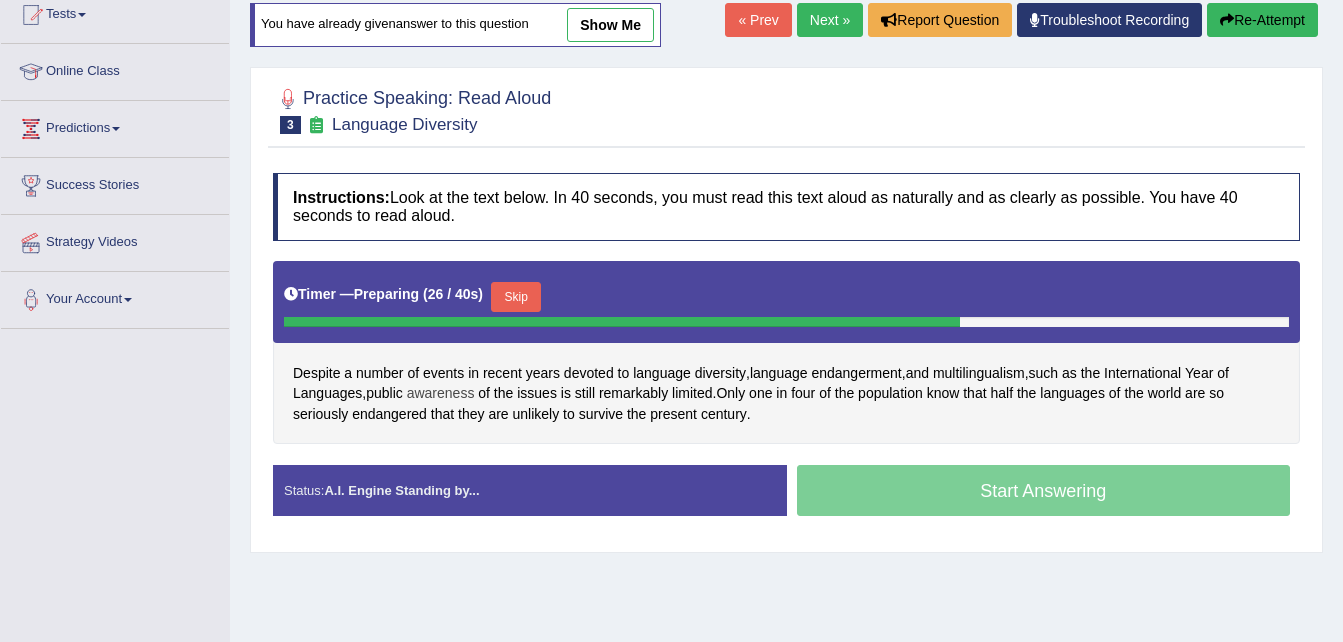 click on "awareness" at bounding box center [441, 393] 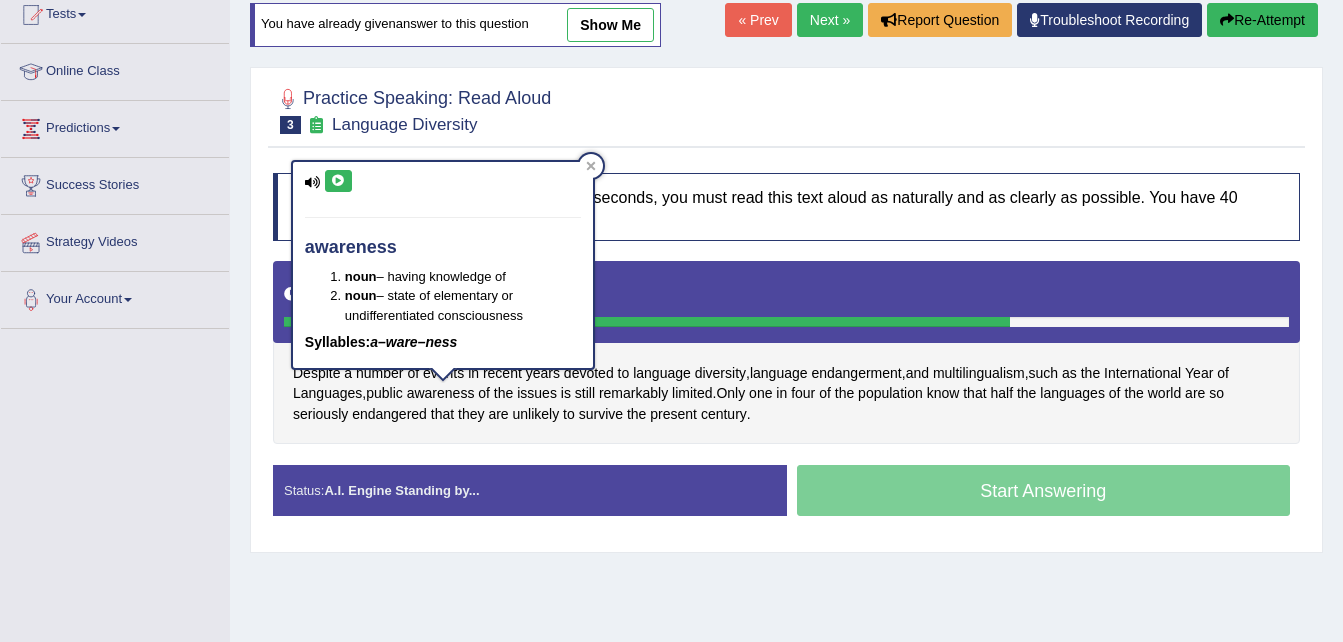 click at bounding box center (338, 181) 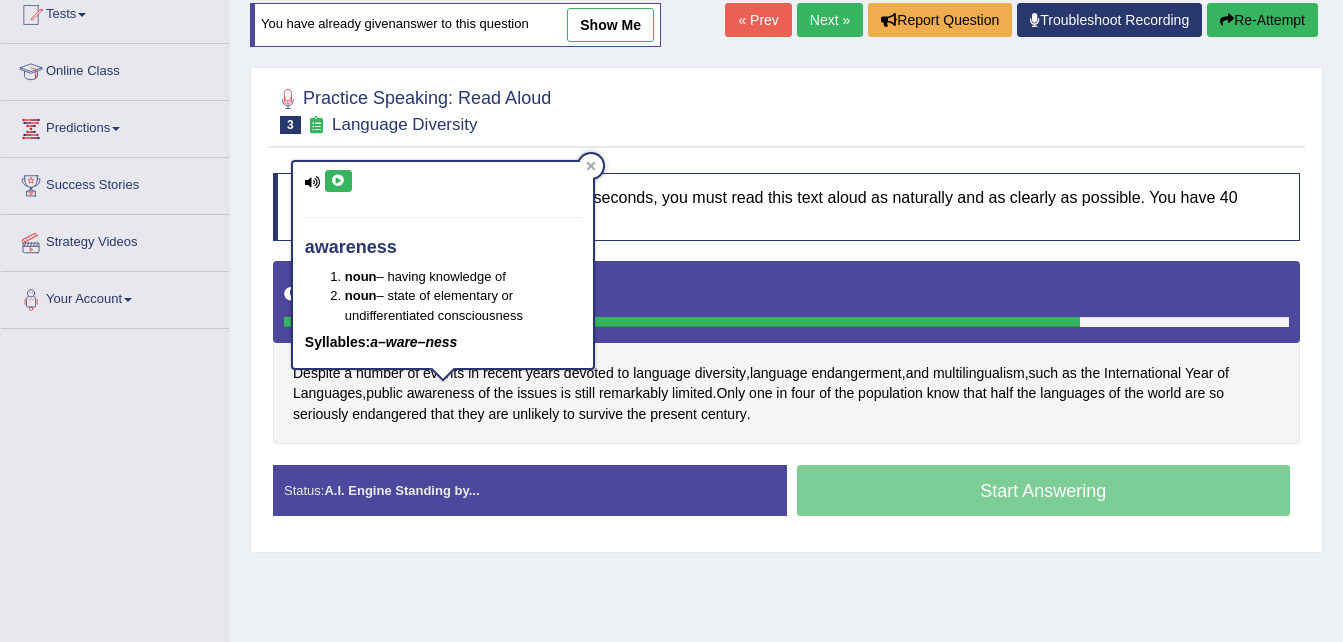 click on "Despite   a   number   of   events   in   recent   years   devoted   to   language   diversity ,  language   endangerment ,  and   multilingualism ,  such   as   the   International   Year   of   Languages ,  public   awareness   of   the   issues   is   still   remarkably   limited .  Only   one   in   four   of   the   population   know   that   half   the   languages   of   the   world   are   so   seriously   endangered   that   they   are   unlikely   to   survive   the   present   century ." at bounding box center (786, 353) 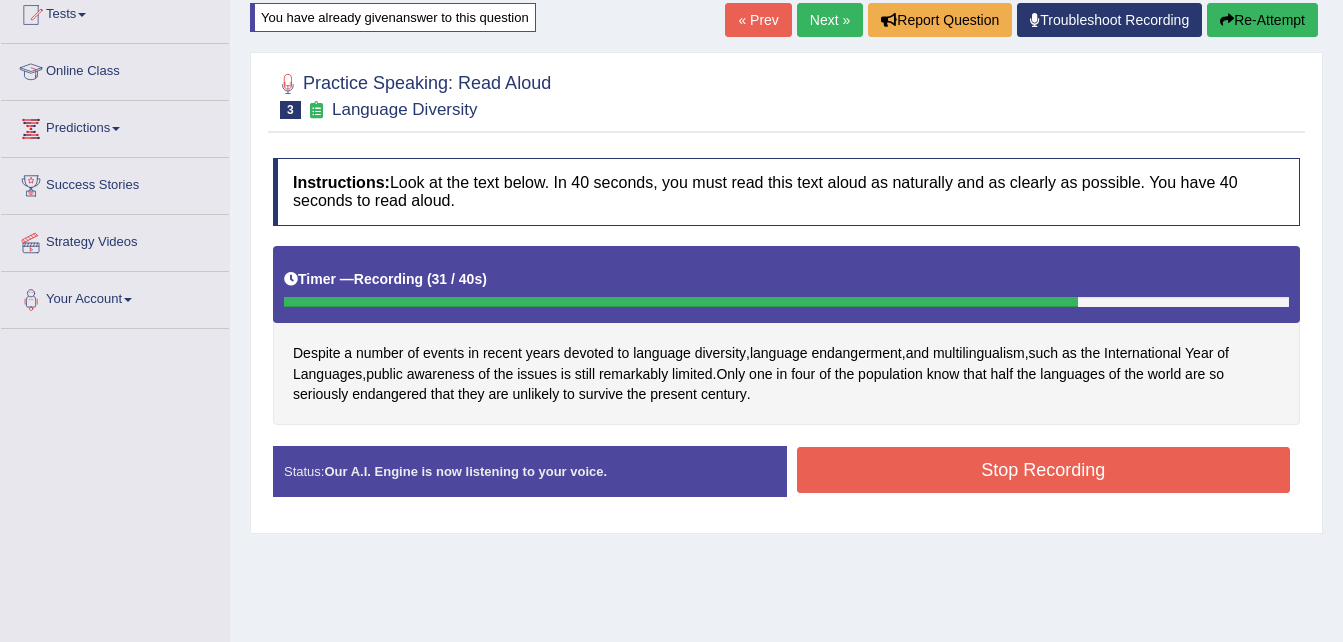click on "Stop Recording" at bounding box center [1044, 470] 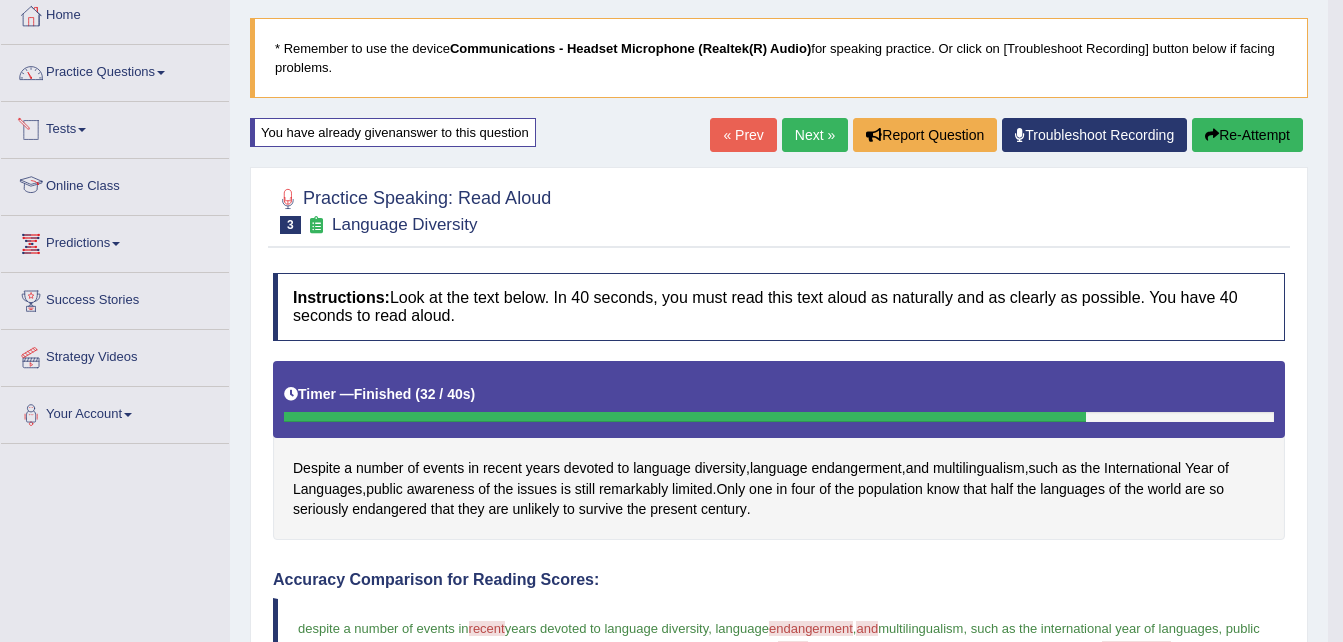 scroll, scrollTop: 0, scrollLeft: 0, axis: both 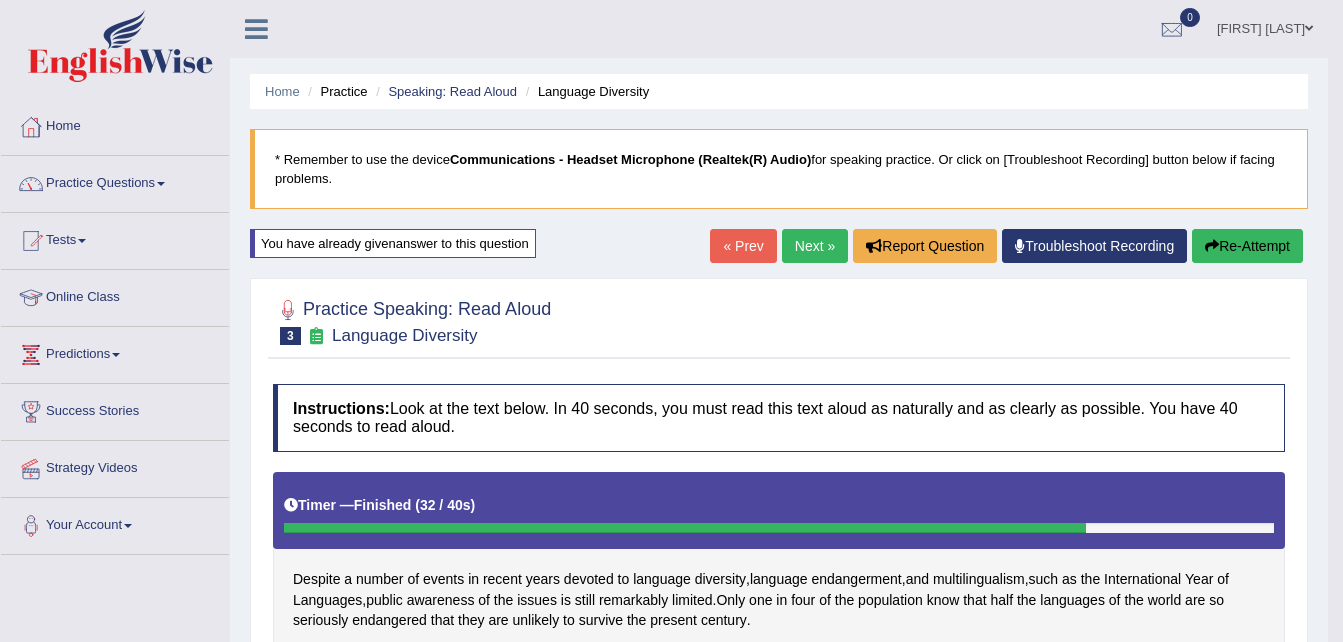click on "Practice Questions" at bounding box center (115, 181) 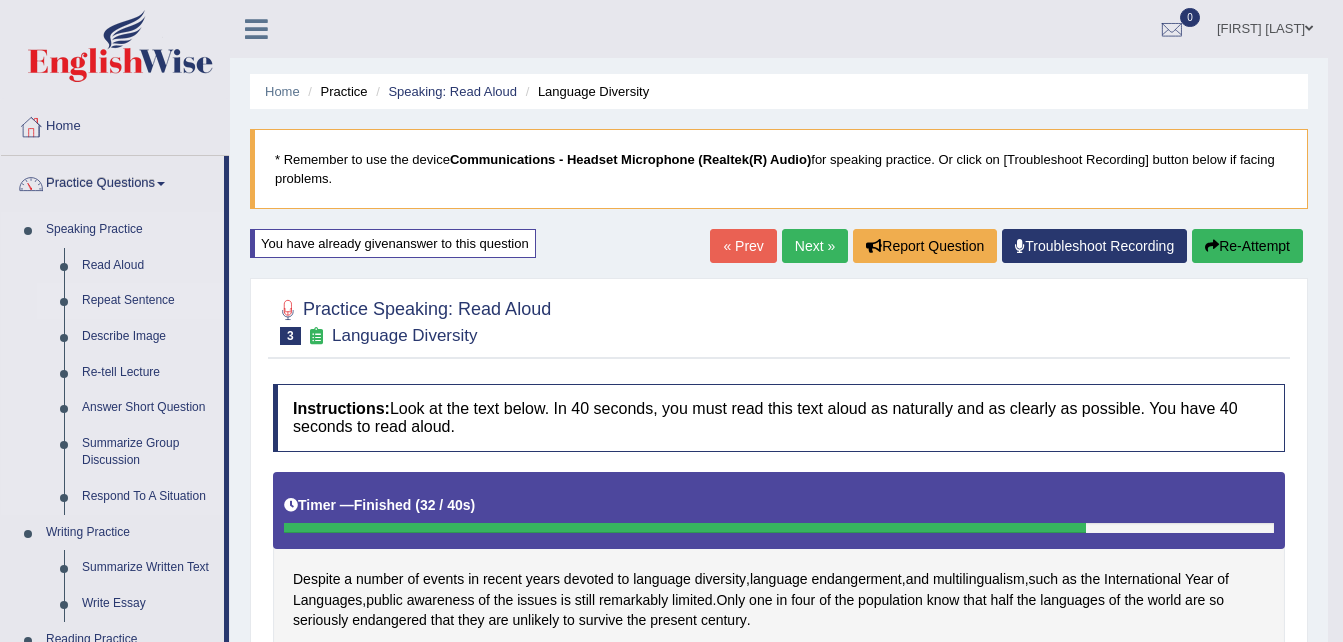 click on "Repeat Sentence" at bounding box center [148, 301] 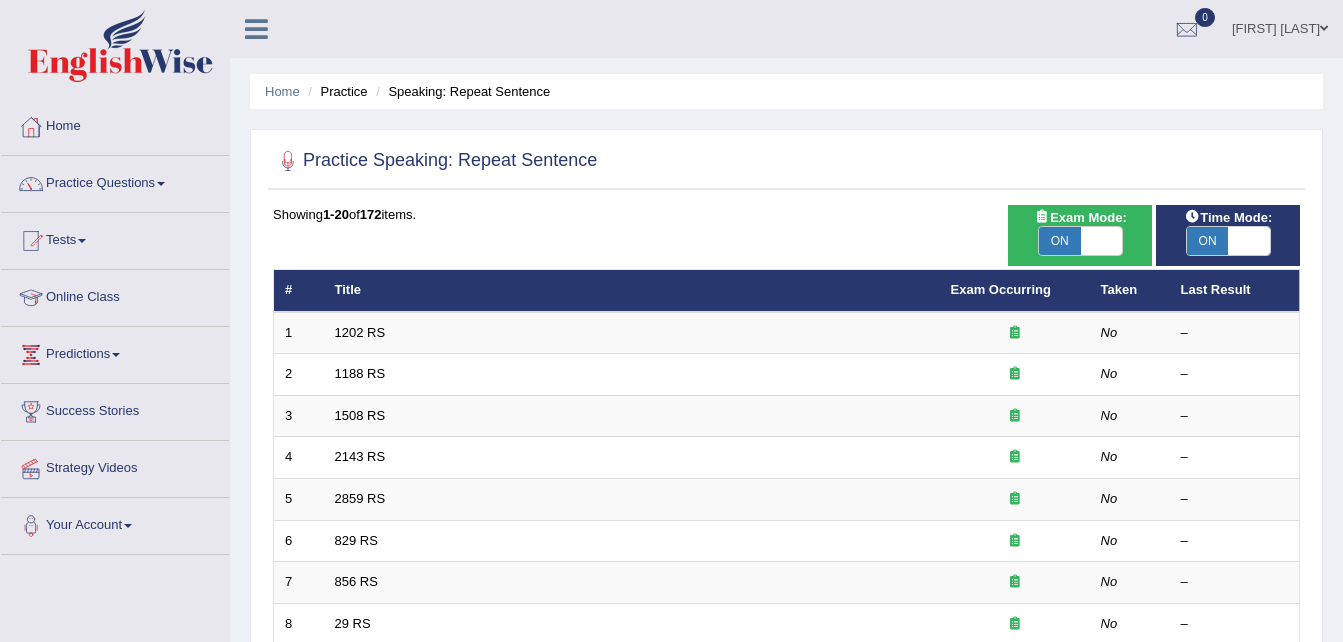 scroll, scrollTop: 0, scrollLeft: 0, axis: both 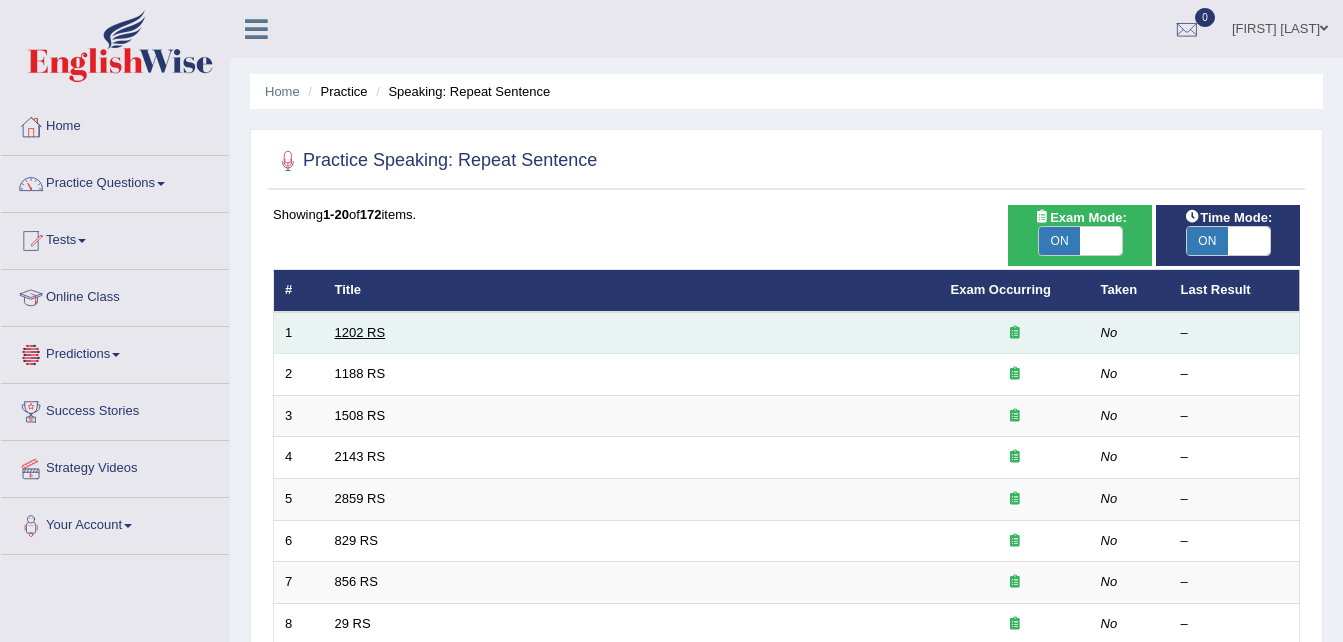 click on "1202 RS" at bounding box center (360, 332) 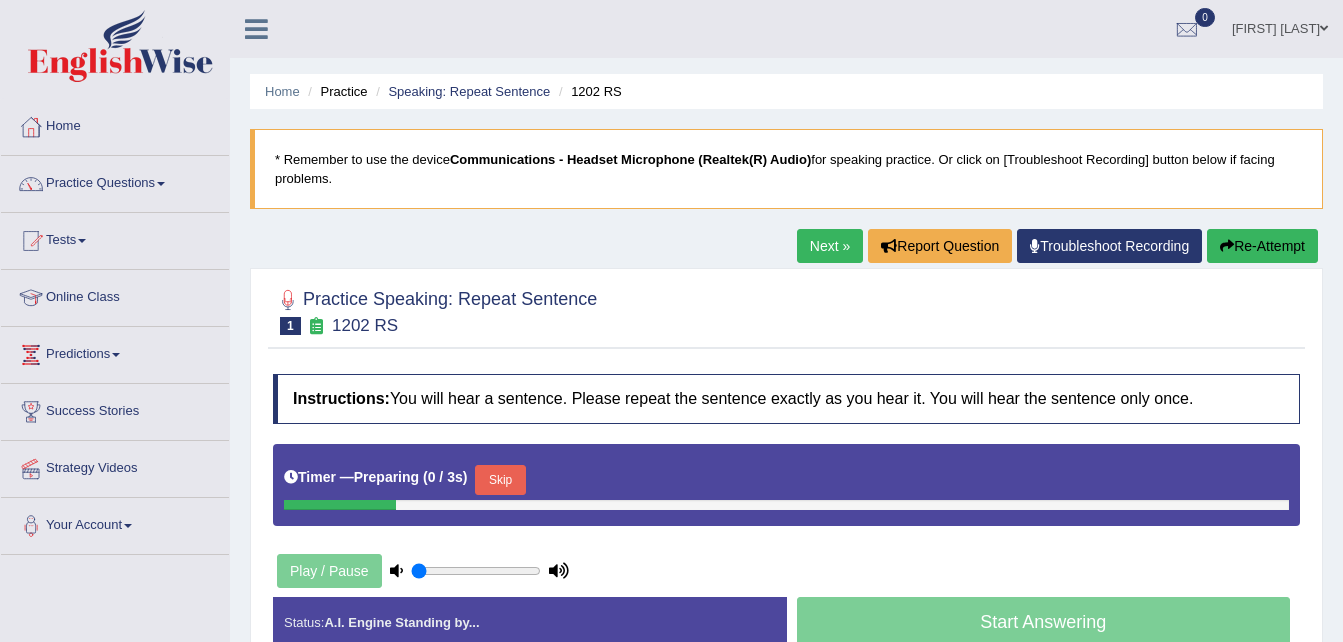 scroll, scrollTop: 0, scrollLeft: 0, axis: both 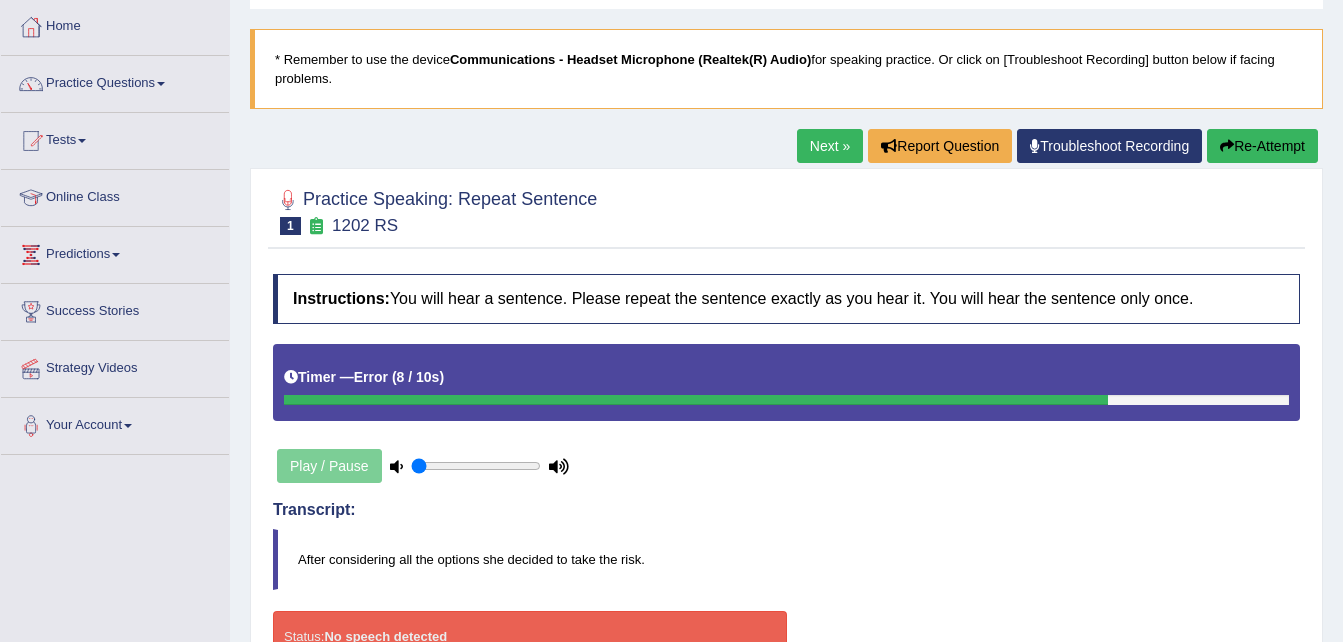 click on "Re-Attempt" at bounding box center [1262, 146] 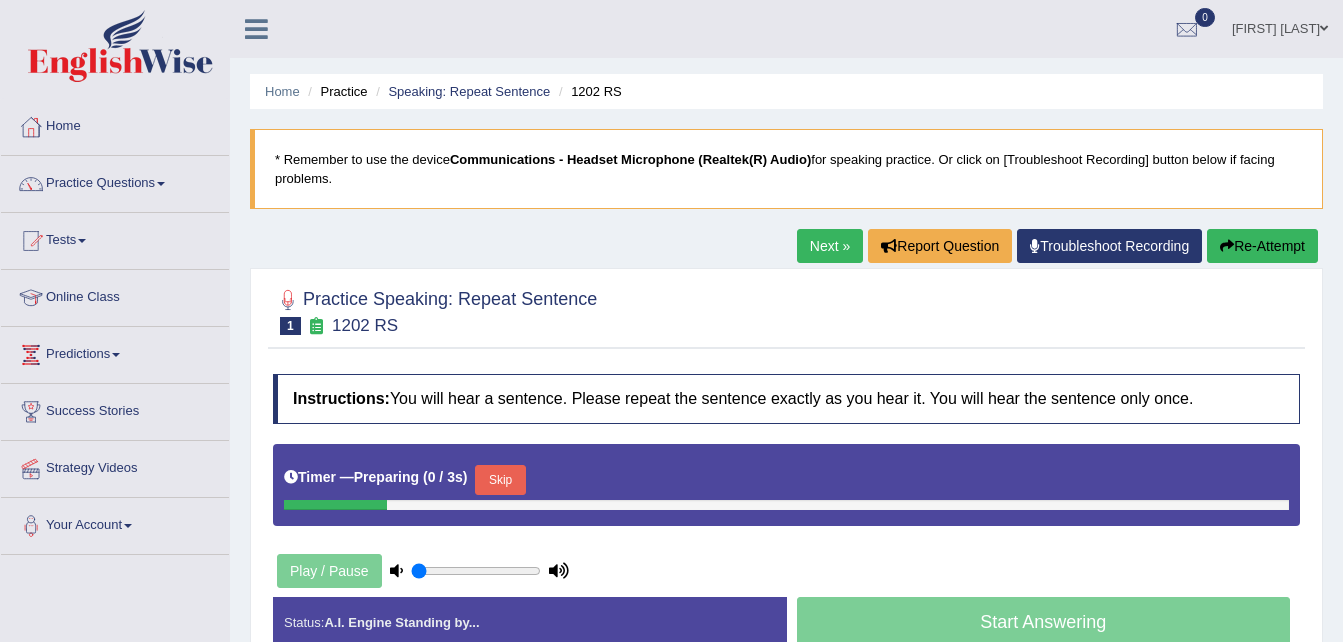 scroll, scrollTop: 100, scrollLeft: 0, axis: vertical 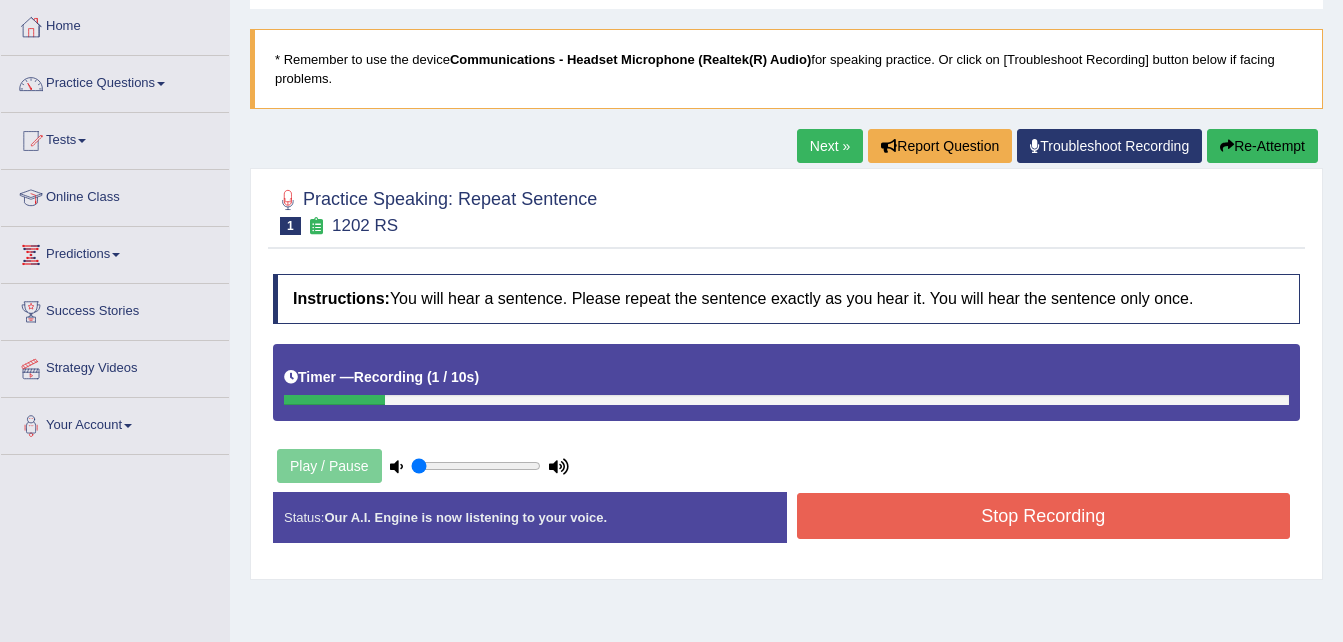 click on "Re-Attempt" at bounding box center [1262, 146] 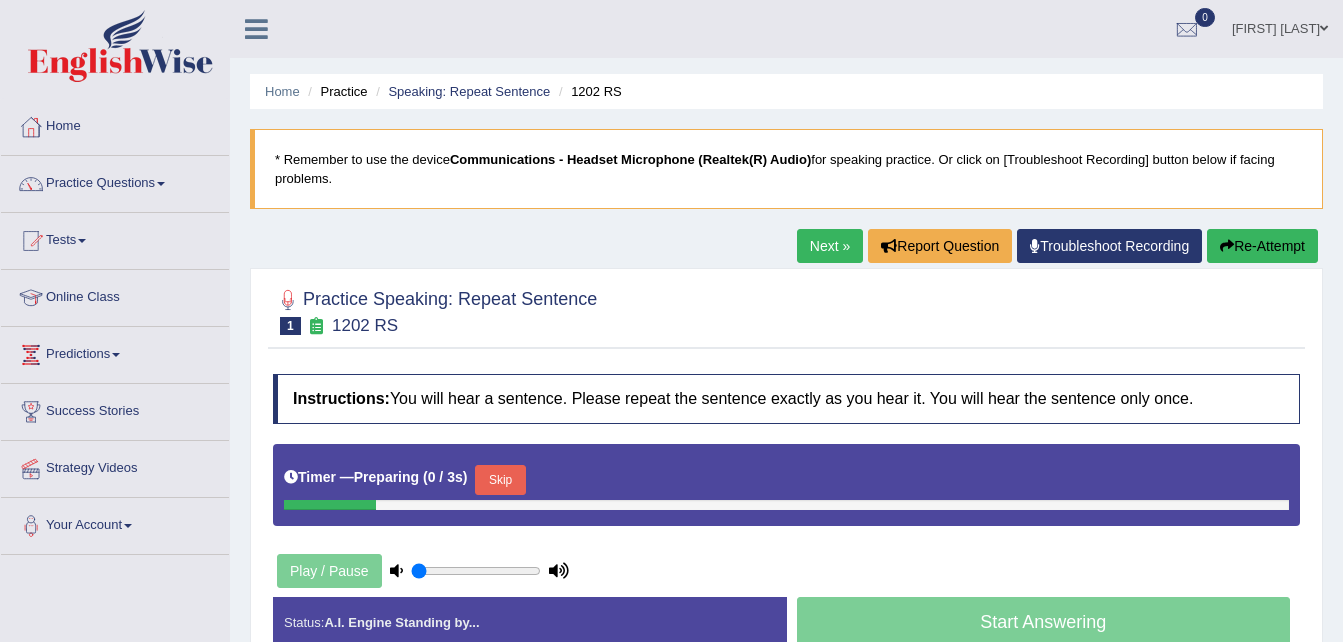 scroll, scrollTop: 100, scrollLeft: 0, axis: vertical 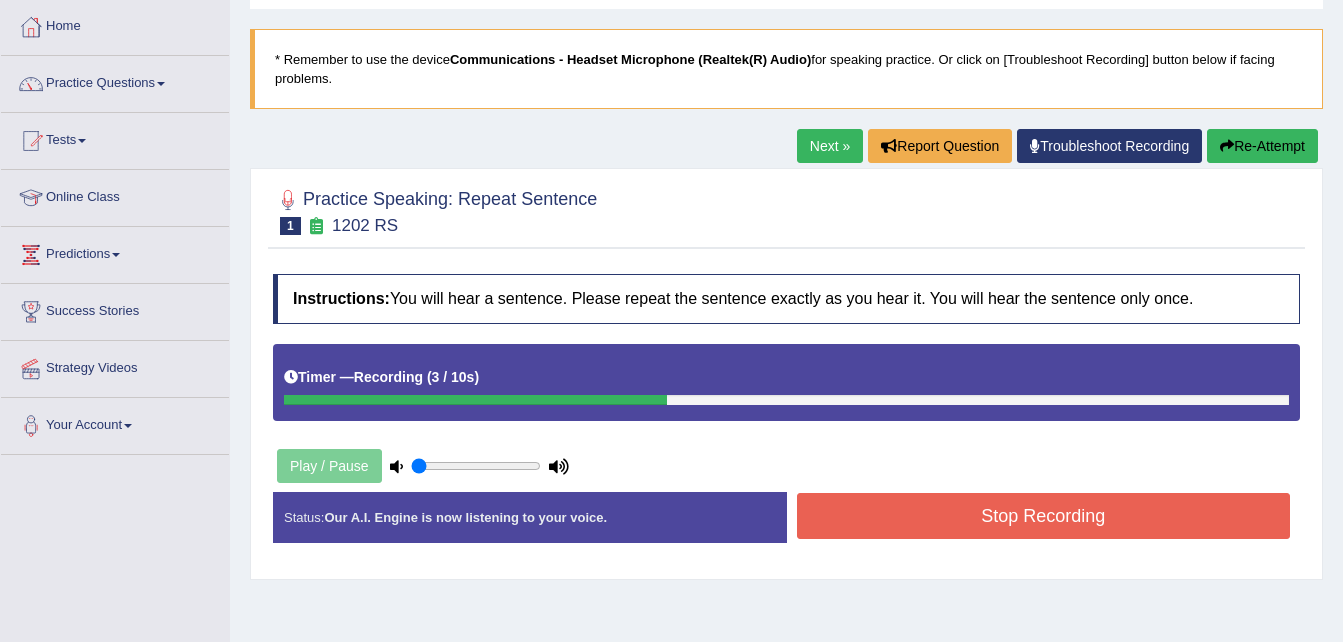 click on "Re-Attempt" at bounding box center (1262, 146) 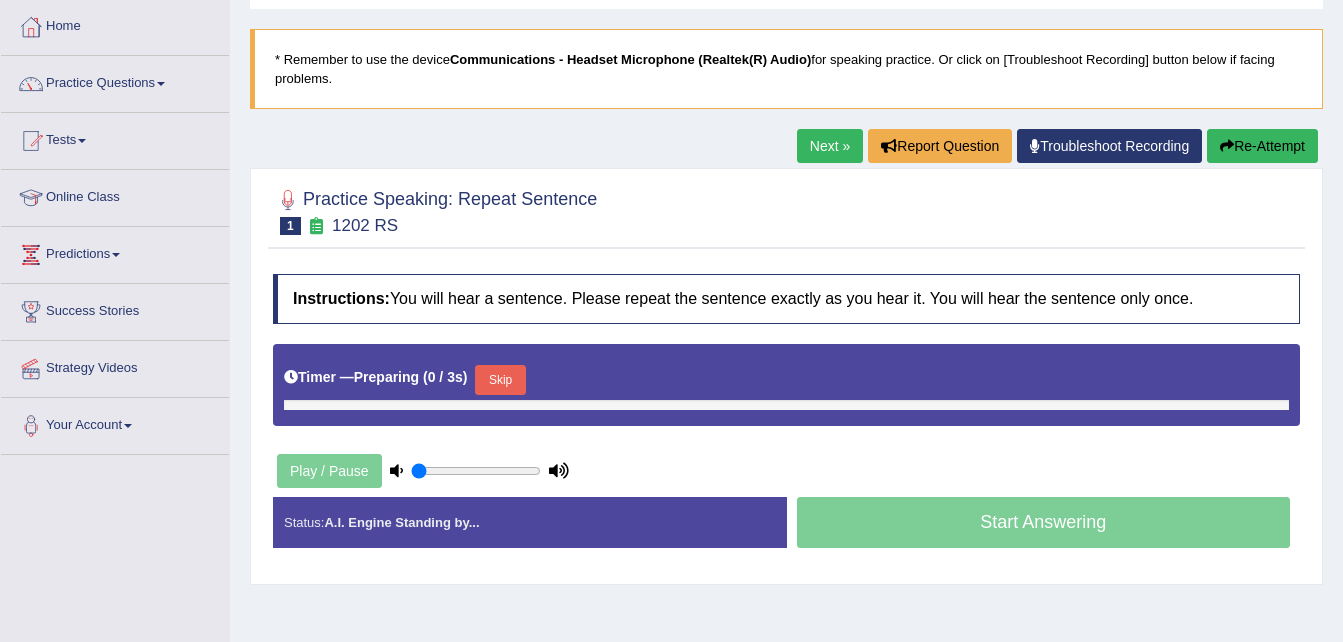 scroll, scrollTop: 0, scrollLeft: 0, axis: both 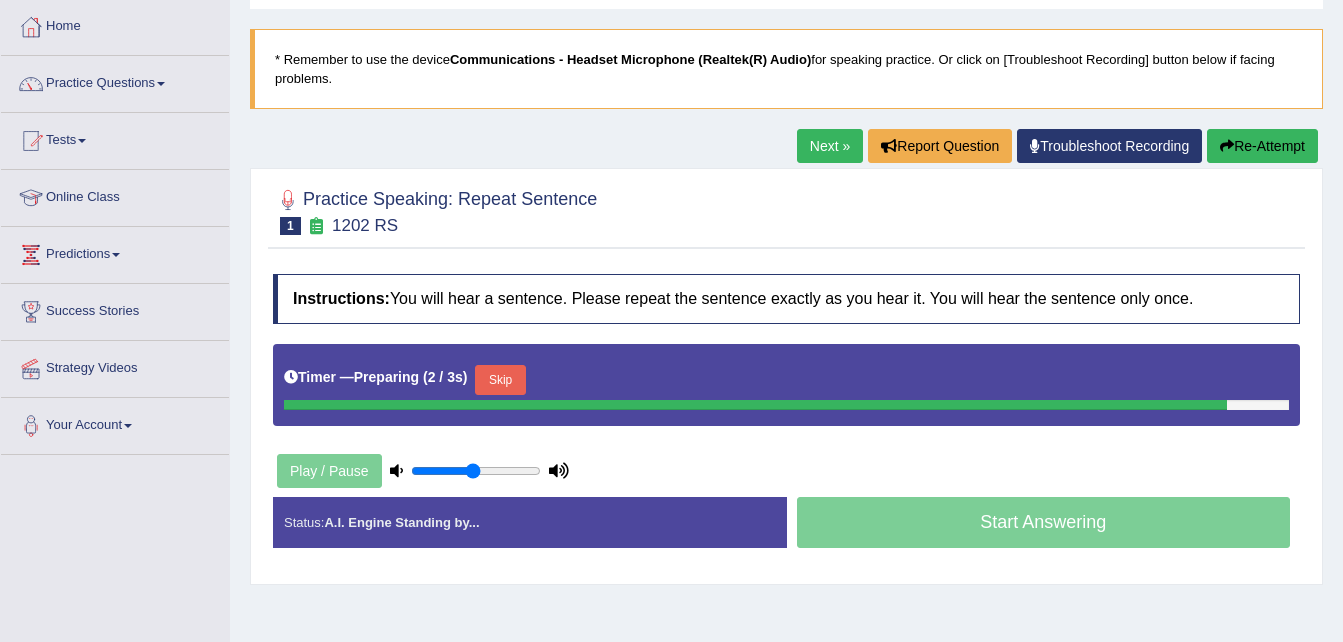 type on "0.5" 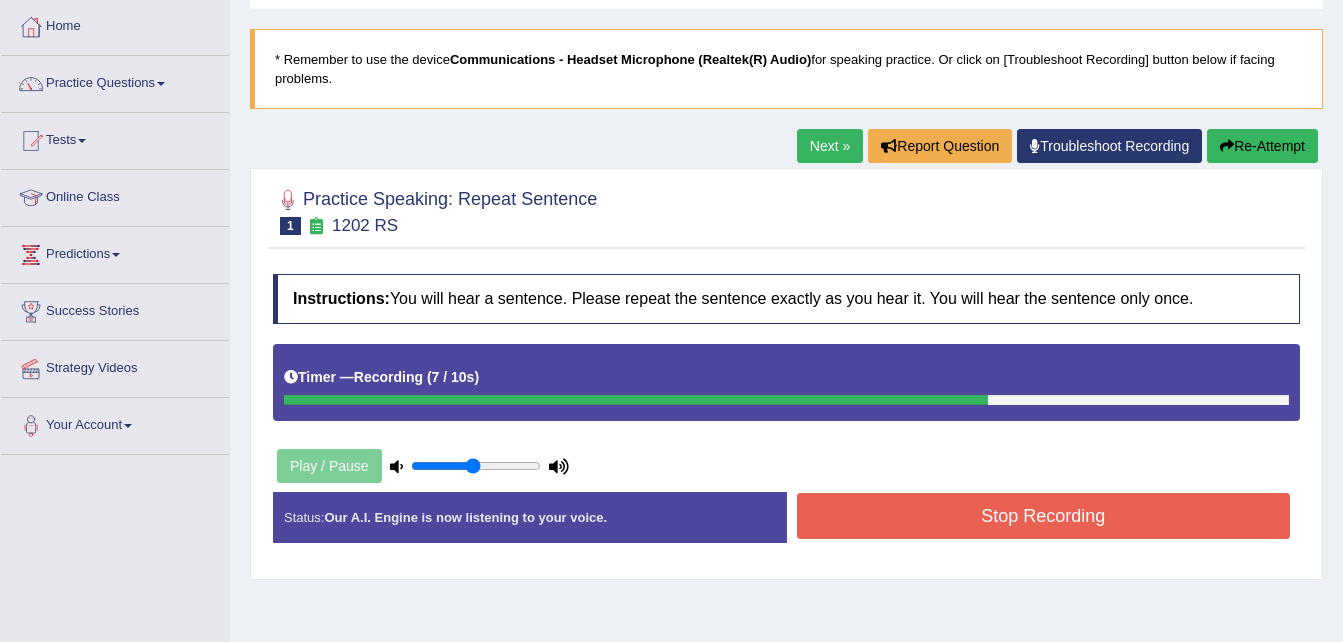 click on "Stop Recording" at bounding box center (1044, 516) 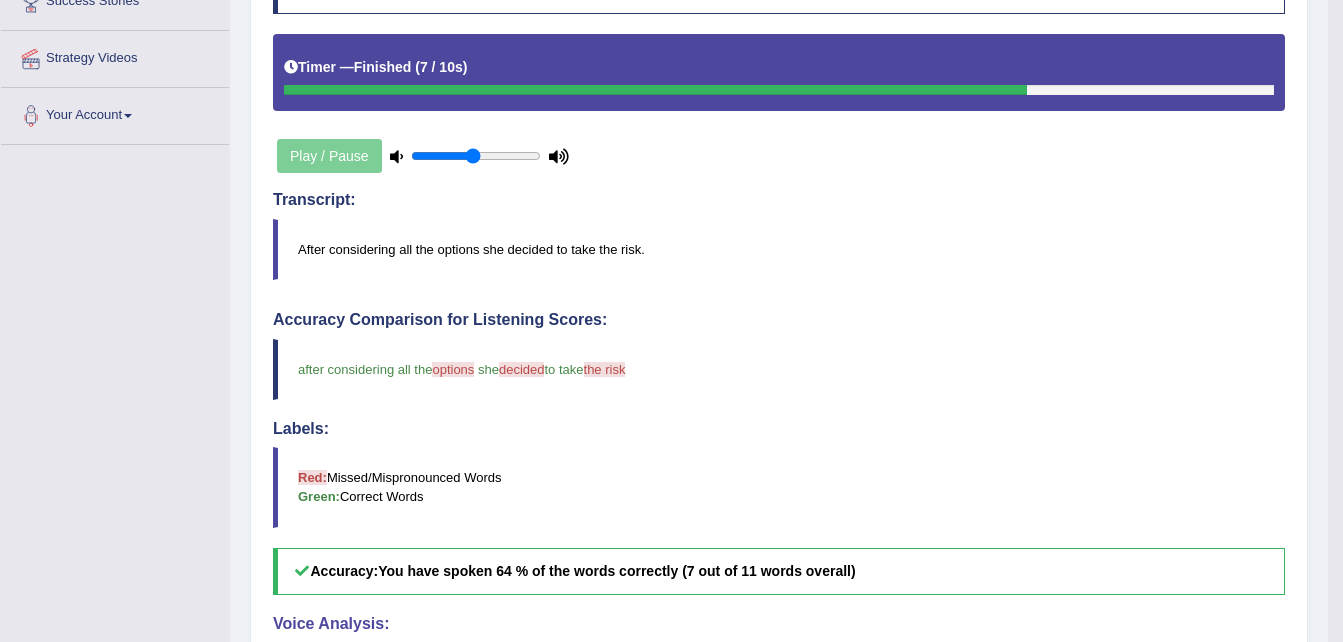 scroll, scrollTop: 419, scrollLeft: 0, axis: vertical 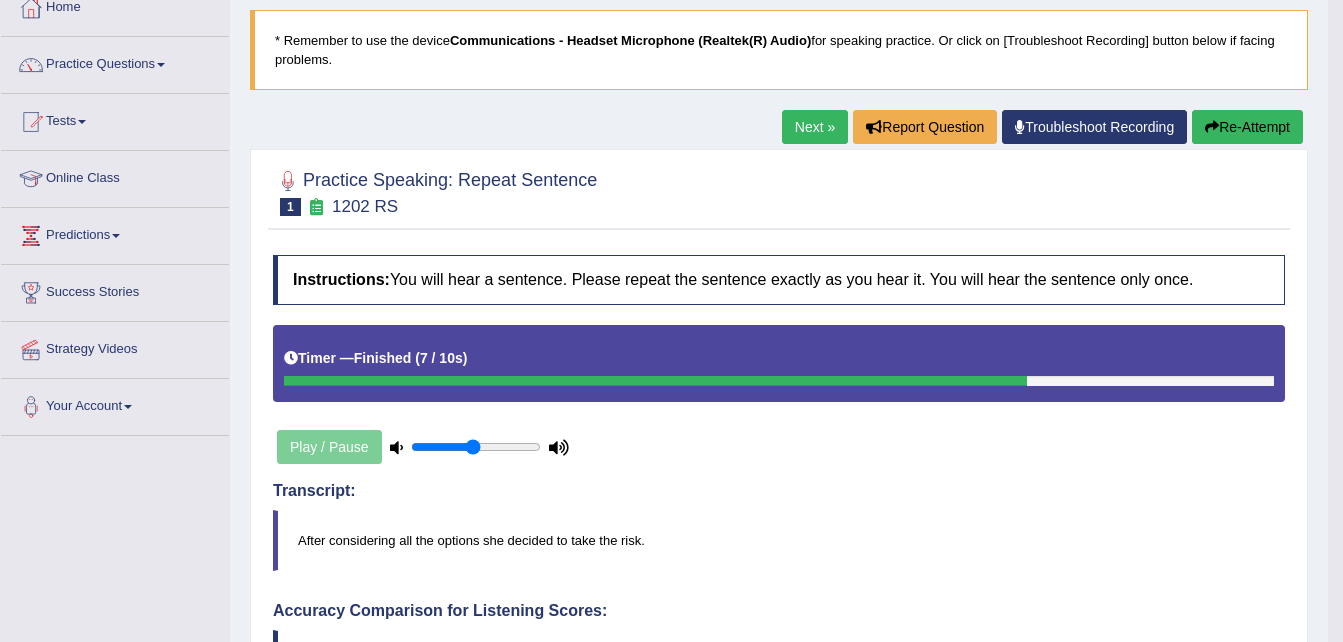 click on "Re-Attempt" at bounding box center (1247, 127) 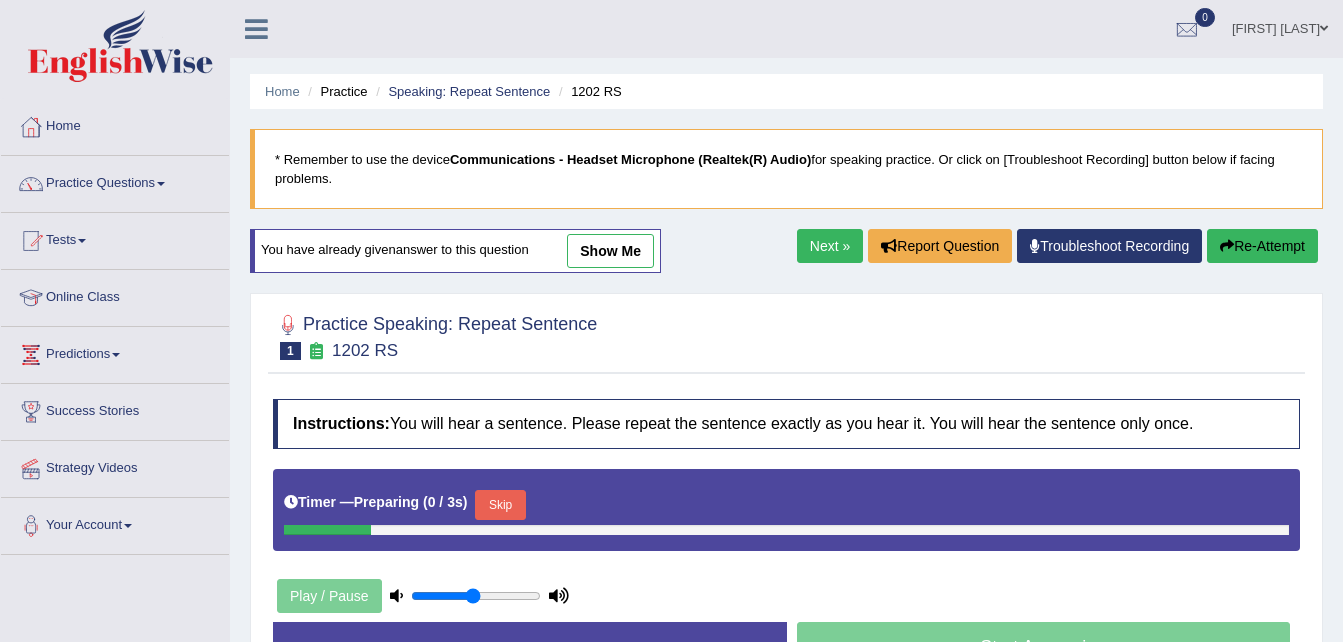 scroll, scrollTop: 367, scrollLeft: 0, axis: vertical 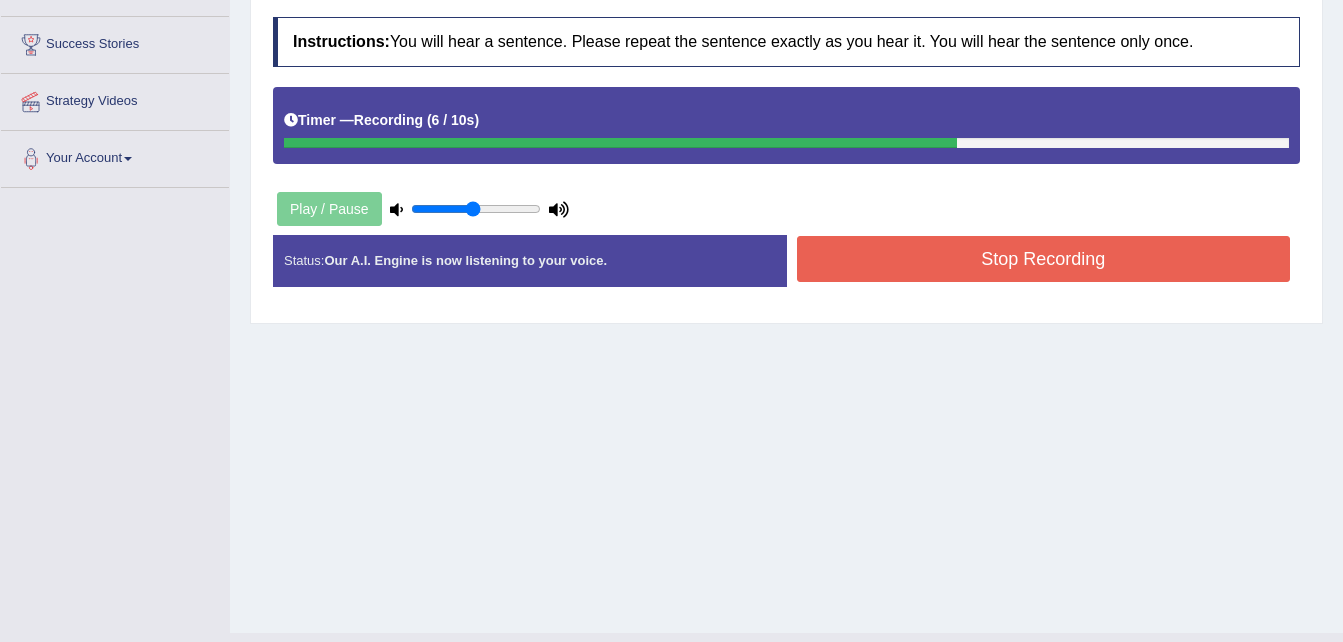 click on "Stop Recording" at bounding box center (1044, 259) 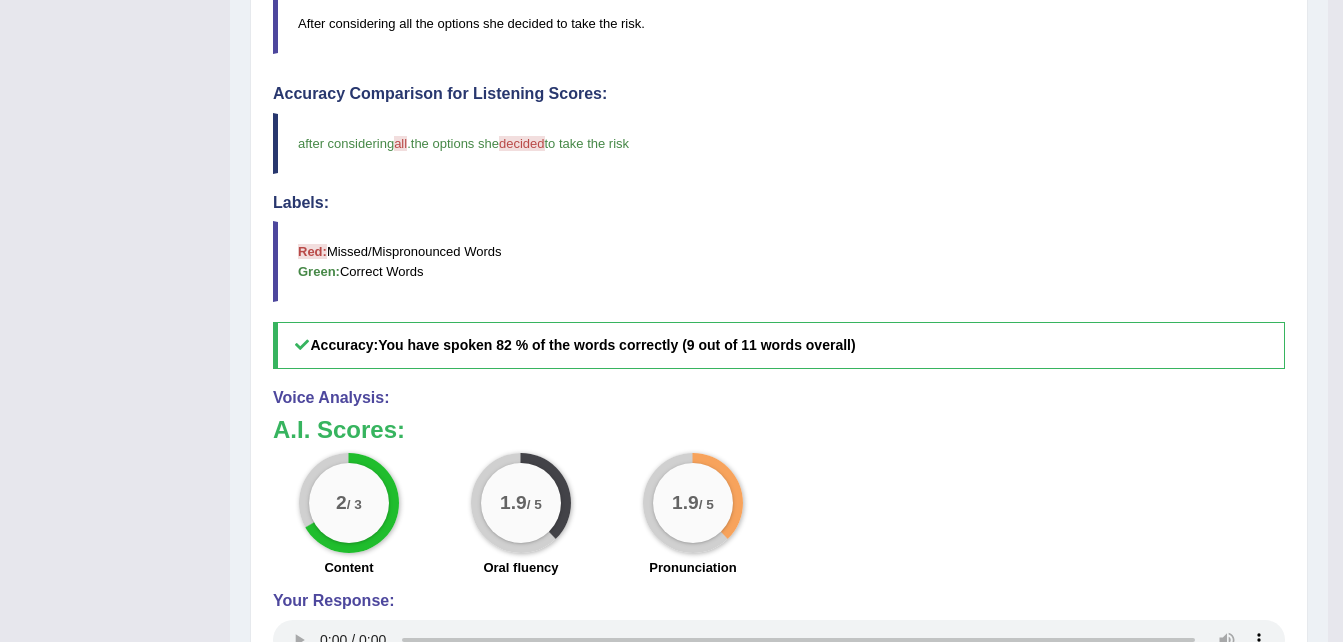 scroll, scrollTop: 822, scrollLeft: 0, axis: vertical 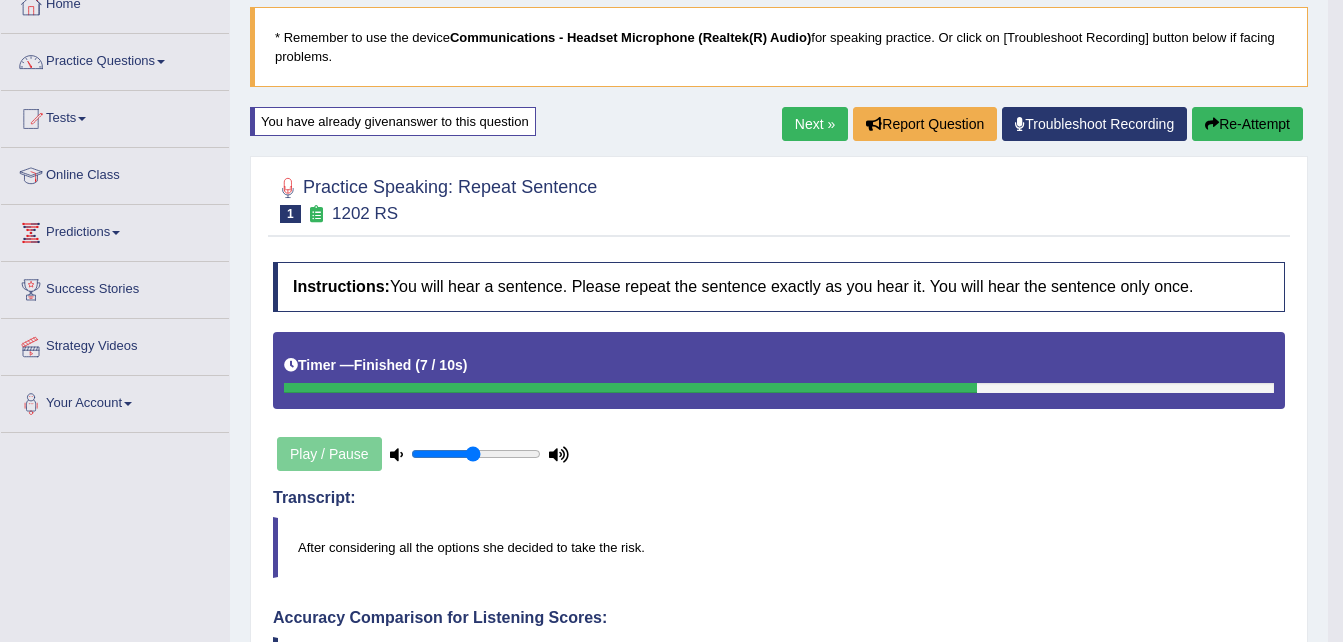 click on "Re-Attempt" at bounding box center (1247, 124) 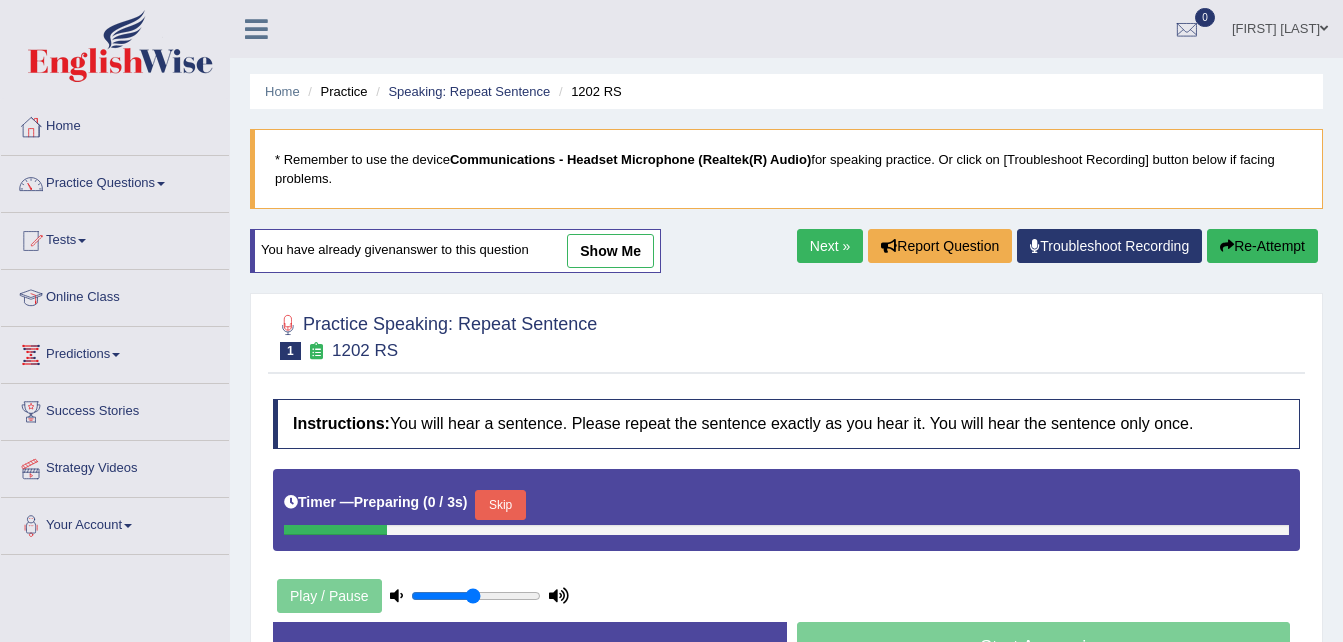 scroll, scrollTop: 226, scrollLeft: 0, axis: vertical 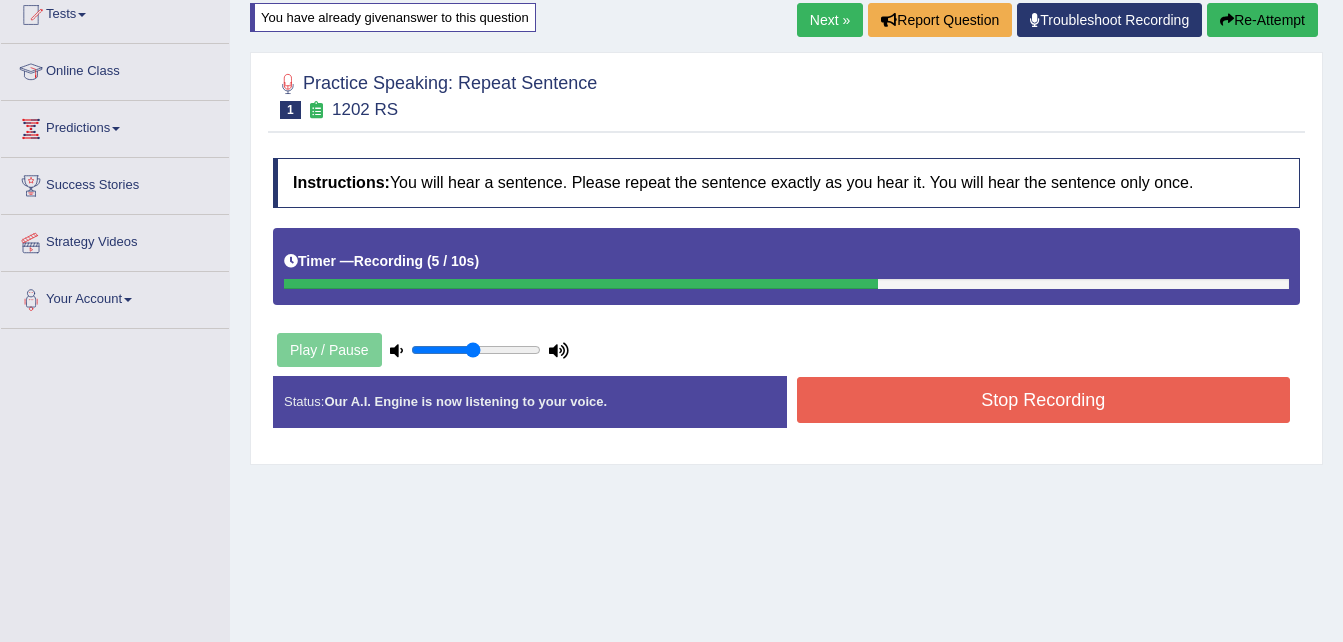 click on "Stop Recording" at bounding box center [1044, 400] 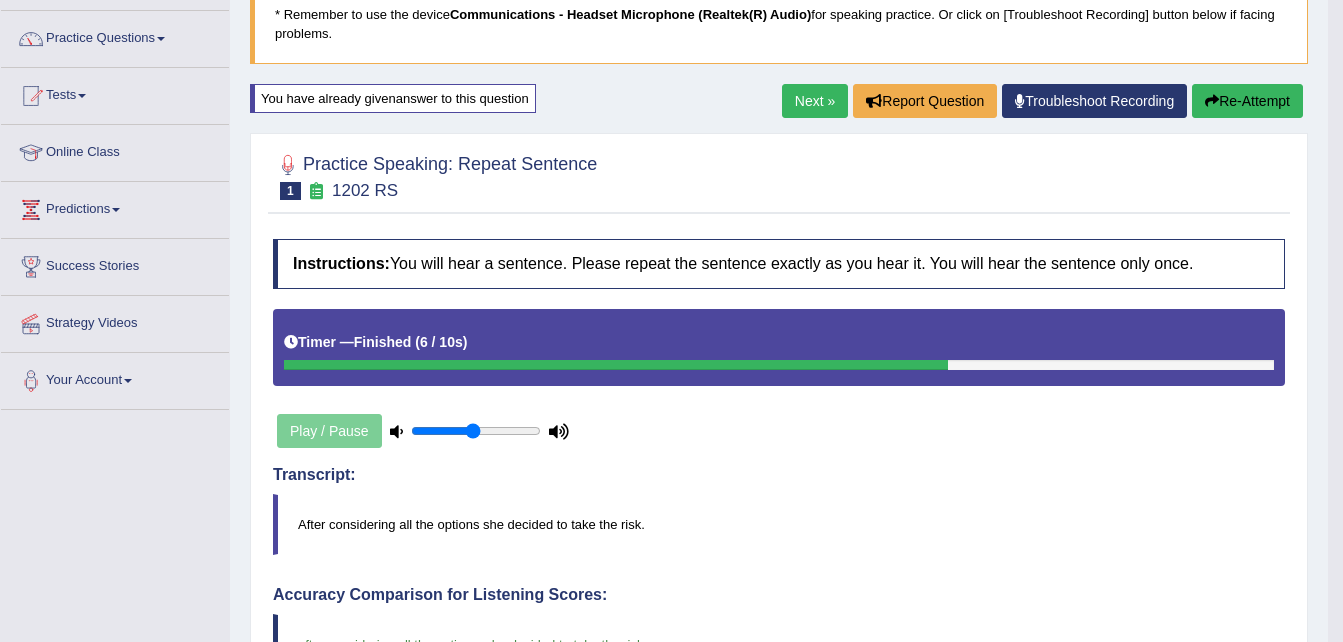 scroll, scrollTop: 122, scrollLeft: 0, axis: vertical 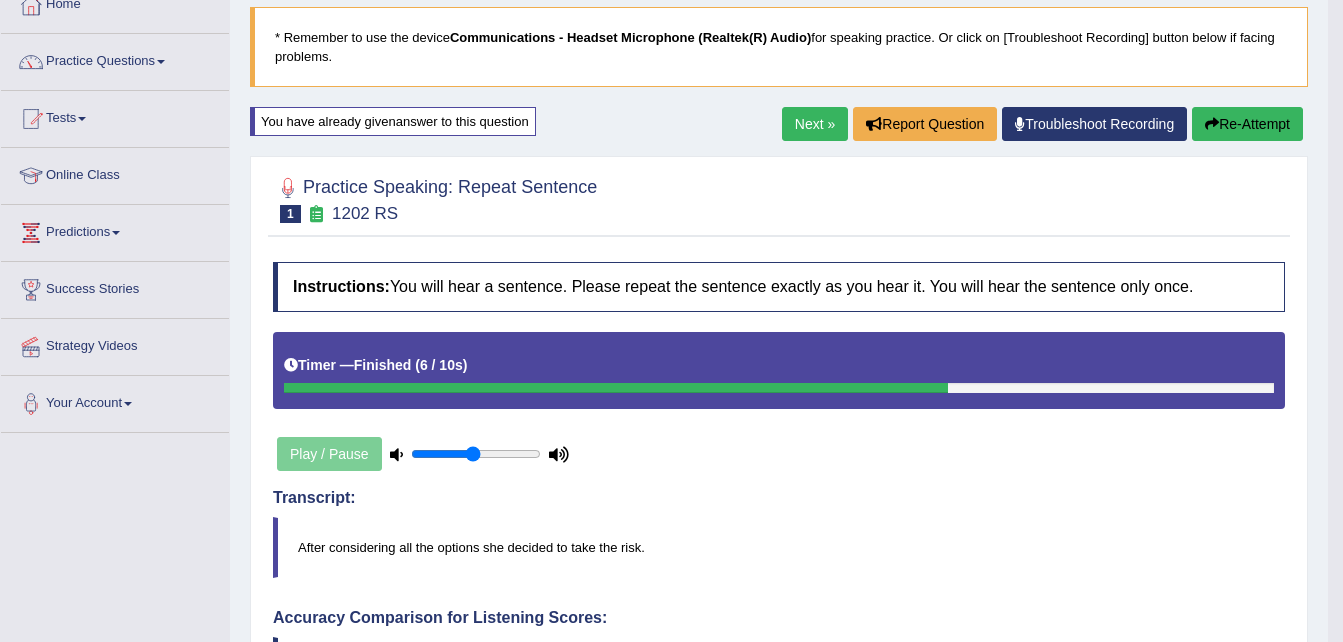 click on "Next »" at bounding box center [815, 124] 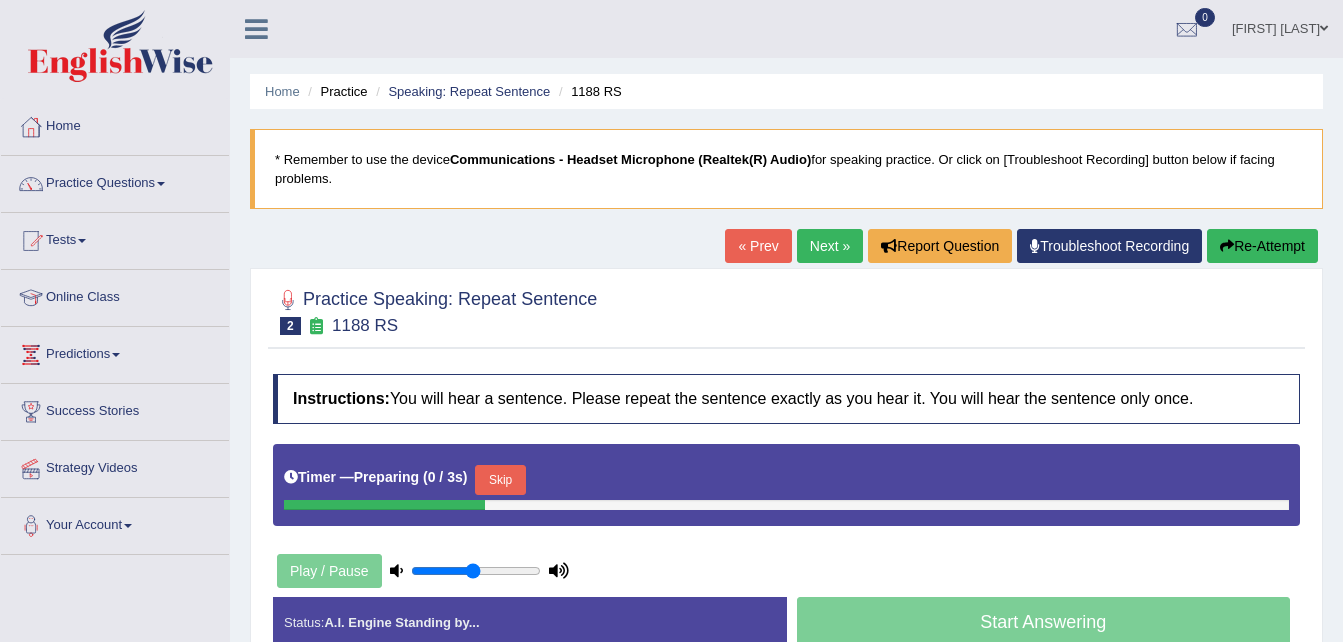scroll, scrollTop: 200, scrollLeft: 0, axis: vertical 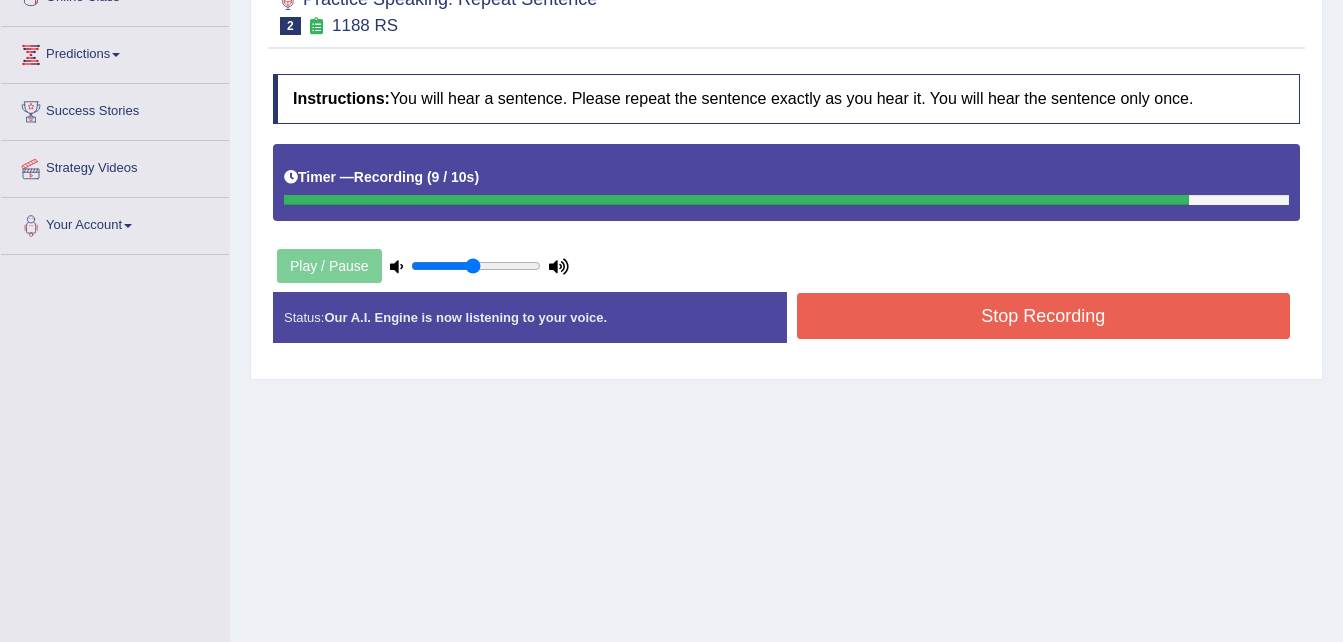 click on "Stop Recording" at bounding box center [1044, 316] 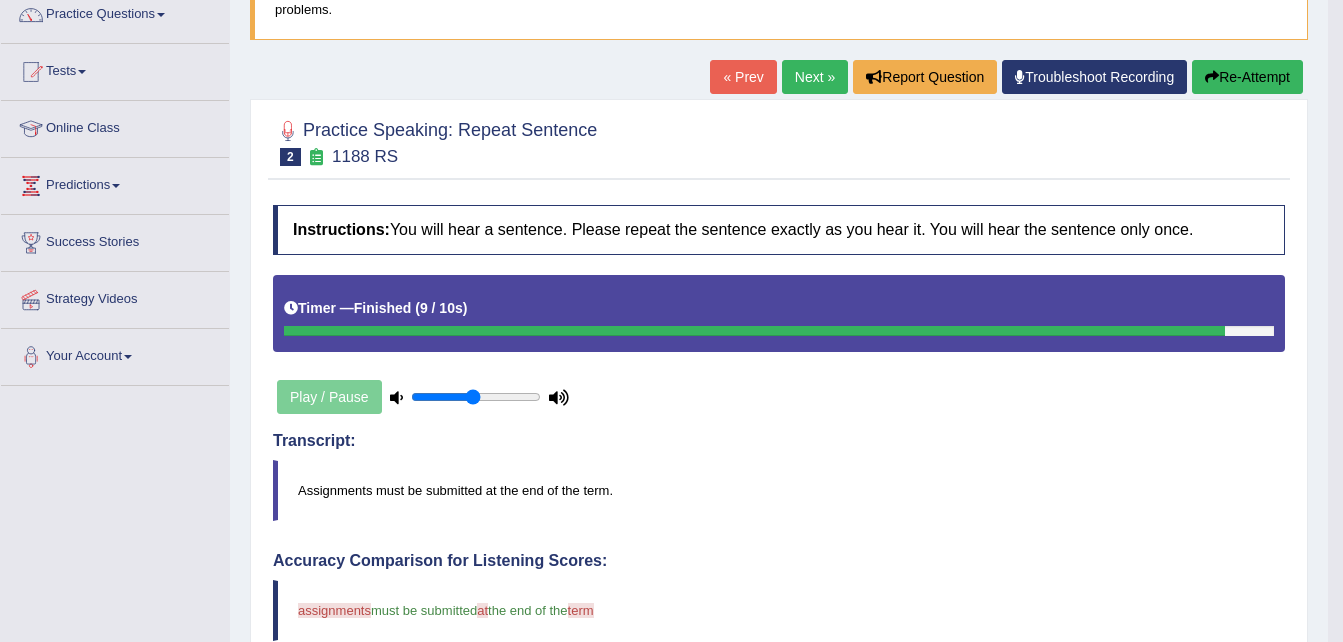 scroll, scrollTop: 100, scrollLeft: 0, axis: vertical 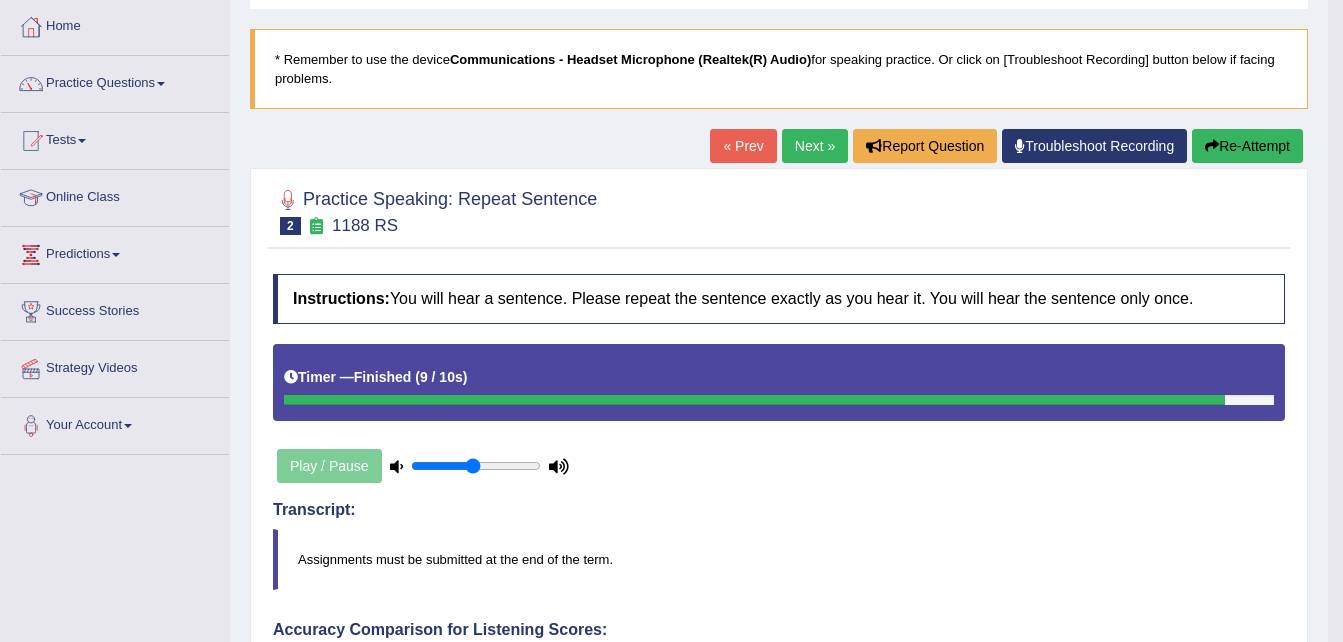 click on "Re-Attempt" at bounding box center (1247, 146) 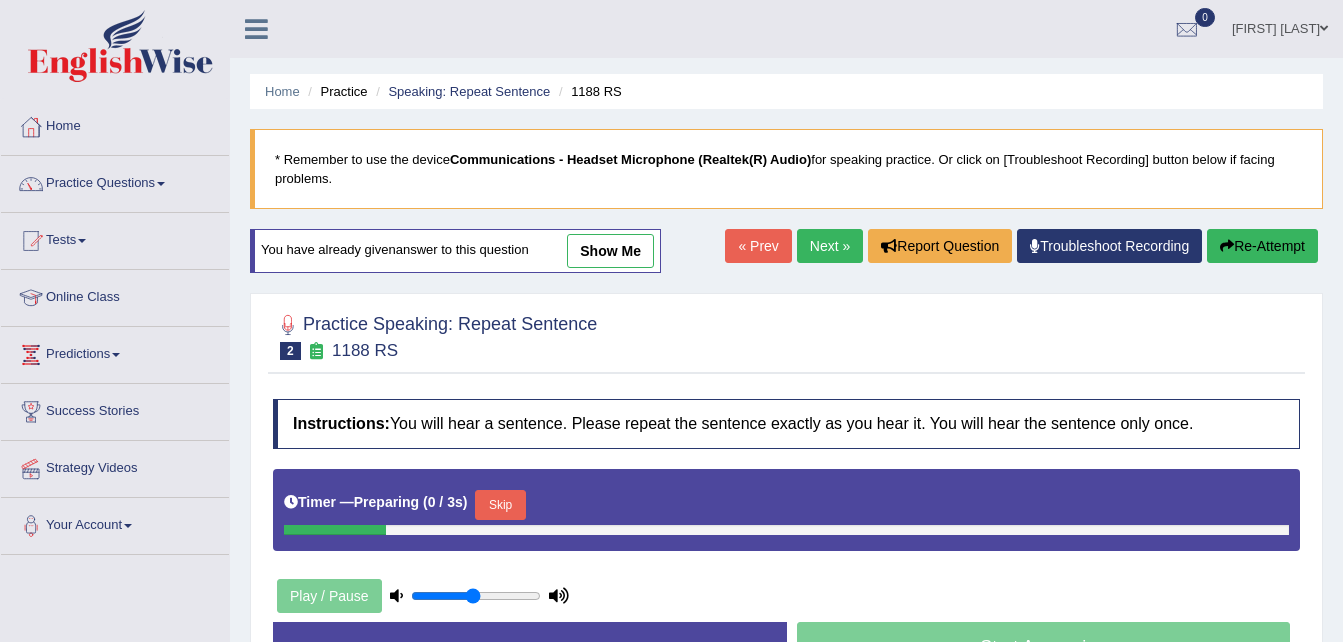 scroll, scrollTop: 100, scrollLeft: 0, axis: vertical 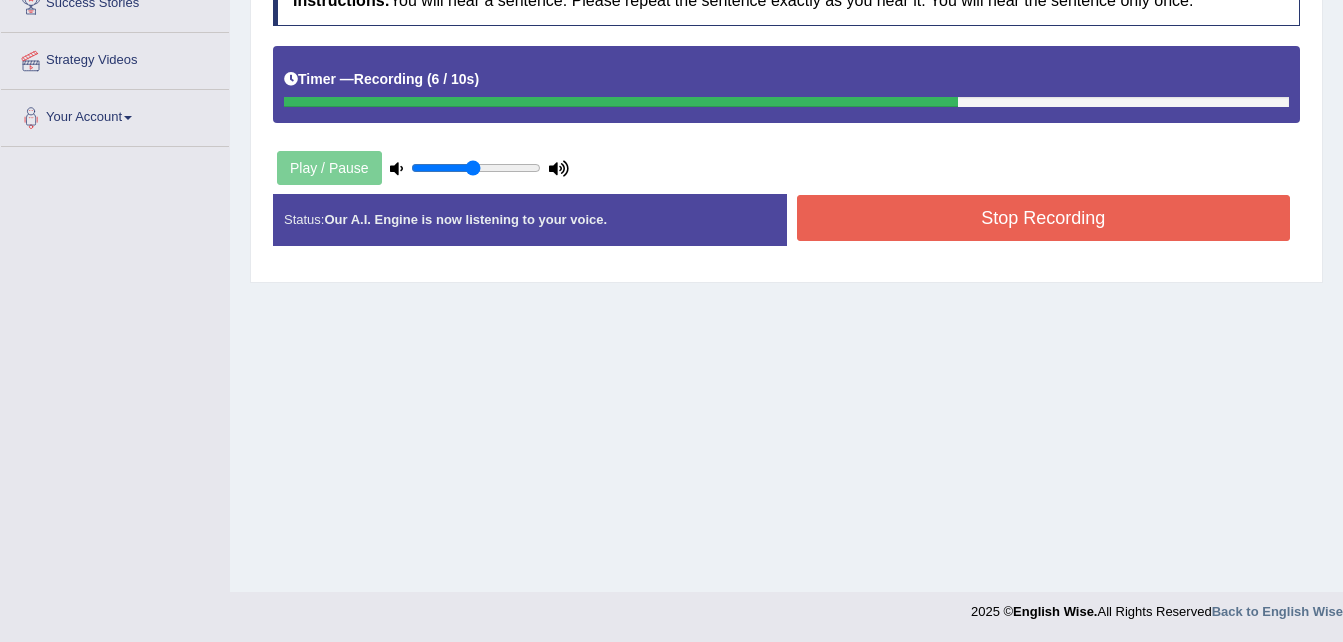 click on "Stop Recording" at bounding box center [1044, 218] 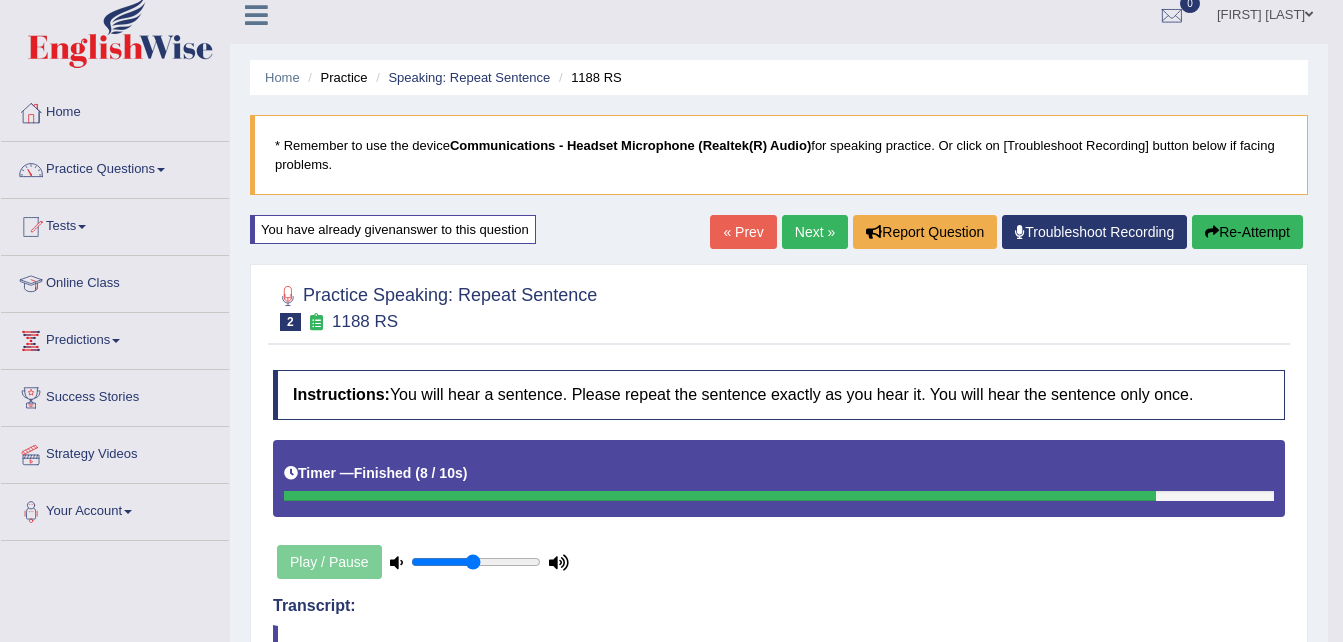 scroll, scrollTop: 8, scrollLeft: 0, axis: vertical 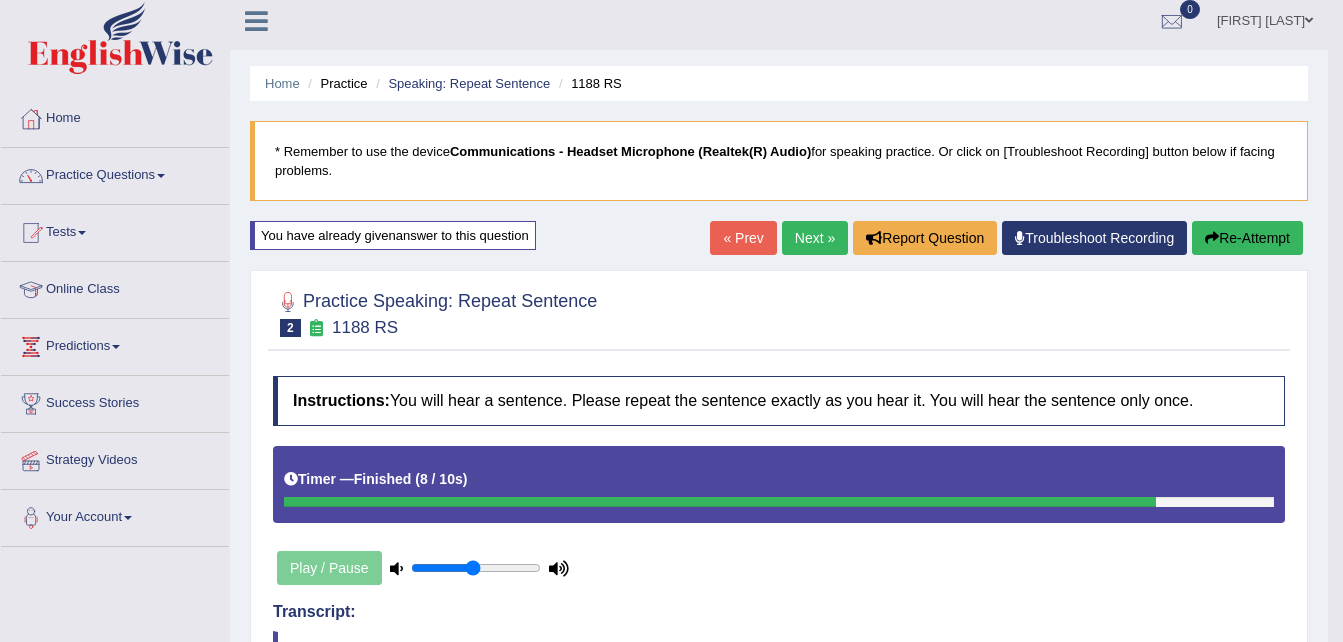 click on "Next »" at bounding box center (815, 238) 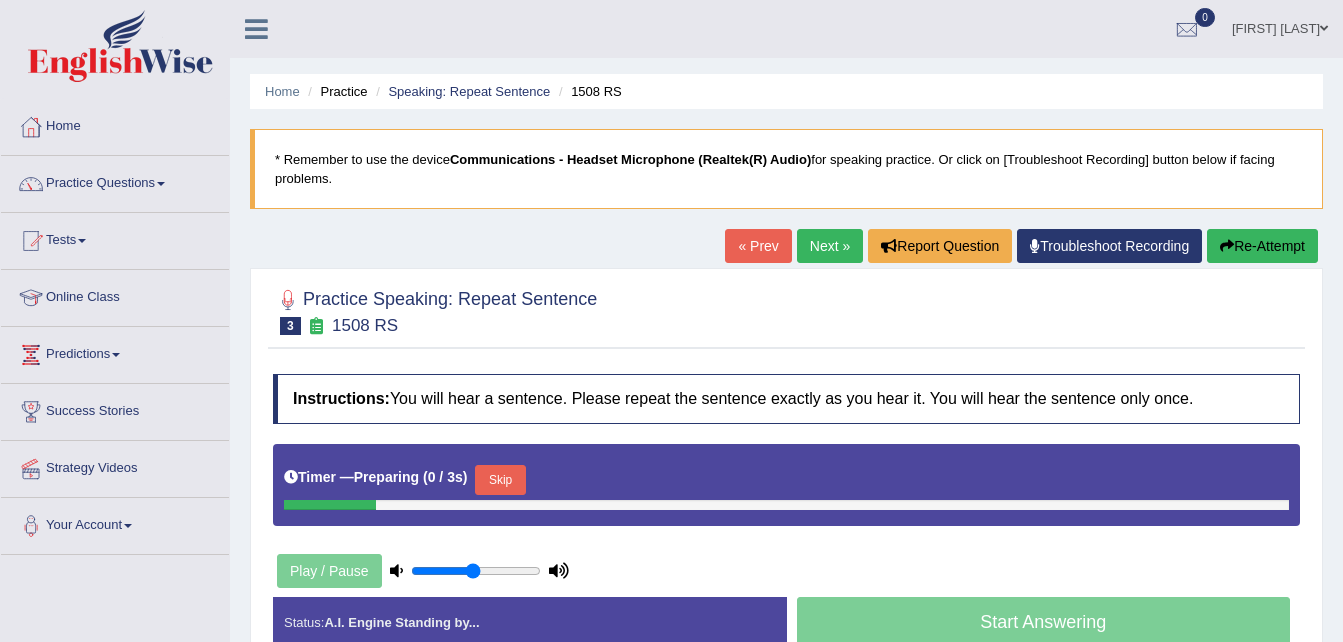 scroll, scrollTop: 0, scrollLeft: 0, axis: both 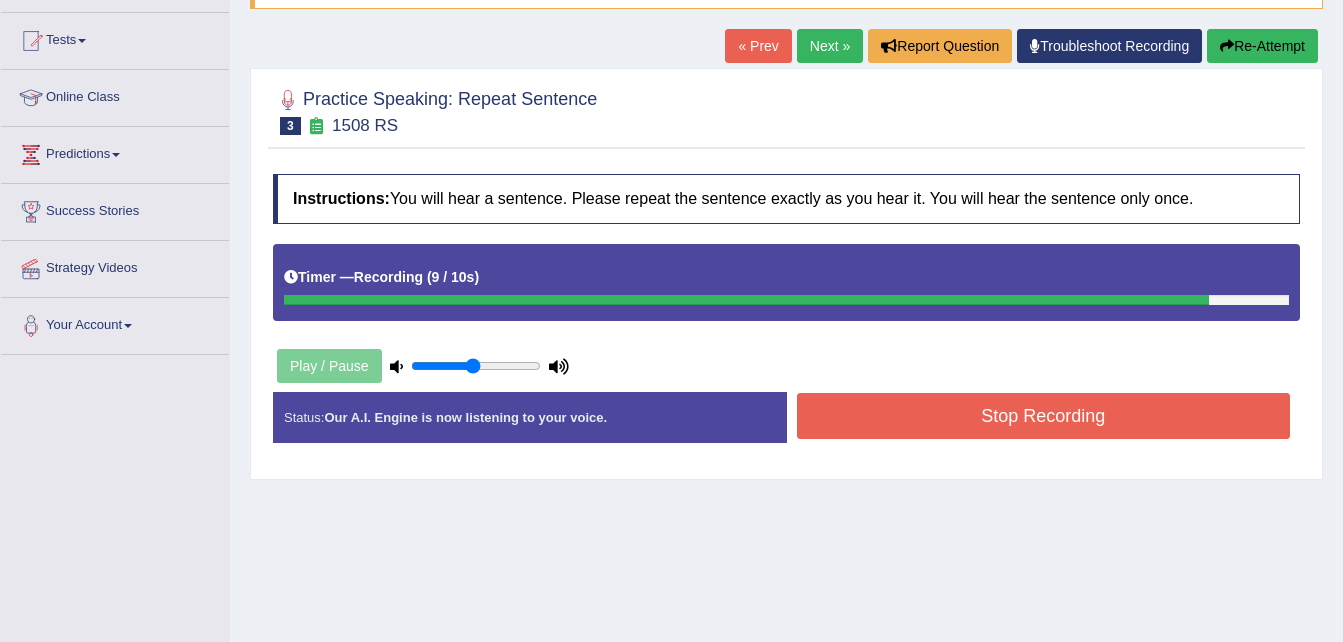 click on "Re-Attempt" at bounding box center (1262, 46) 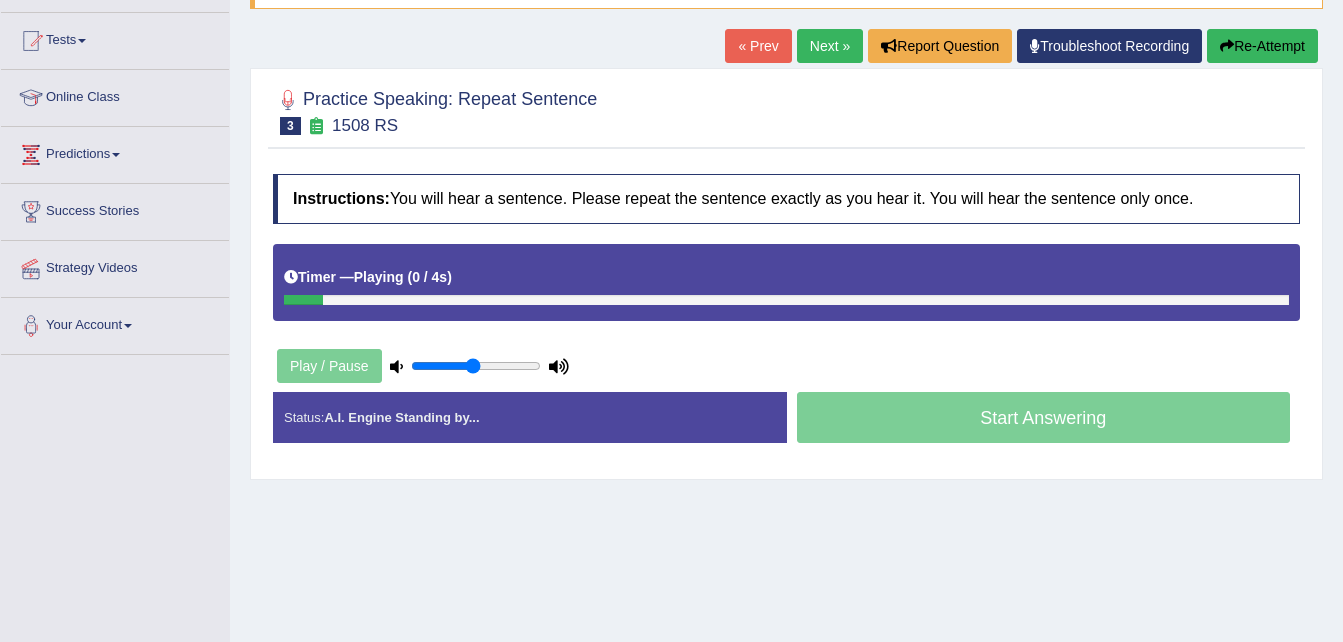 scroll, scrollTop: 200, scrollLeft: 0, axis: vertical 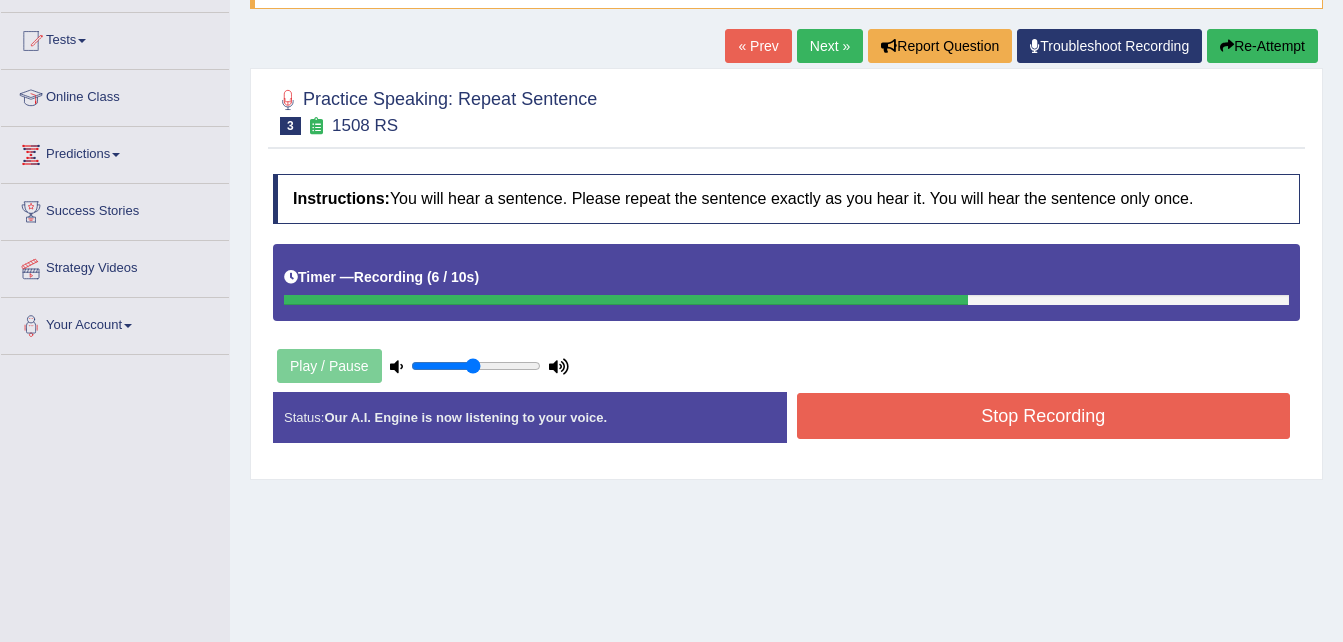 click on "Stop Recording" at bounding box center [1044, 416] 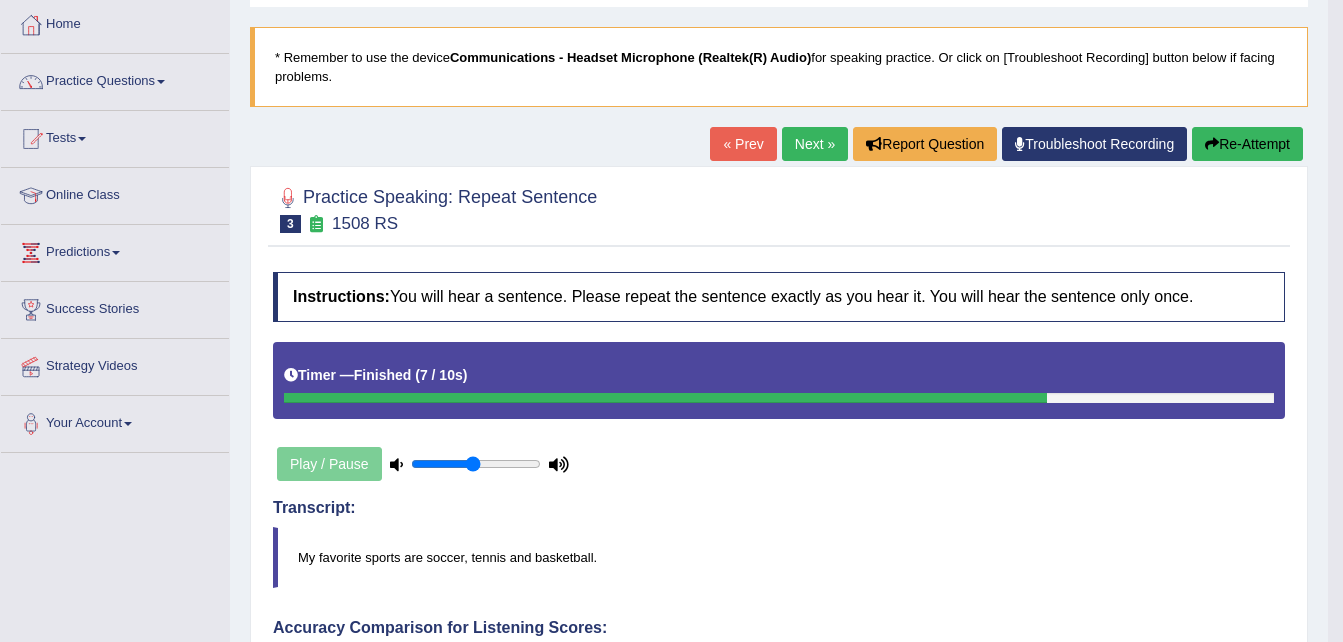 scroll, scrollTop: 100, scrollLeft: 0, axis: vertical 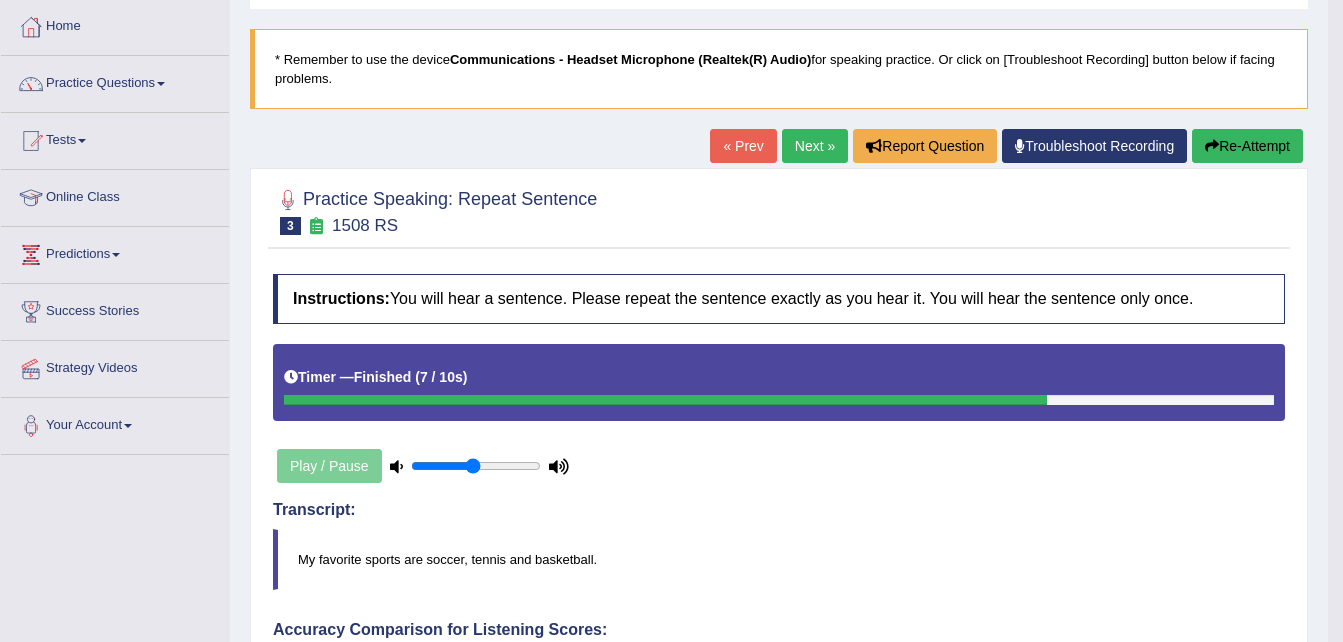 click on "Re-Attempt" at bounding box center [1247, 146] 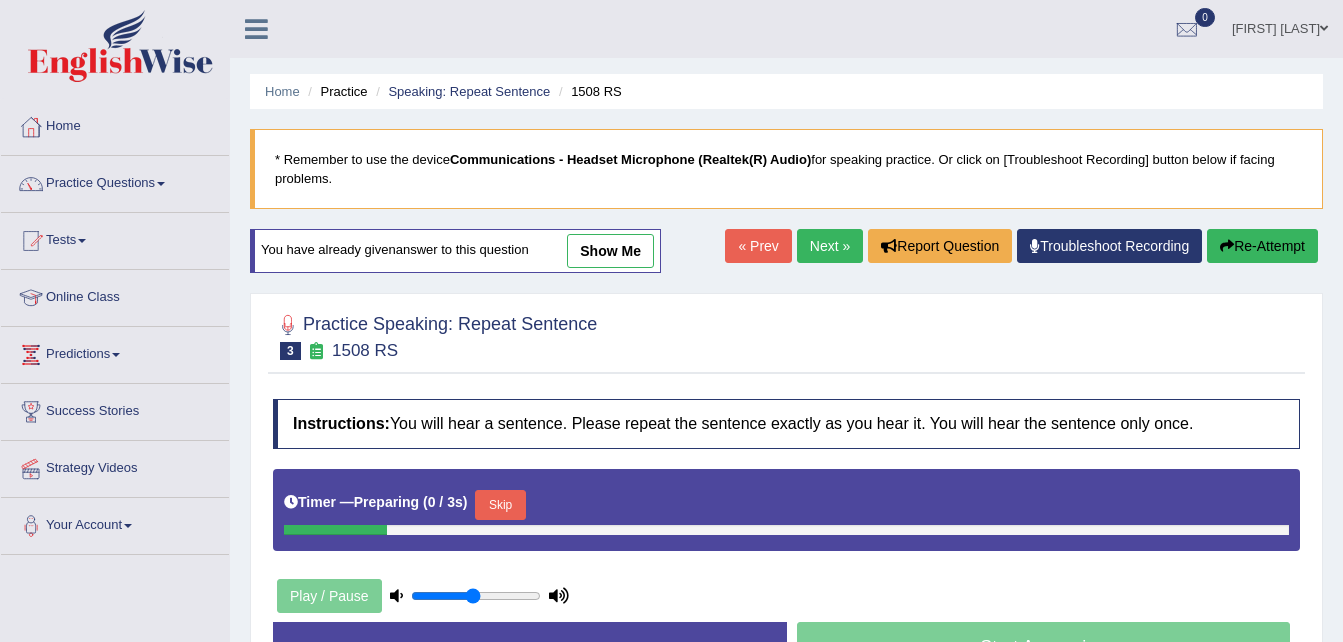 scroll, scrollTop: 200, scrollLeft: 0, axis: vertical 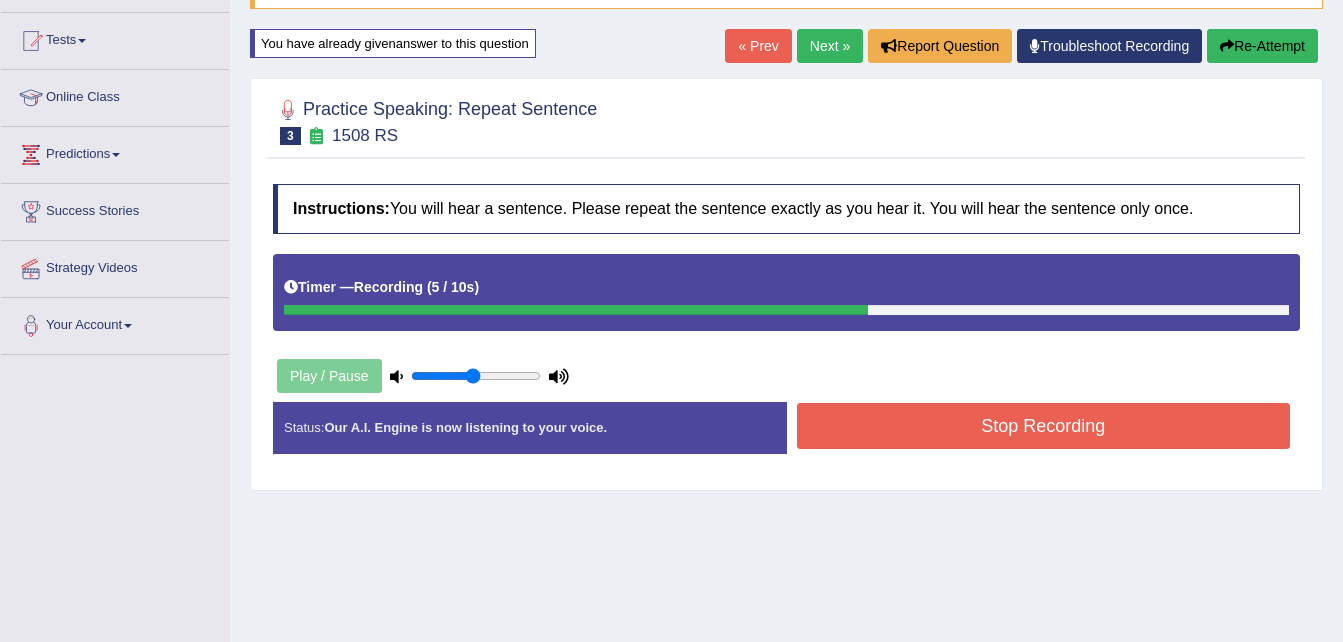click on "Stop Recording" at bounding box center (1044, 426) 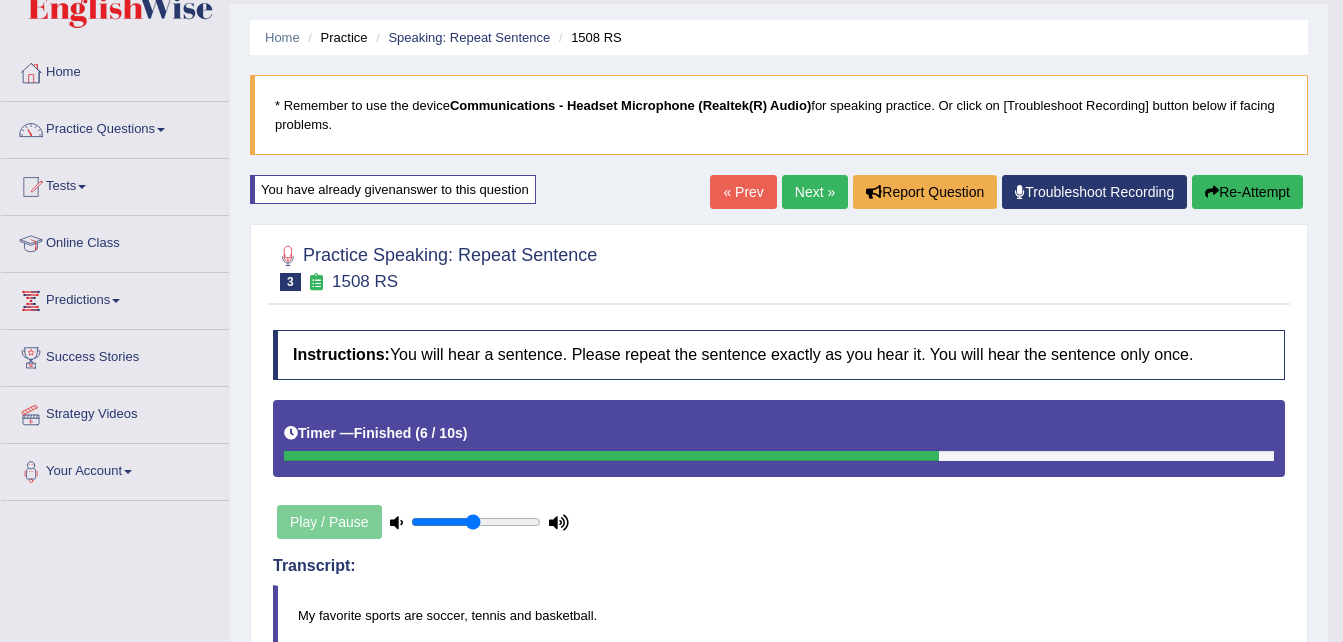 scroll, scrollTop: 0, scrollLeft: 0, axis: both 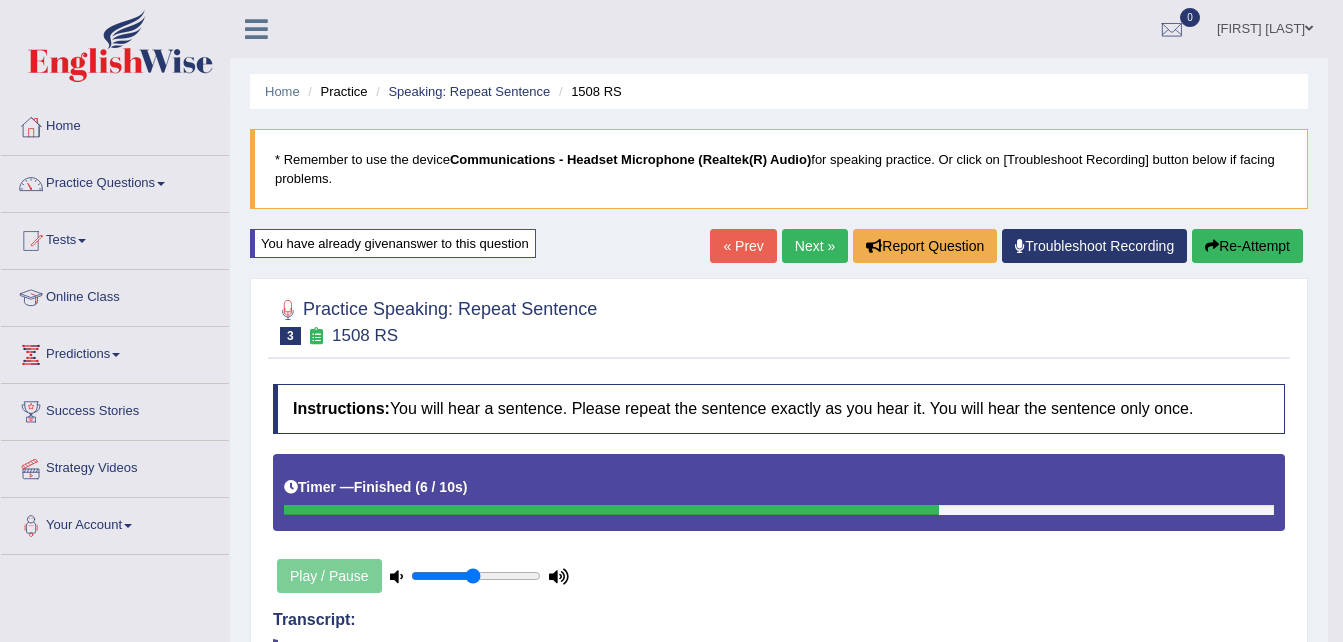 click on "Re-Attempt" at bounding box center (1247, 246) 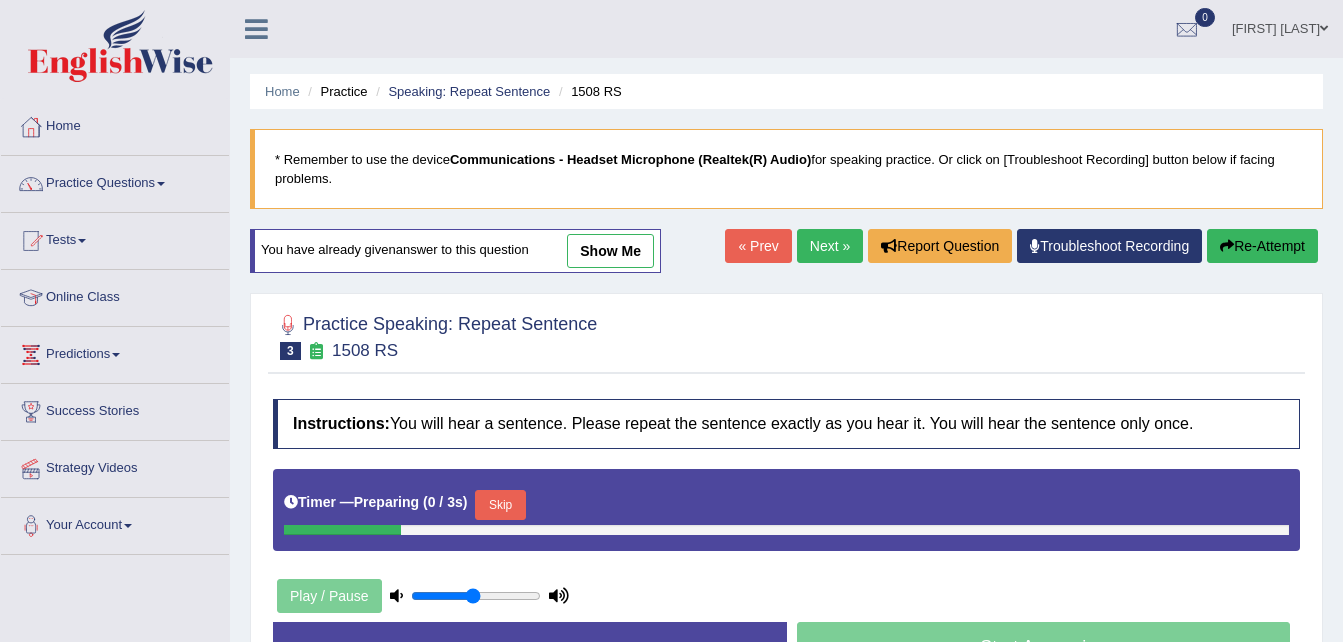 scroll, scrollTop: 0, scrollLeft: 0, axis: both 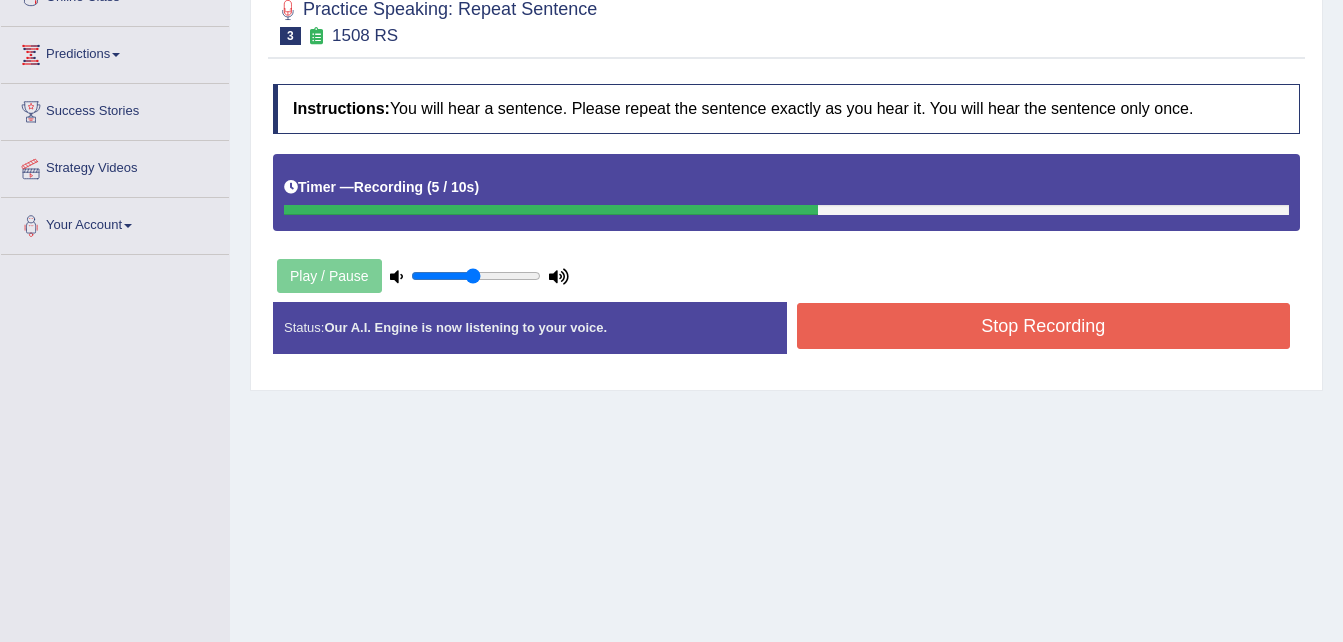 click on "Stop Recording" at bounding box center [1044, 326] 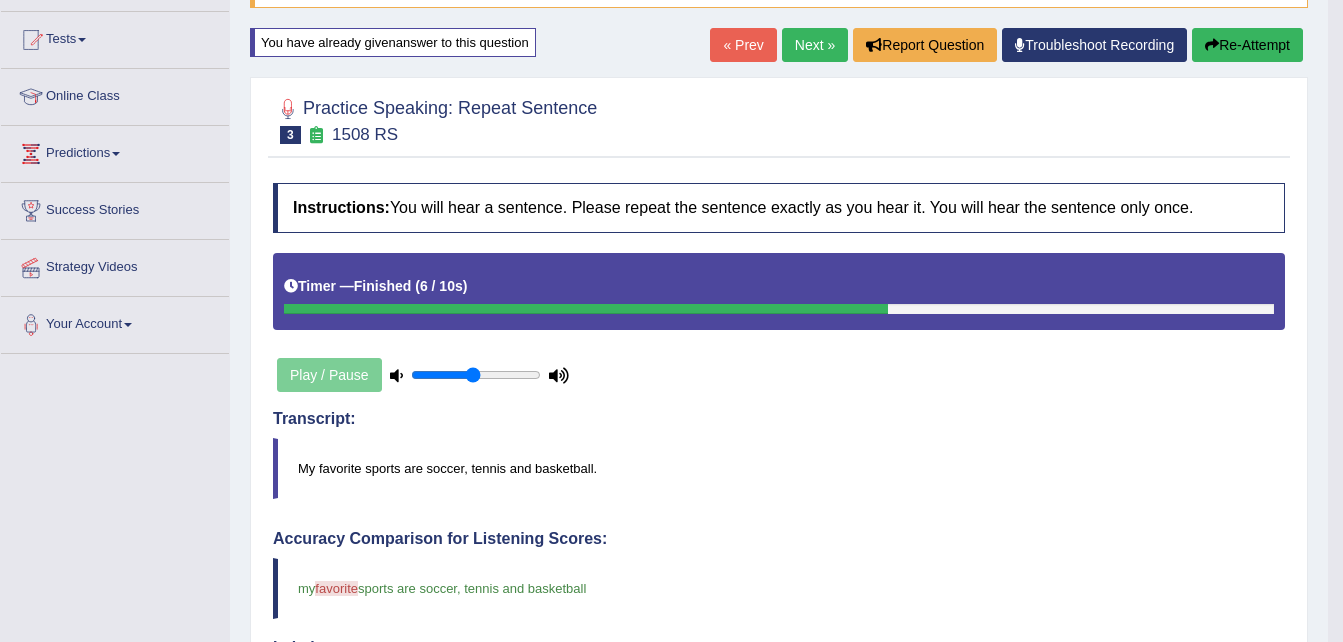 scroll, scrollTop: 200, scrollLeft: 0, axis: vertical 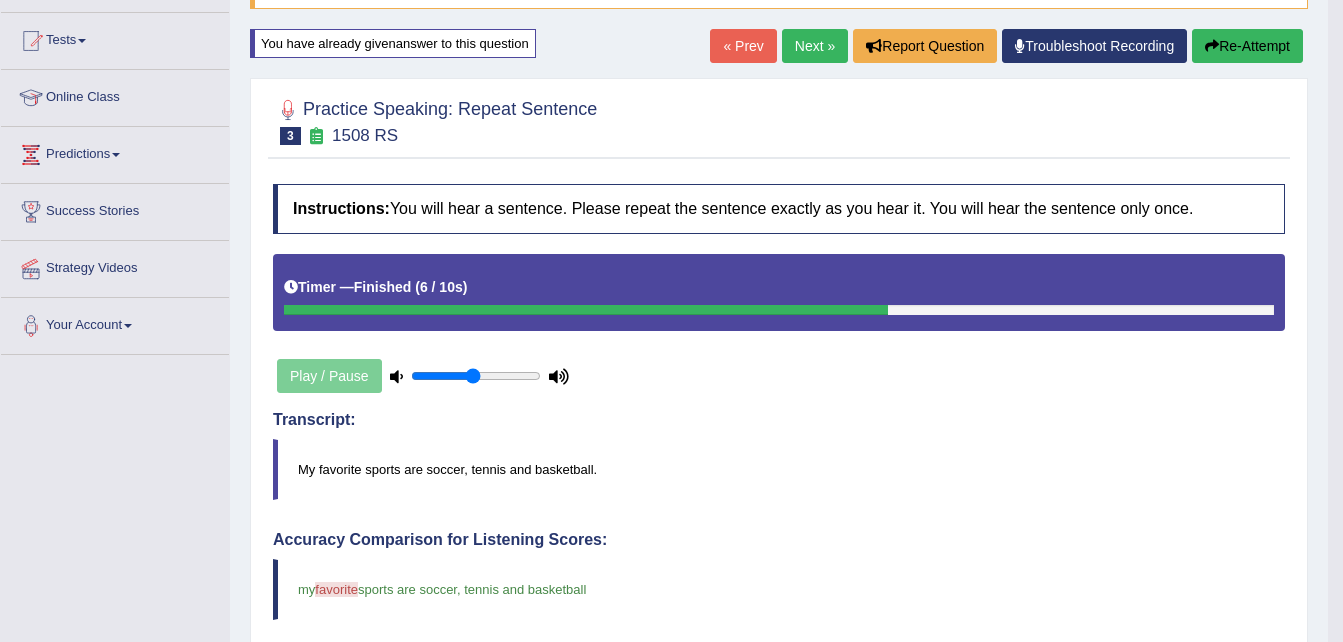 click on "Re-Attempt" at bounding box center [1247, 46] 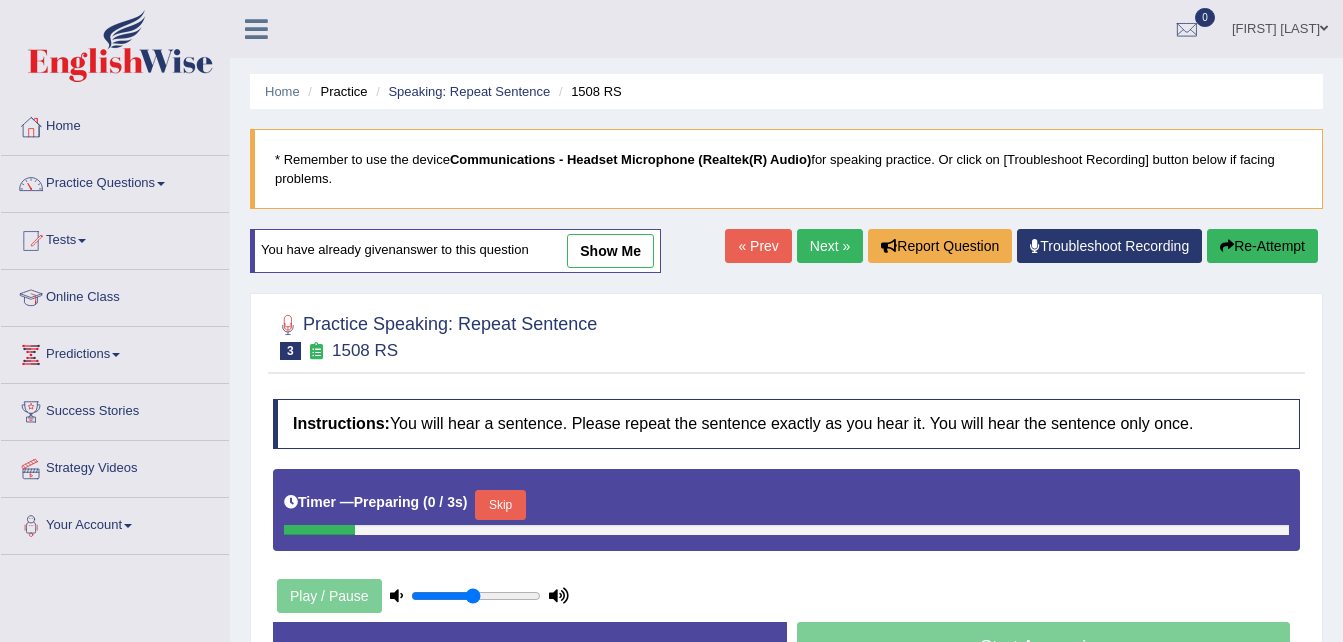 scroll, scrollTop: 200, scrollLeft: 0, axis: vertical 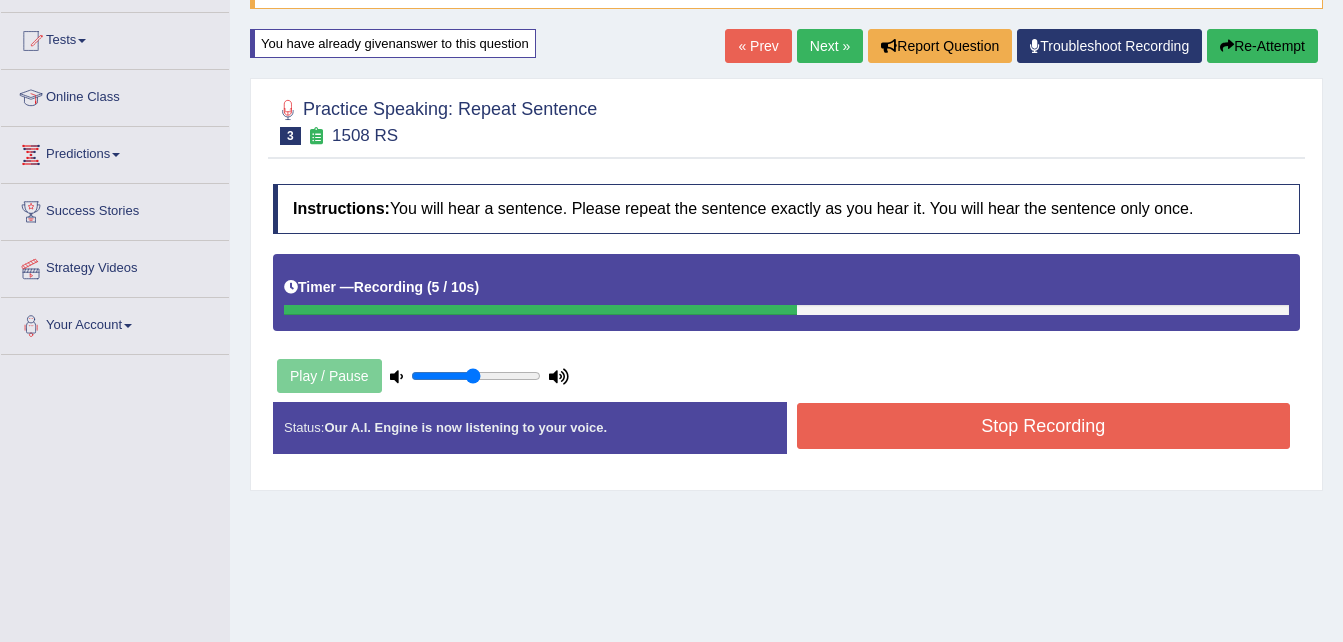 click on "Stop Recording" at bounding box center [1044, 426] 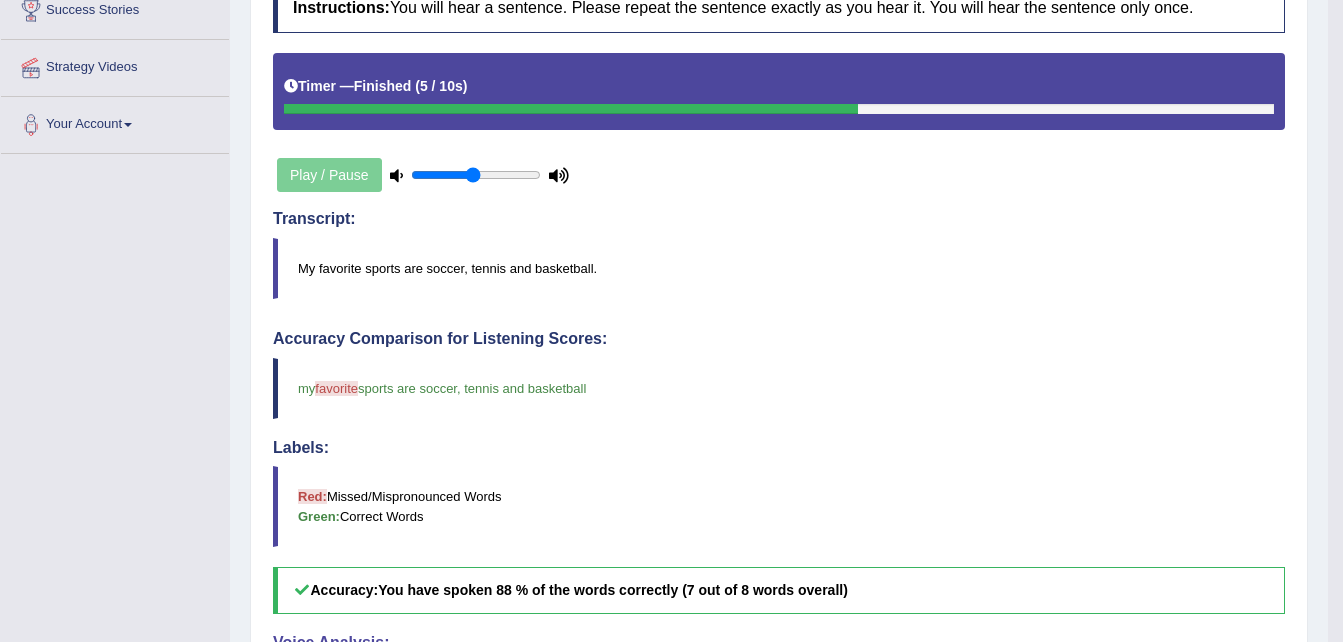 scroll, scrollTop: 400, scrollLeft: 0, axis: vertical 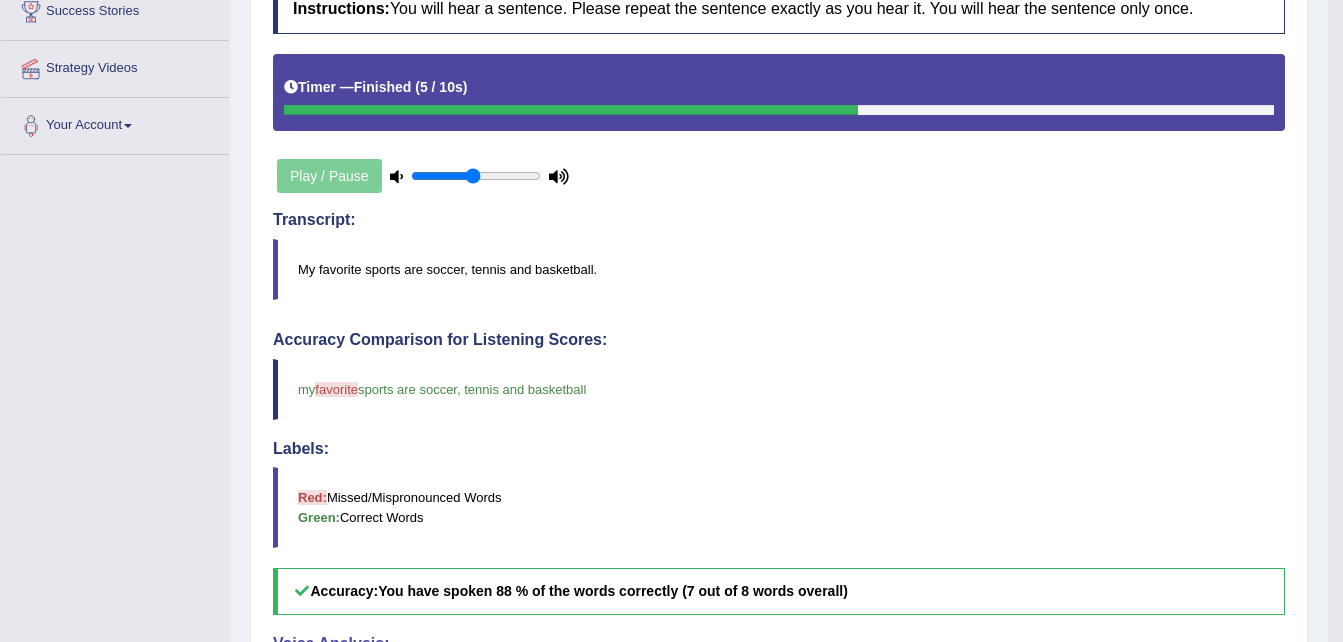 click on "My favorite sports are soccer, tennis and basketball." at bounding box center (779, 269) 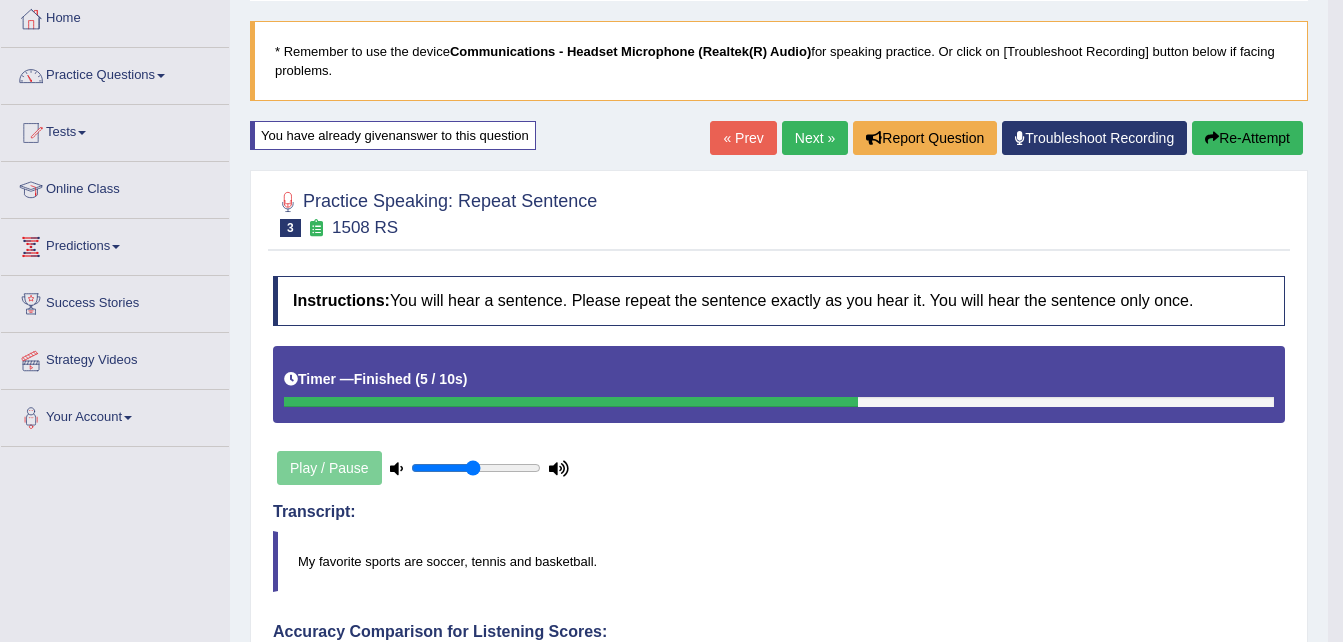 scroll, scrollTop: 0, scrollLeft: 0, axis: both 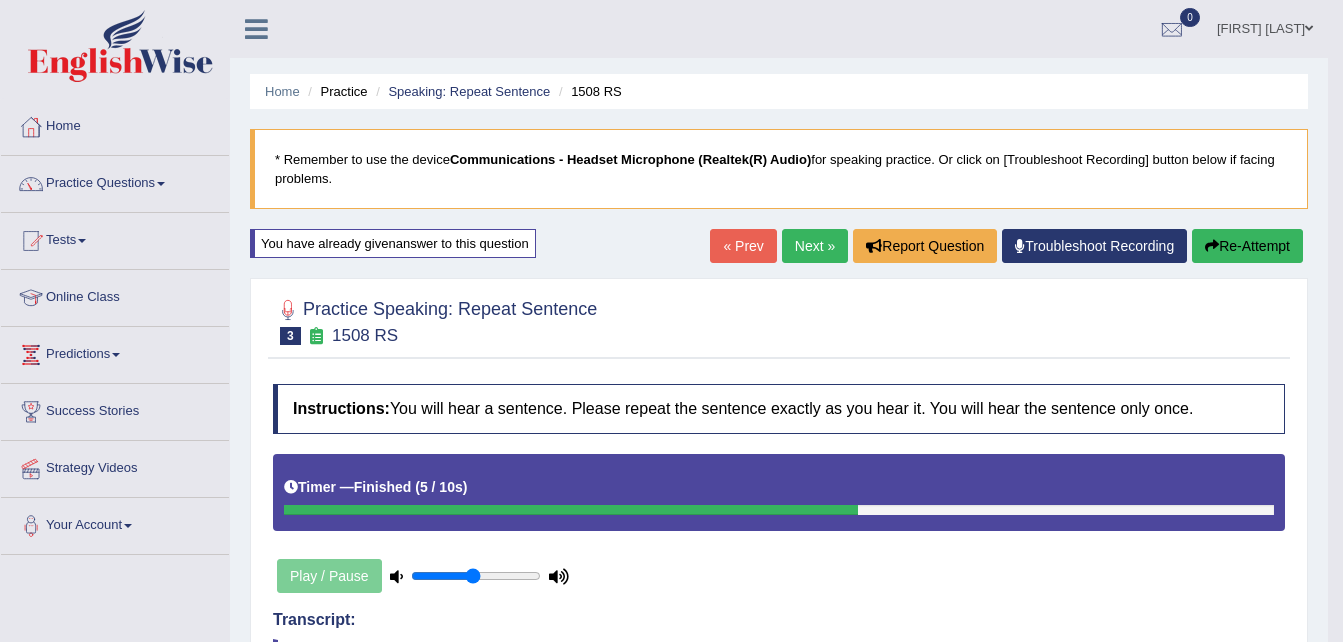 click on "Next »" at bounding box center [815, 246] 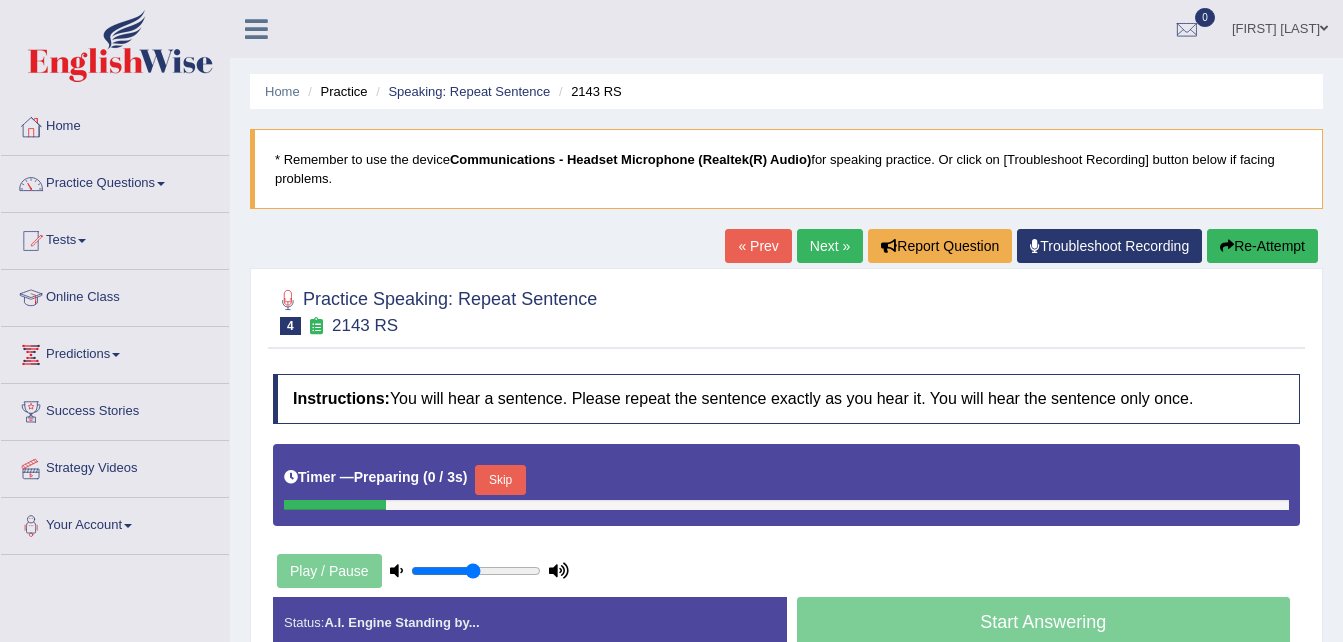 scroll, scrollTop: 0, scrollLeft: 0, axis: both 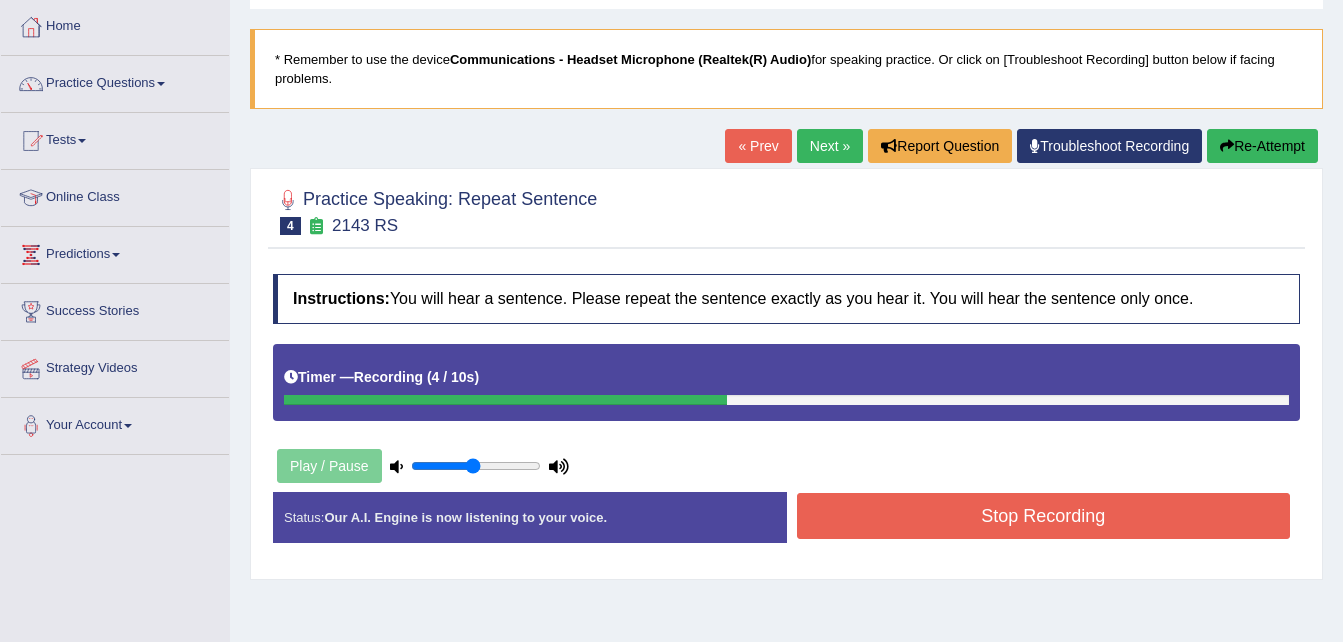 click on "Stop Recording" at bounding box center [1044, 516] 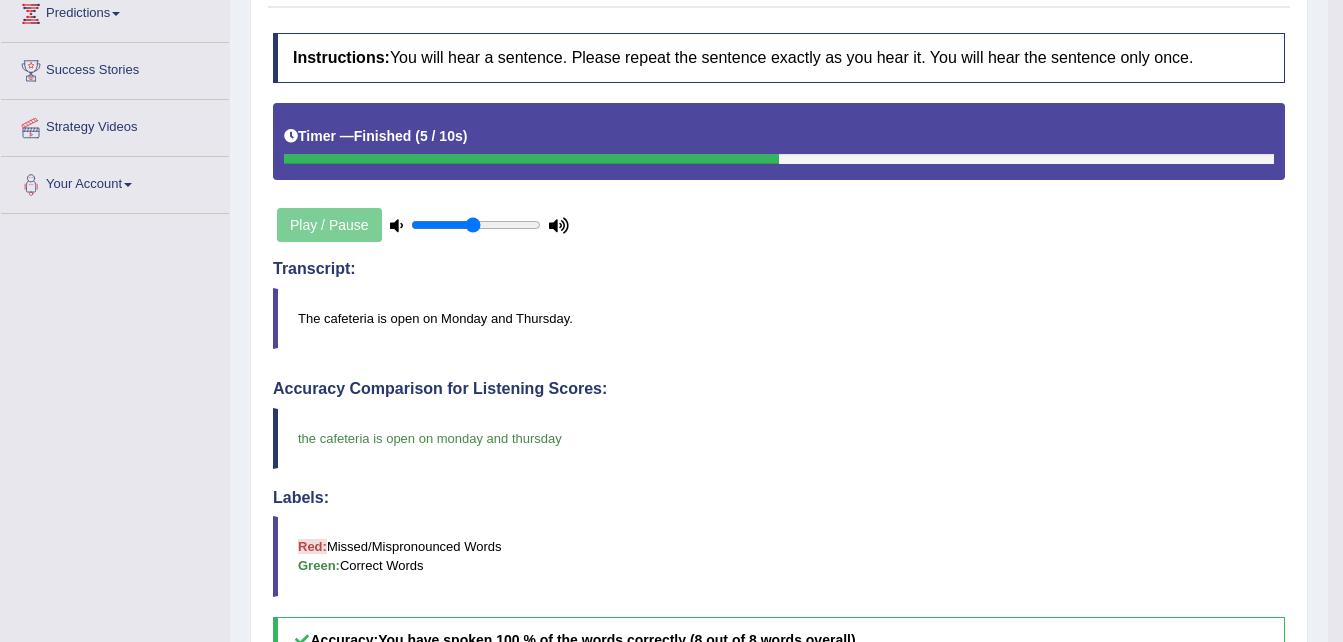 scroll, scrollTop: 300, scrollLeft: 0, axis: vertical 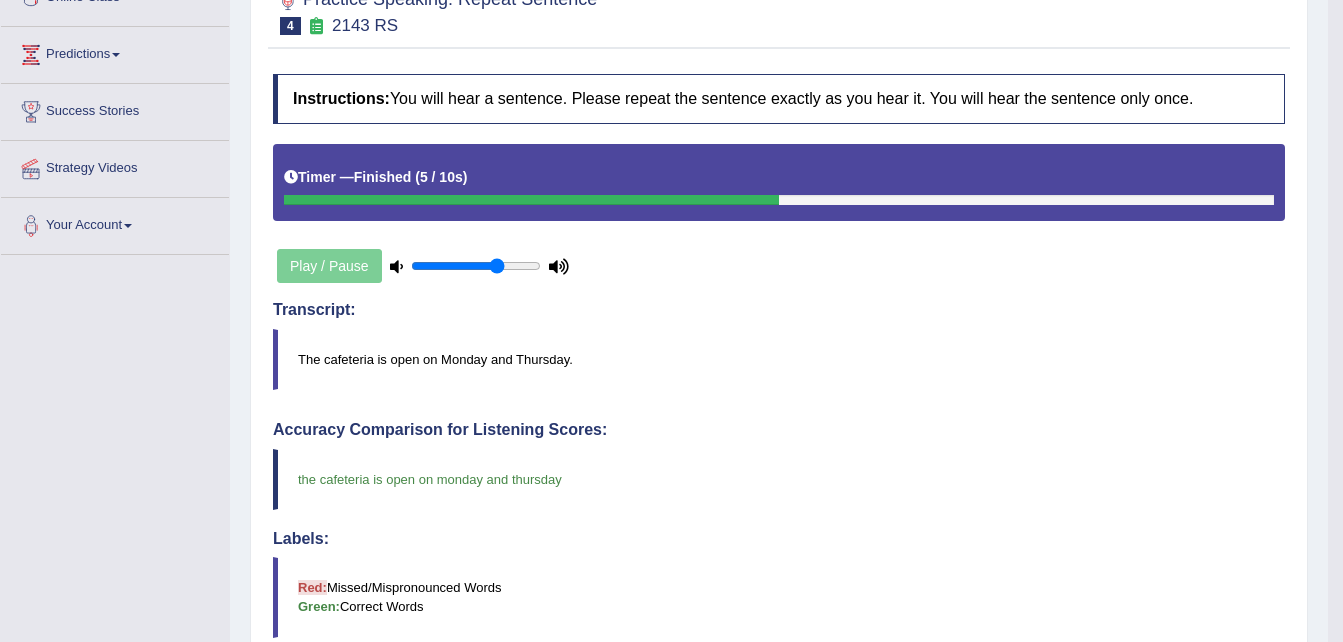type on "0.7" 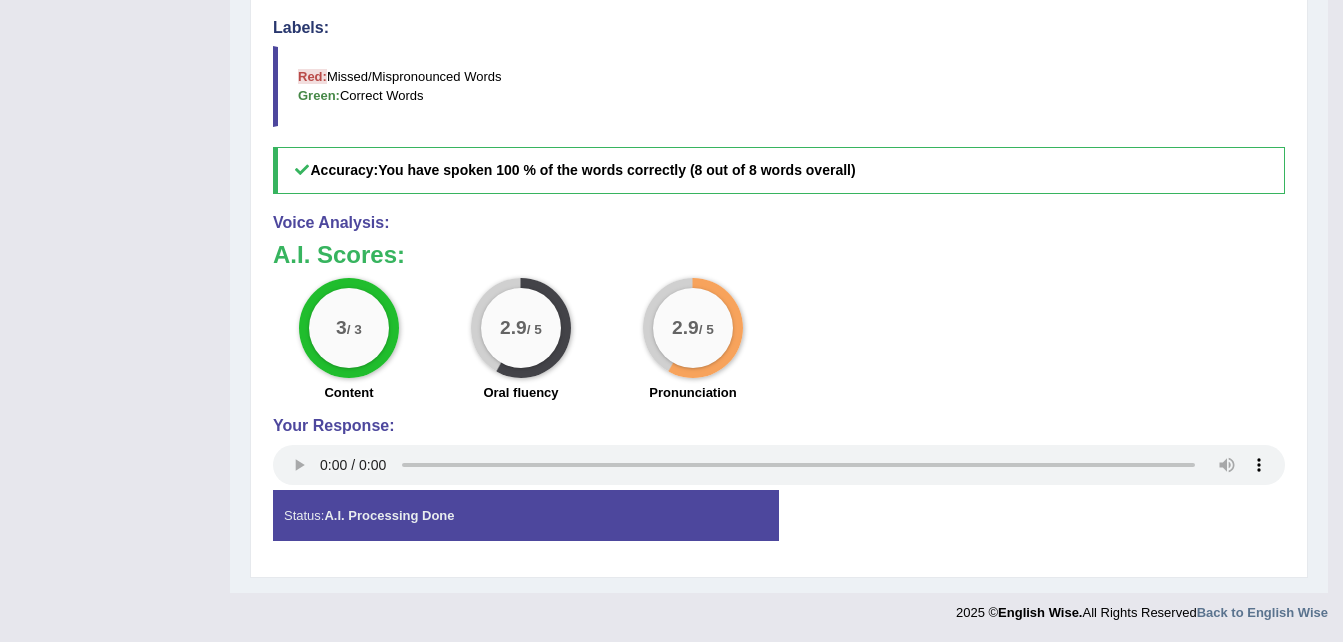 scroll, scrollTop: 812, scrollLeft: 0, axis: vertical 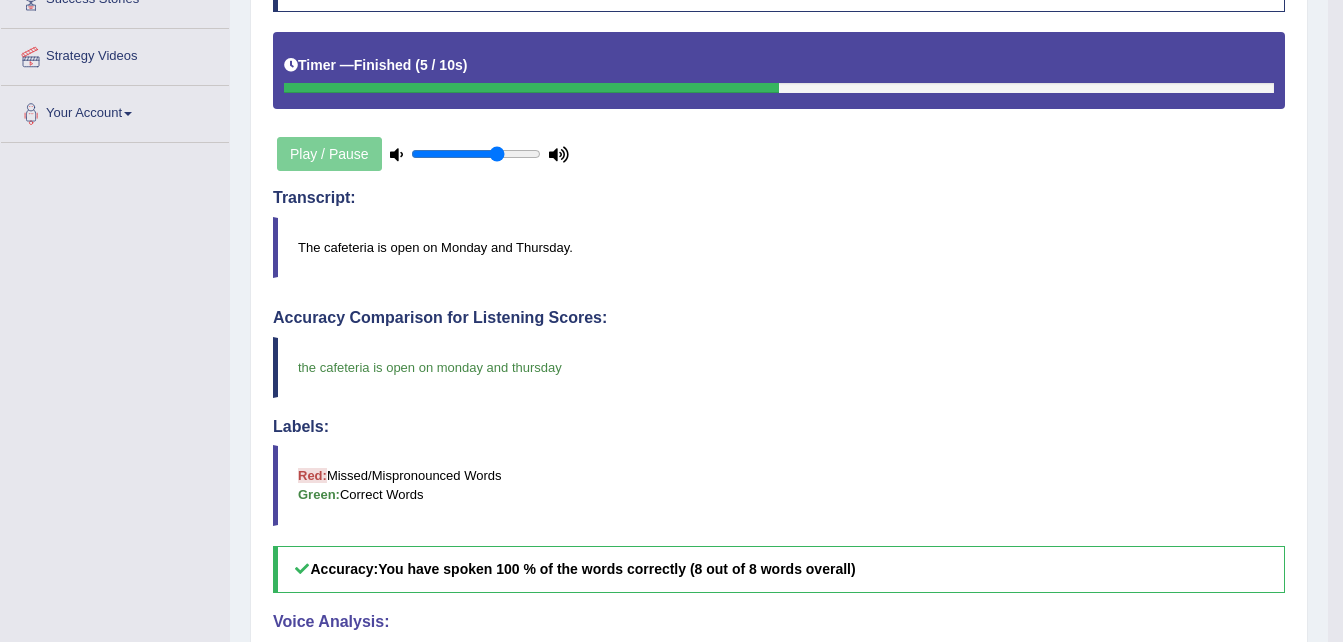 click on "Play / Pause" at bounding box center [423, 154] 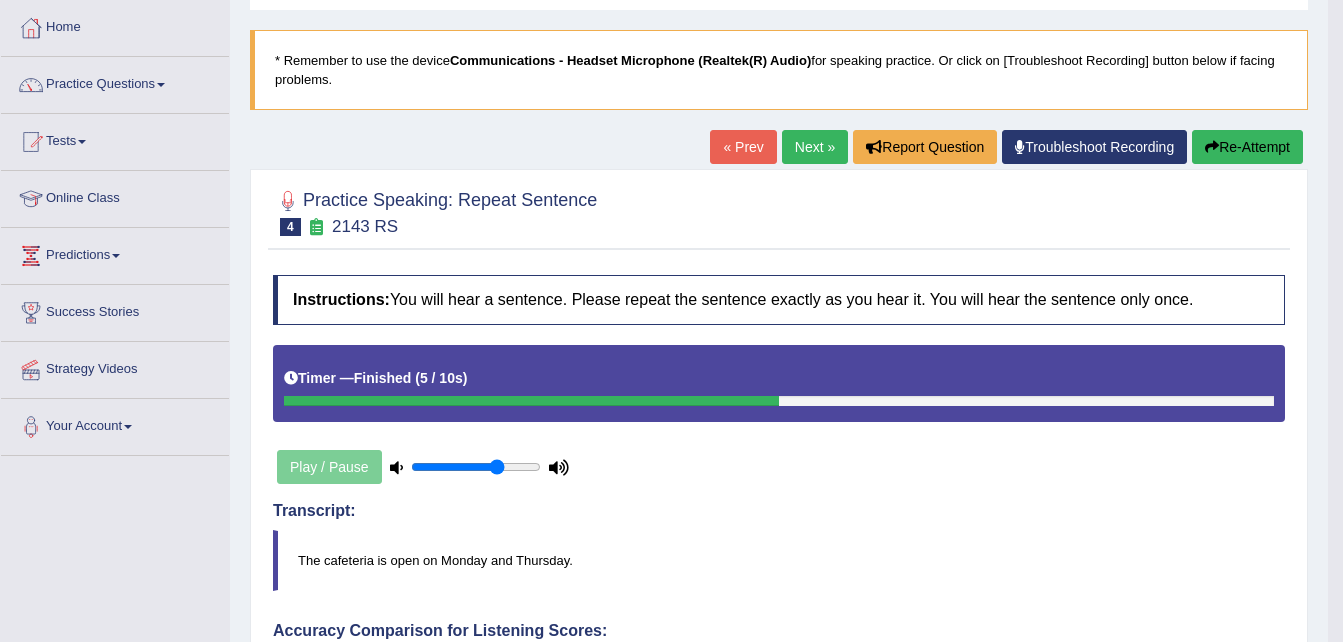 scroll, scrollTop: 0, scrollLeft: 0, axis: both 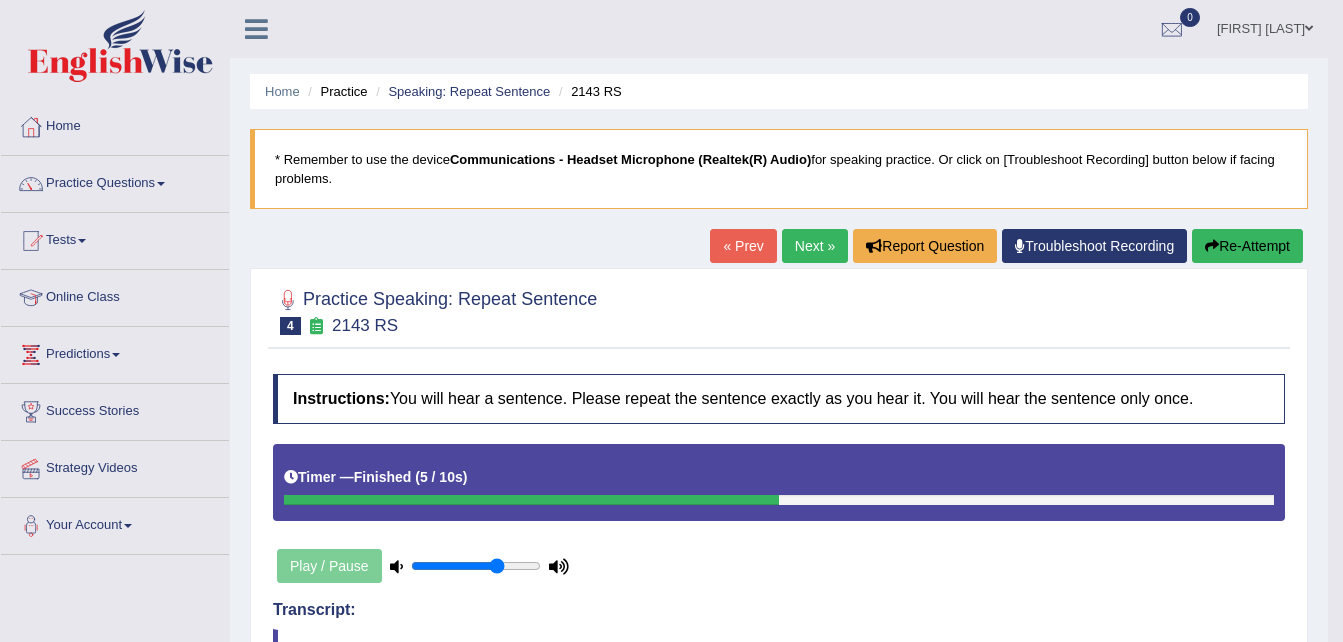 click on "2143 RS" at bounding box center [365, 325] 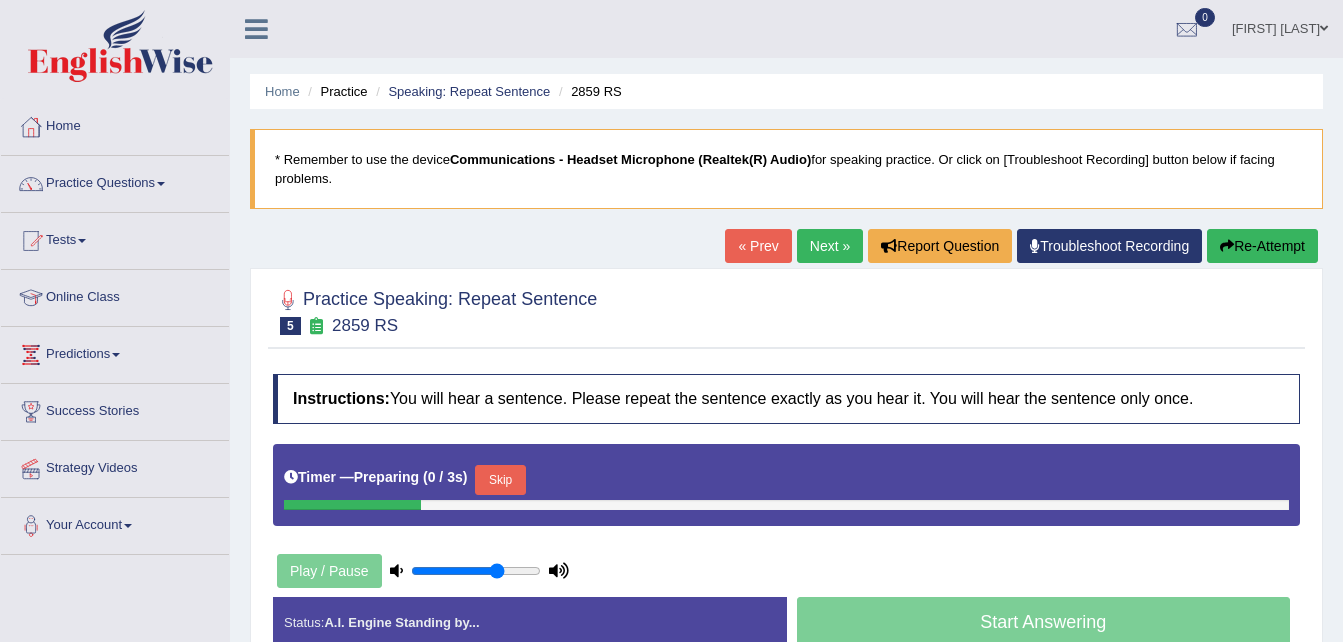 scroll, scrollTop: 0, scrollLeft: 0, axis: both 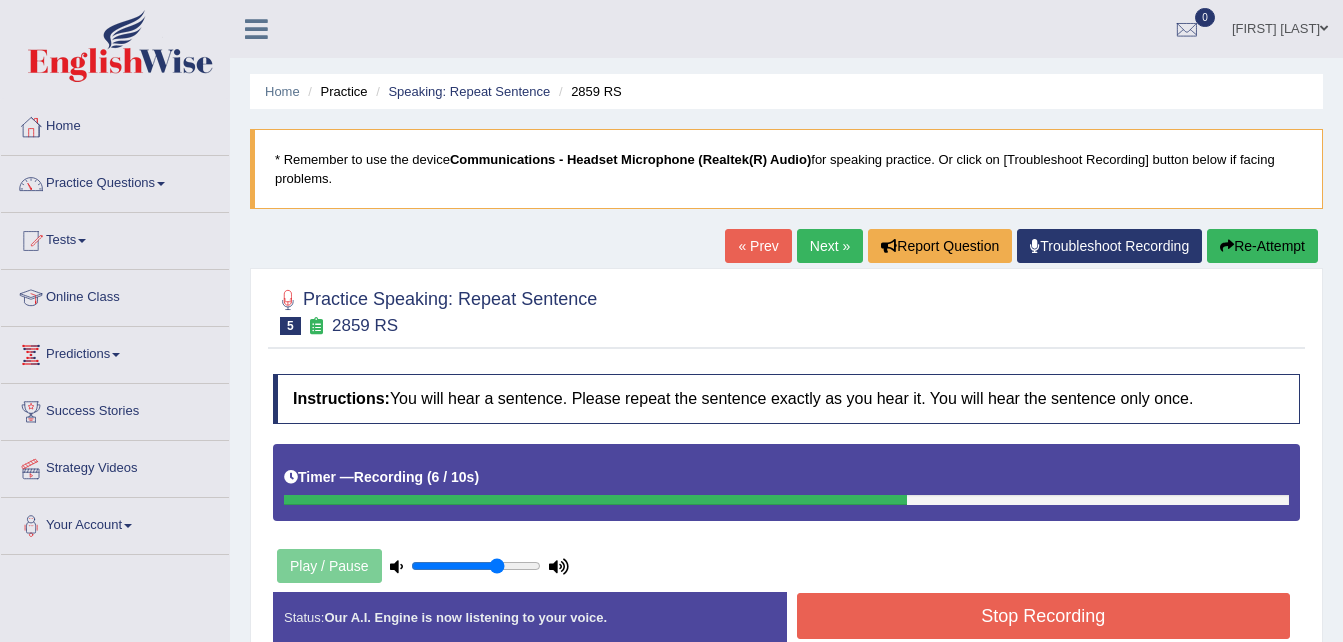 click on "Re-Attempt" at bounding box center (1262, 246) 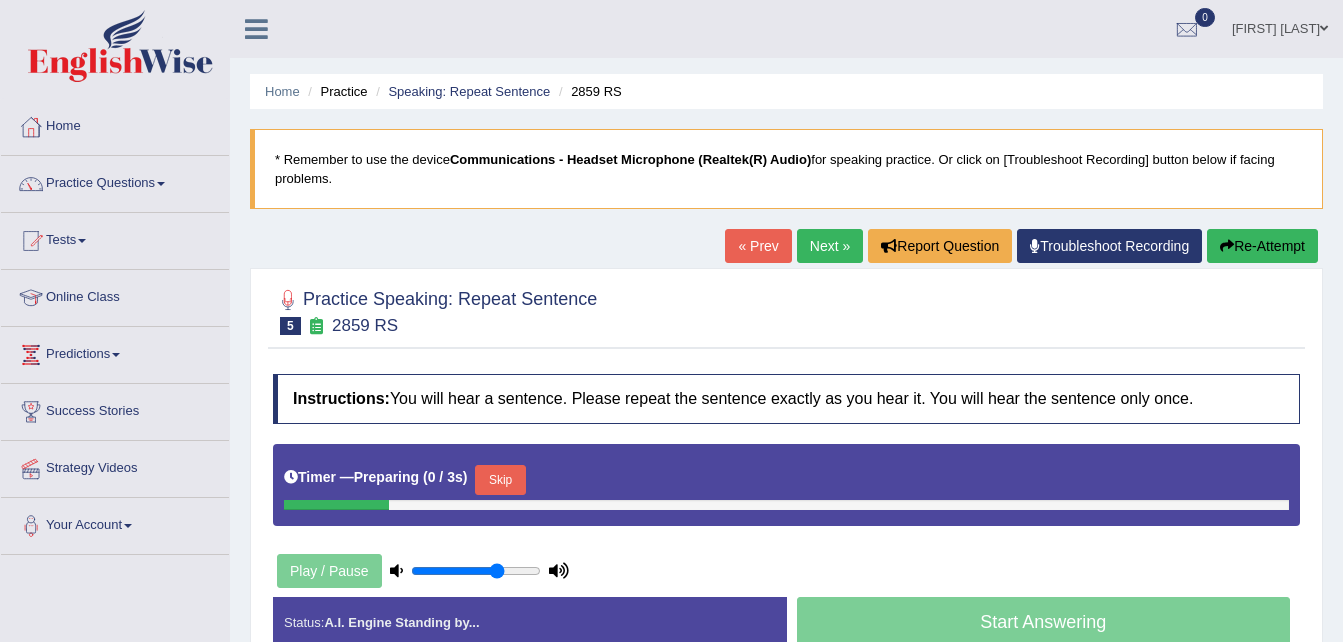 scroll, scrollTop: 0, scrollLeft: 0, axis: both 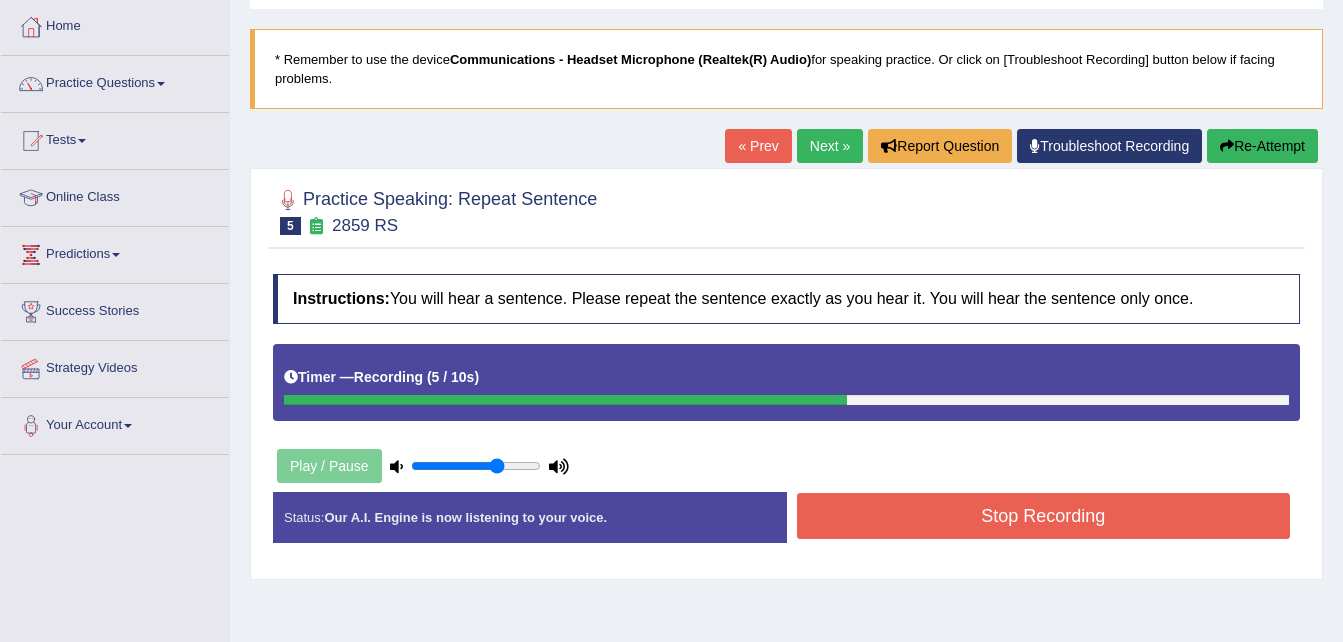 click on "Stop Recording" at bounding box center [1044, 516] 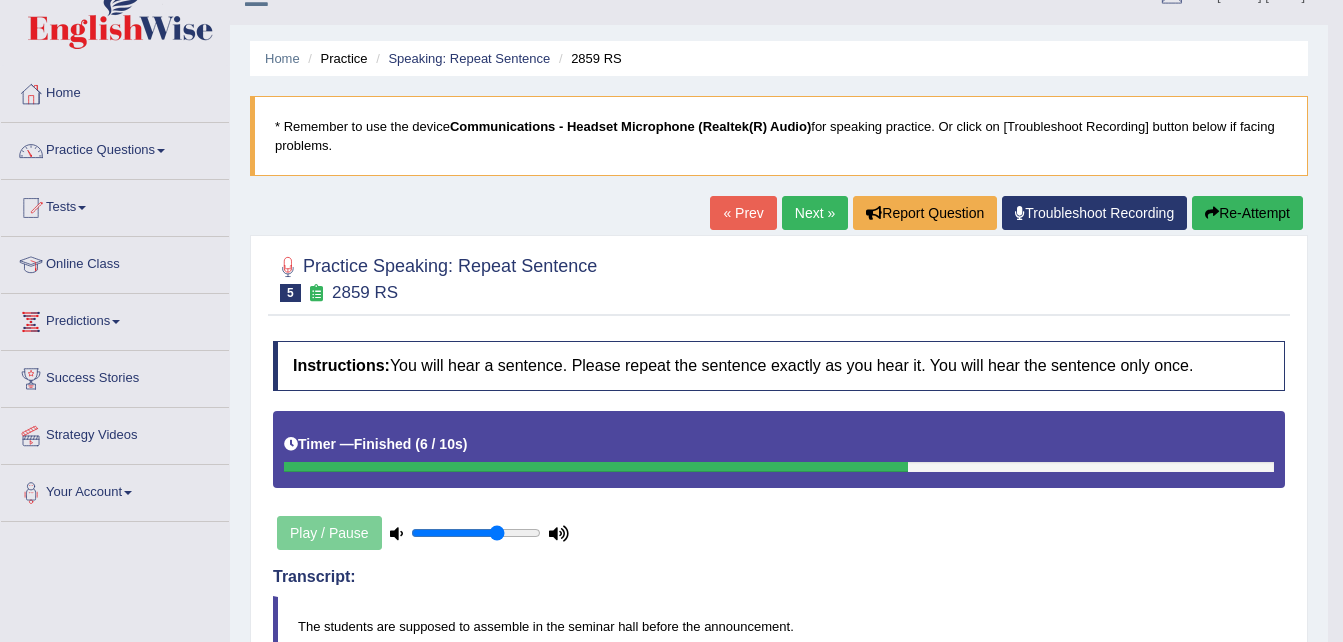 scroll, scrollTop: 0, scrollLeft: 0, axis: both 